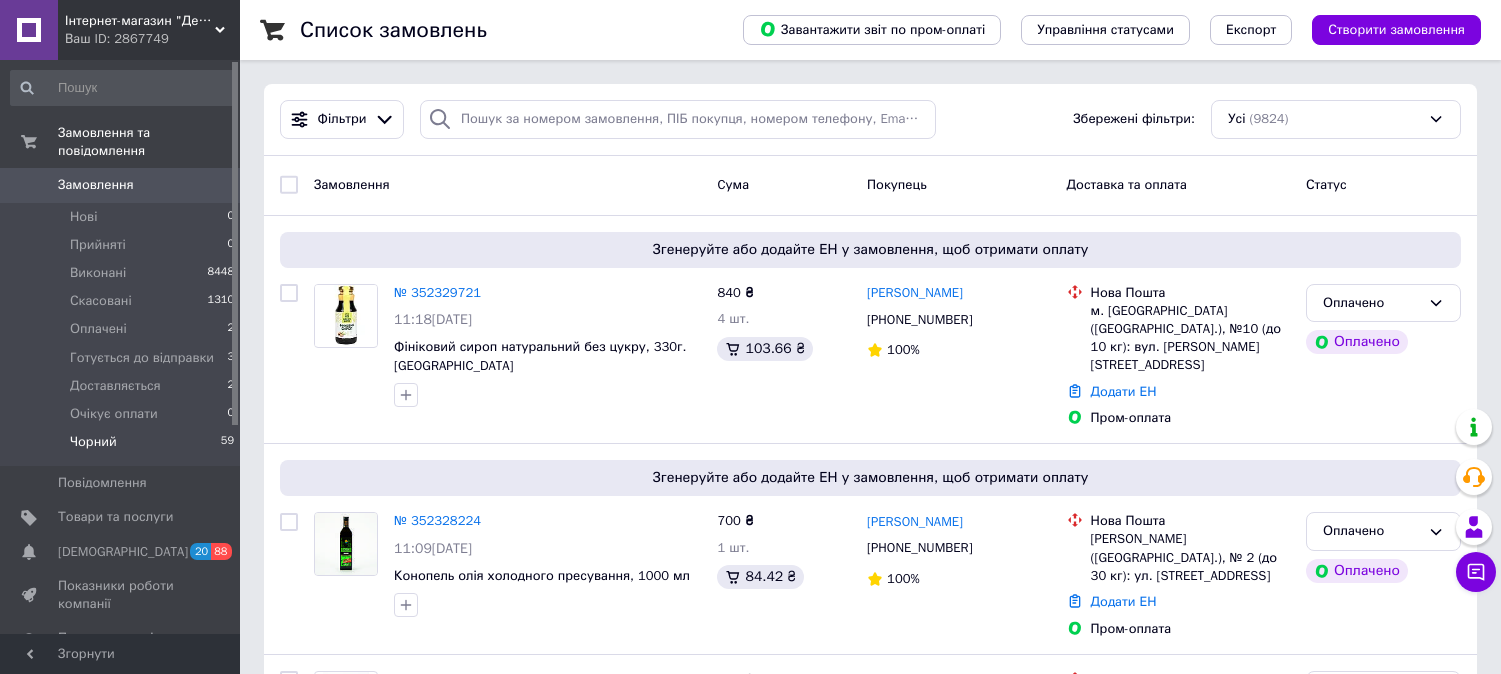 scroll, scrollTop: 0, scrollLeft: 0, axis: both 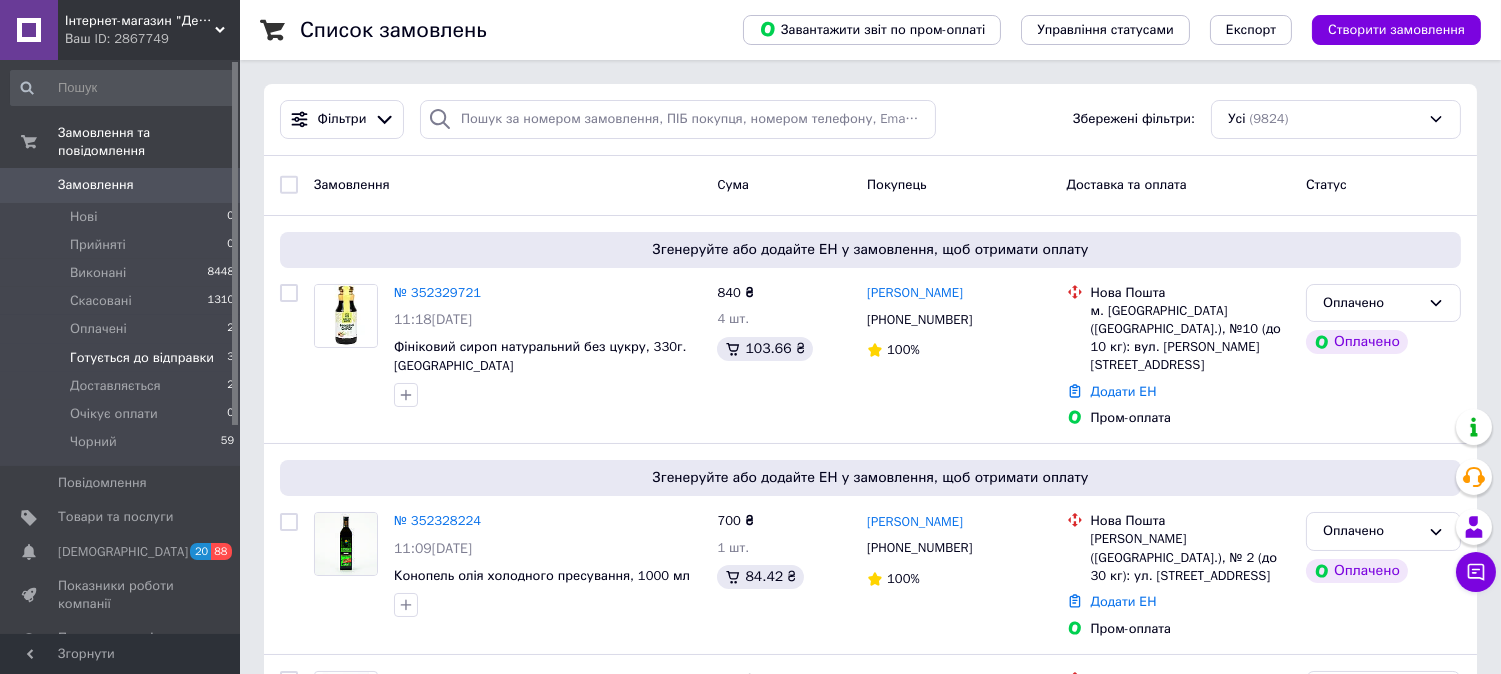 click on "Готується до відправки" at bounding box center (142, 358) 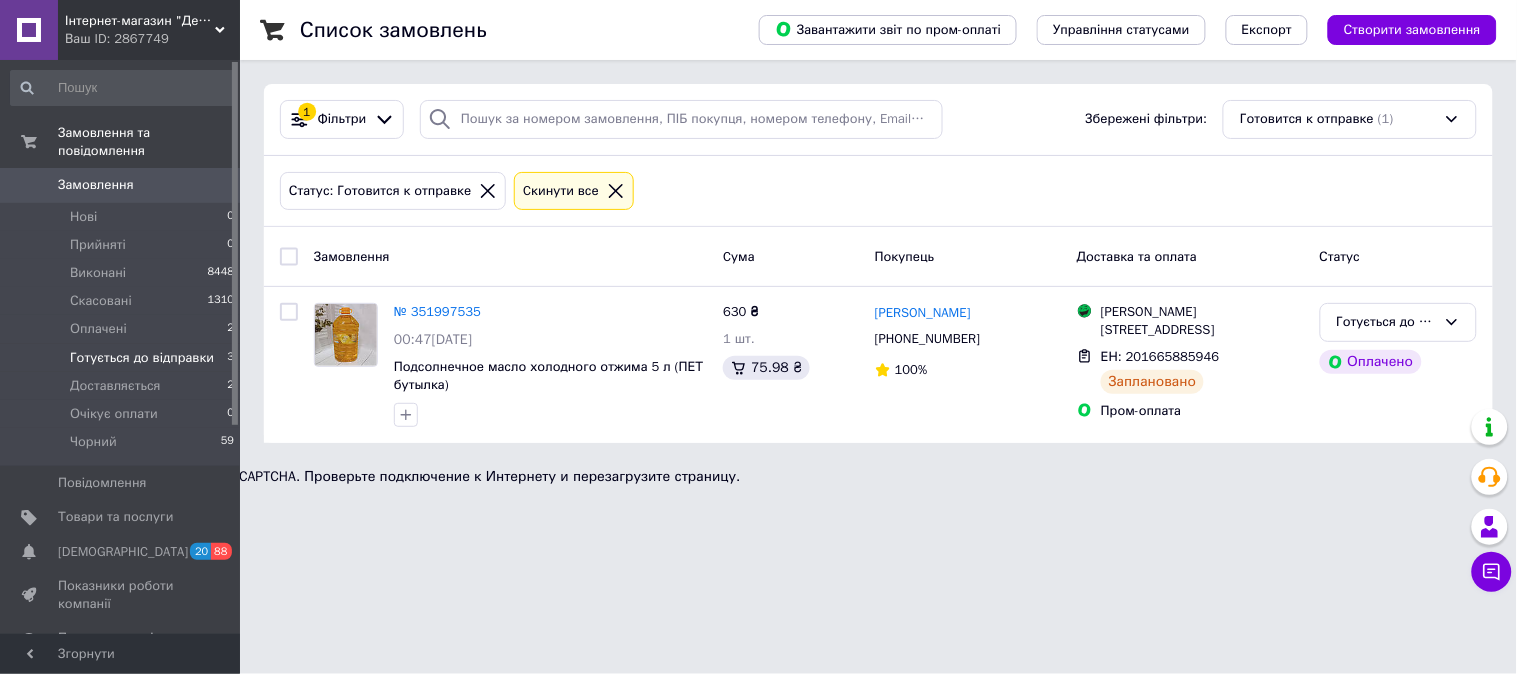 click on "Готується до відправки" at bounding box center (142, 358) 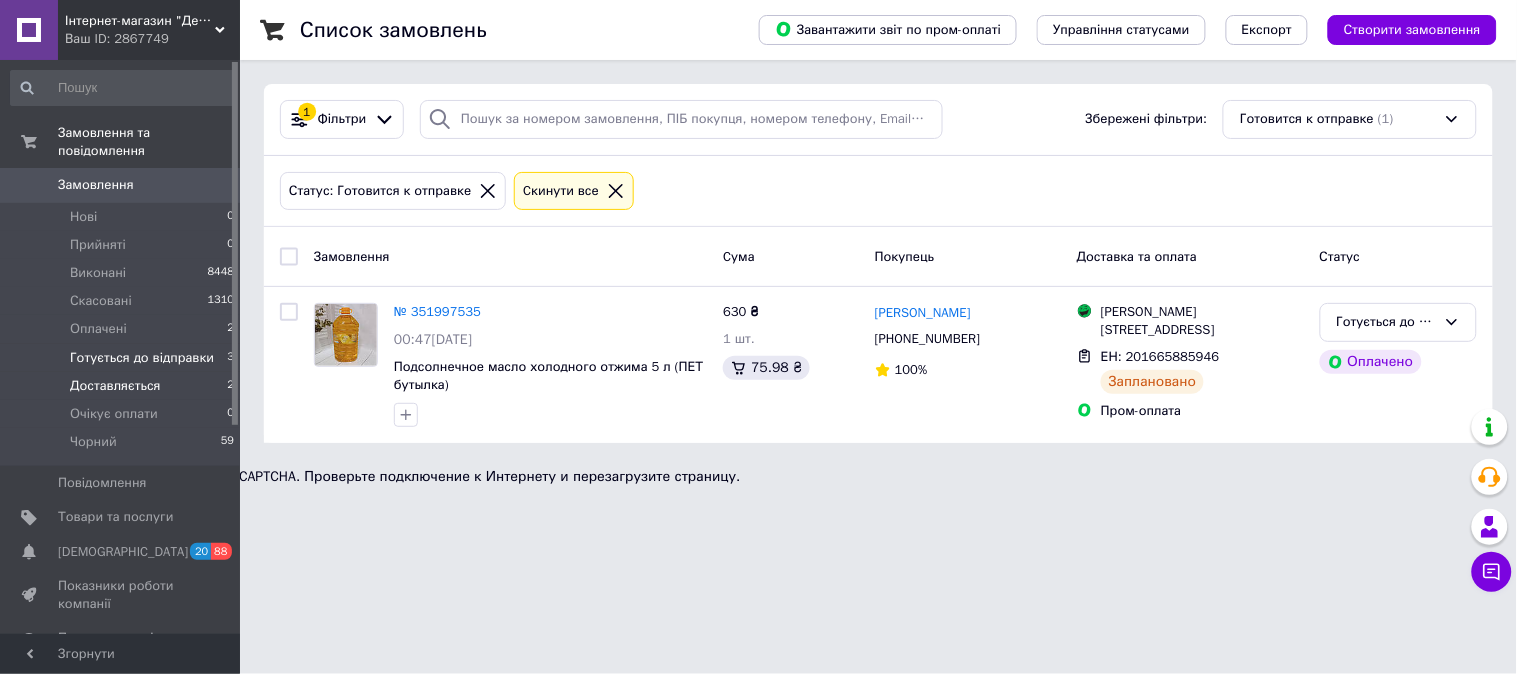 click on "Доставляється" at bounding box center (115, 386) 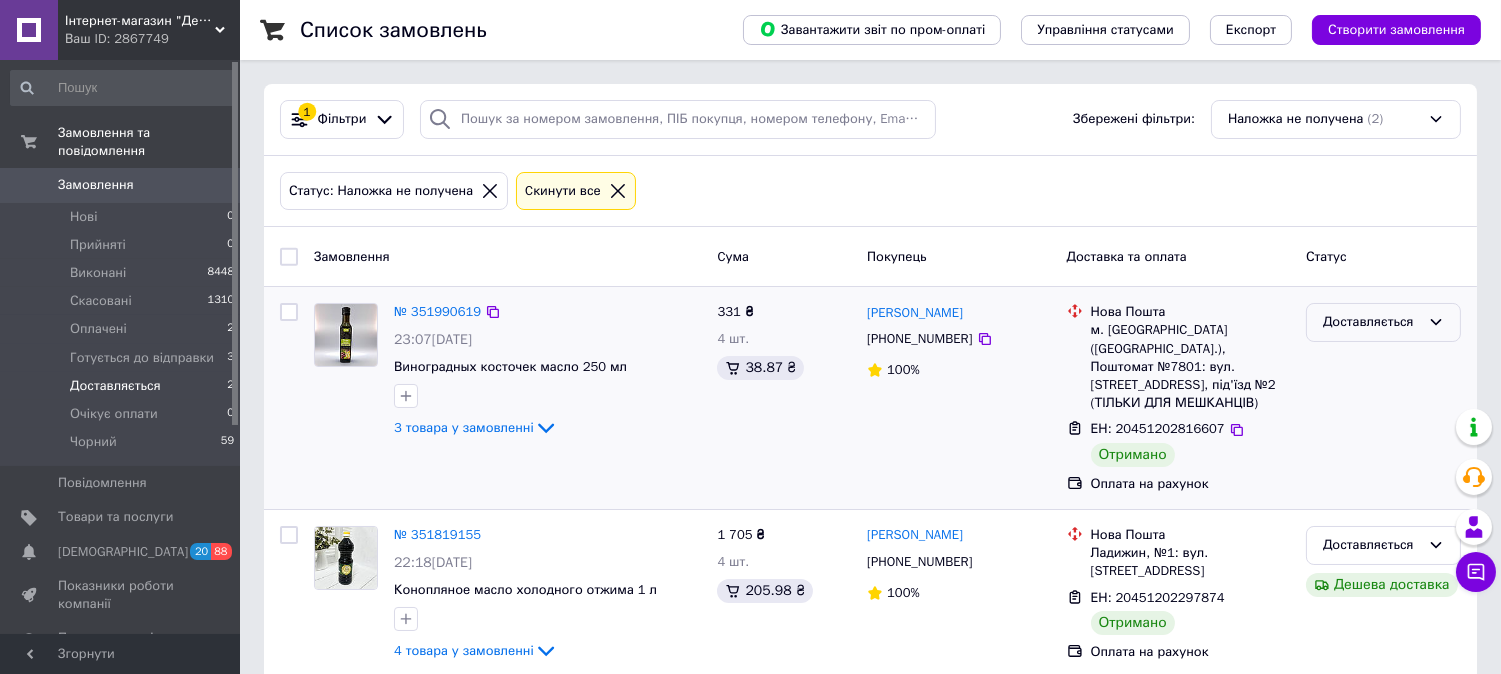 click on "Доставляється" at bounding box center [1383, 322] 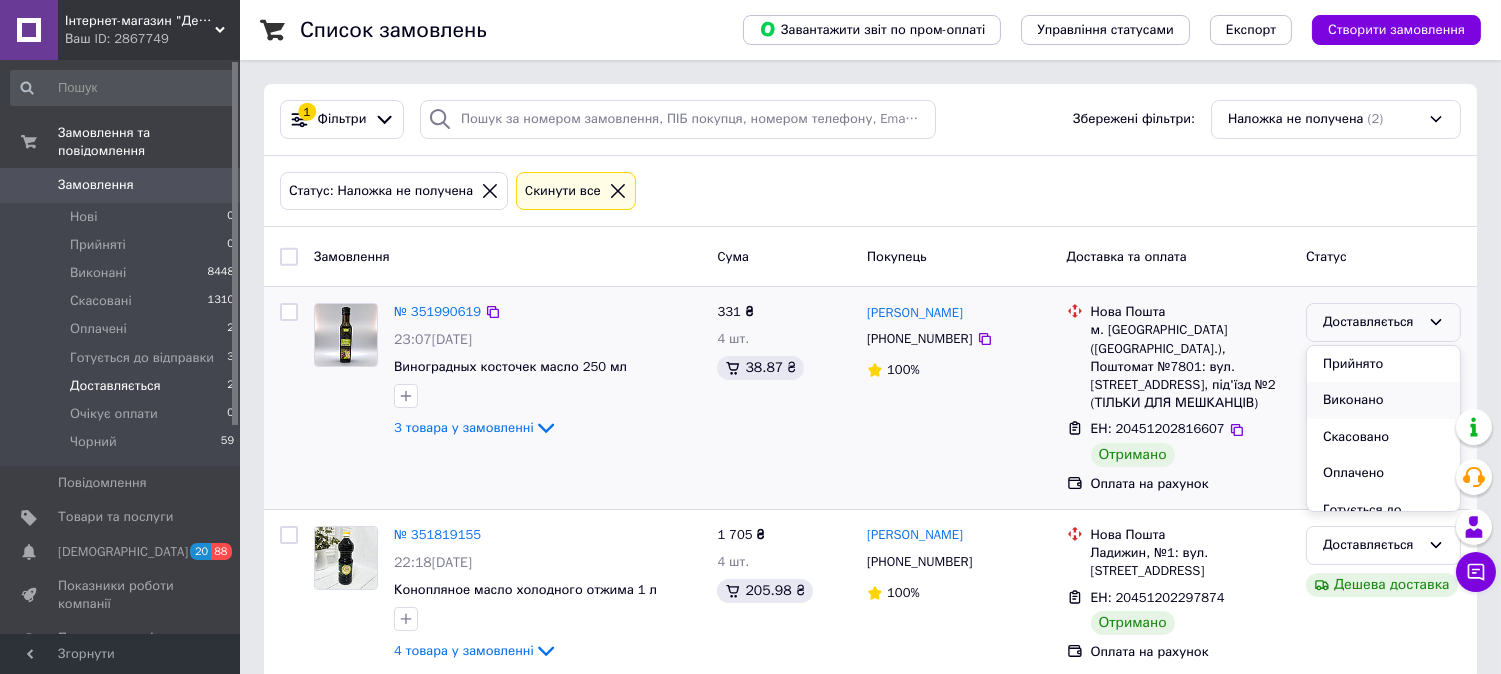 click on "Виконано" at bounding box center [1383, 400] 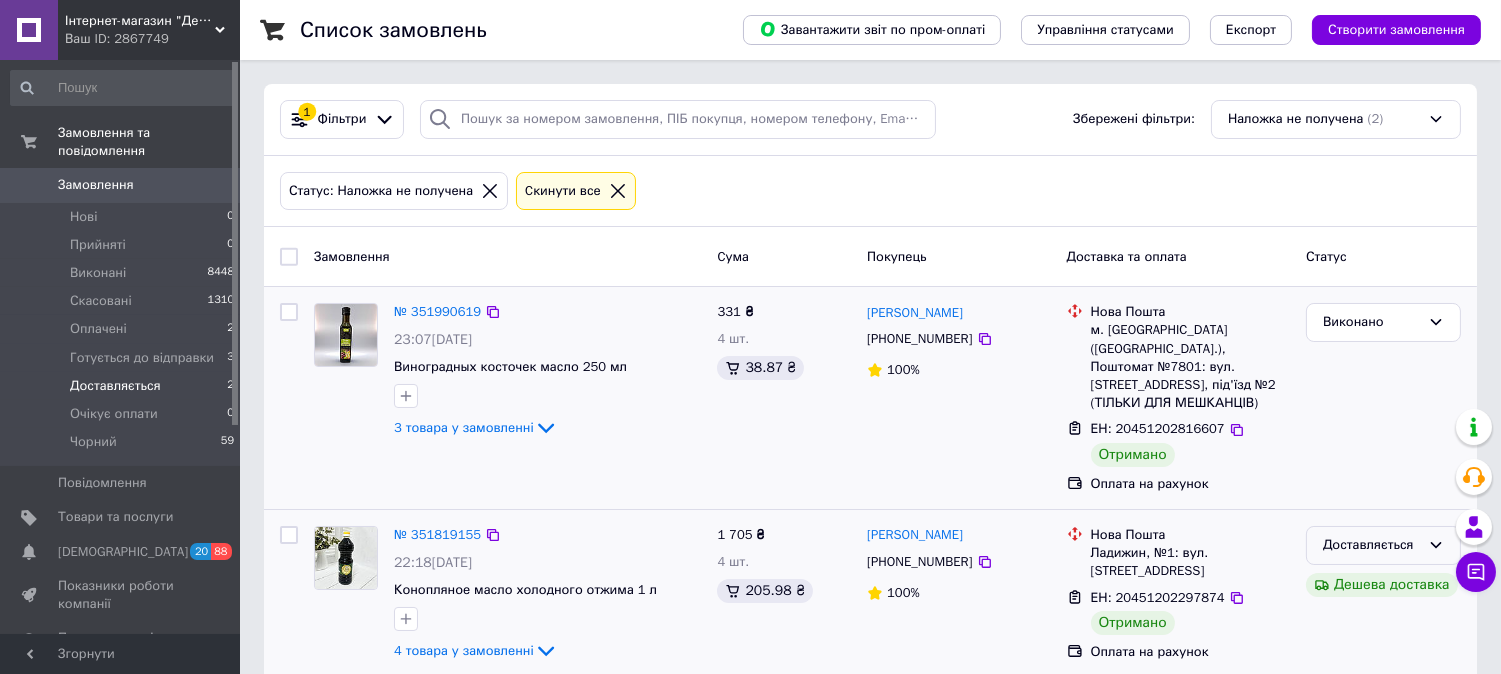 click on "Доставляється" at bounding box center [1371, 545] 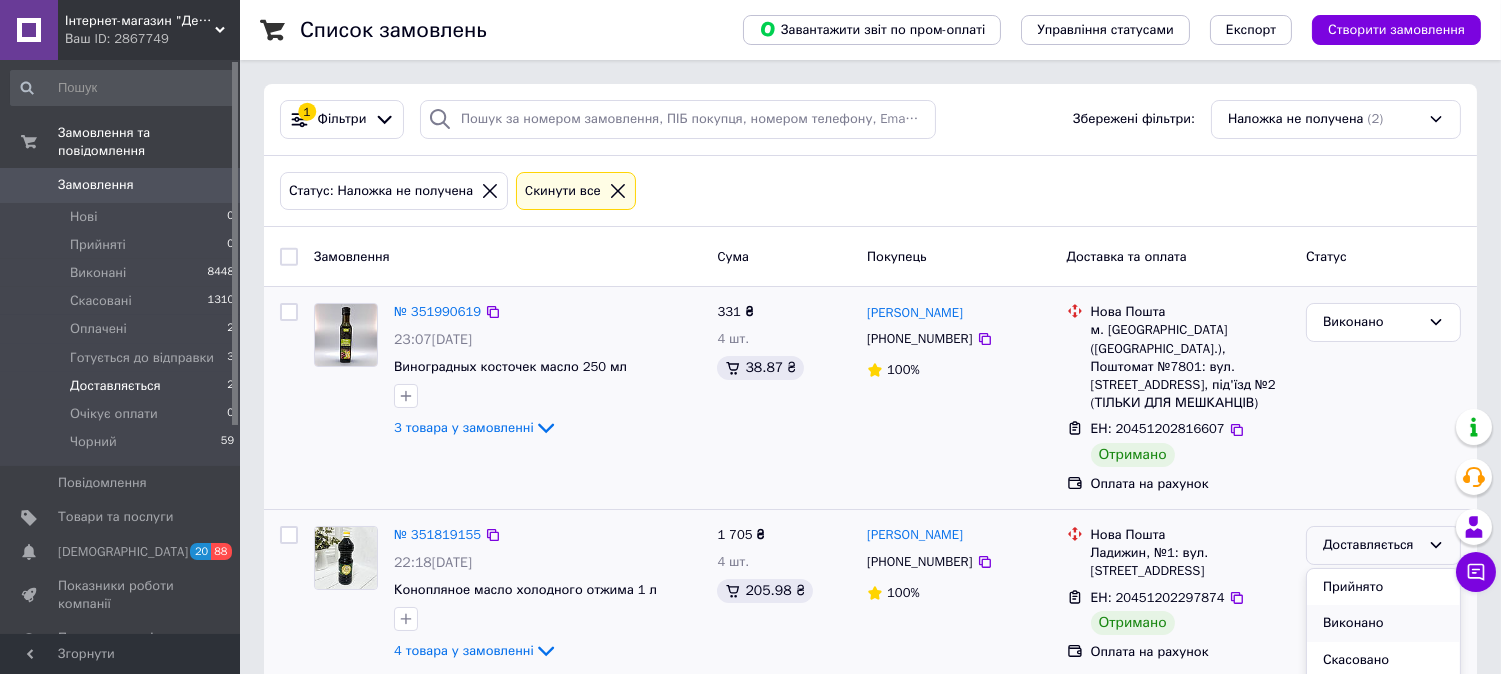 click on "Виконано" at bounding box center [1383, 623] 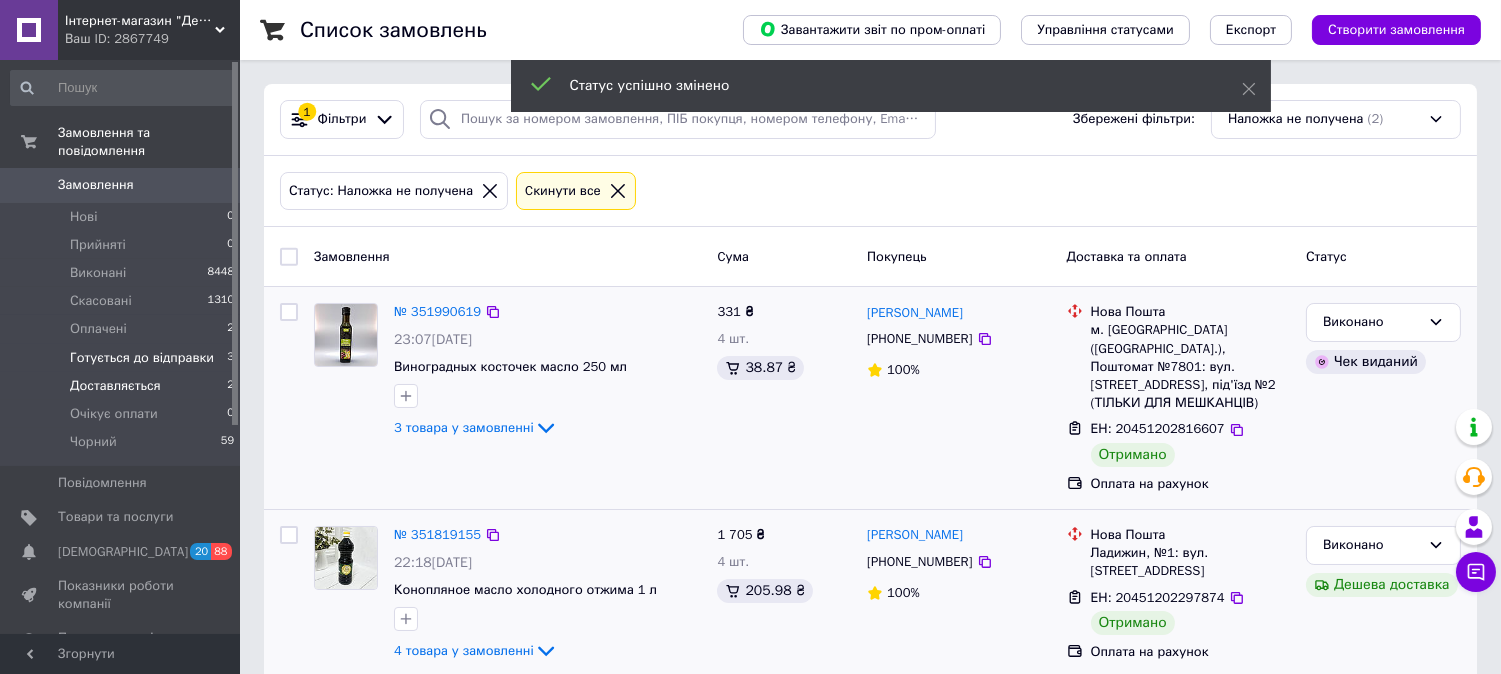 click on "Готується до відправки" at bounding box center [142, 358] 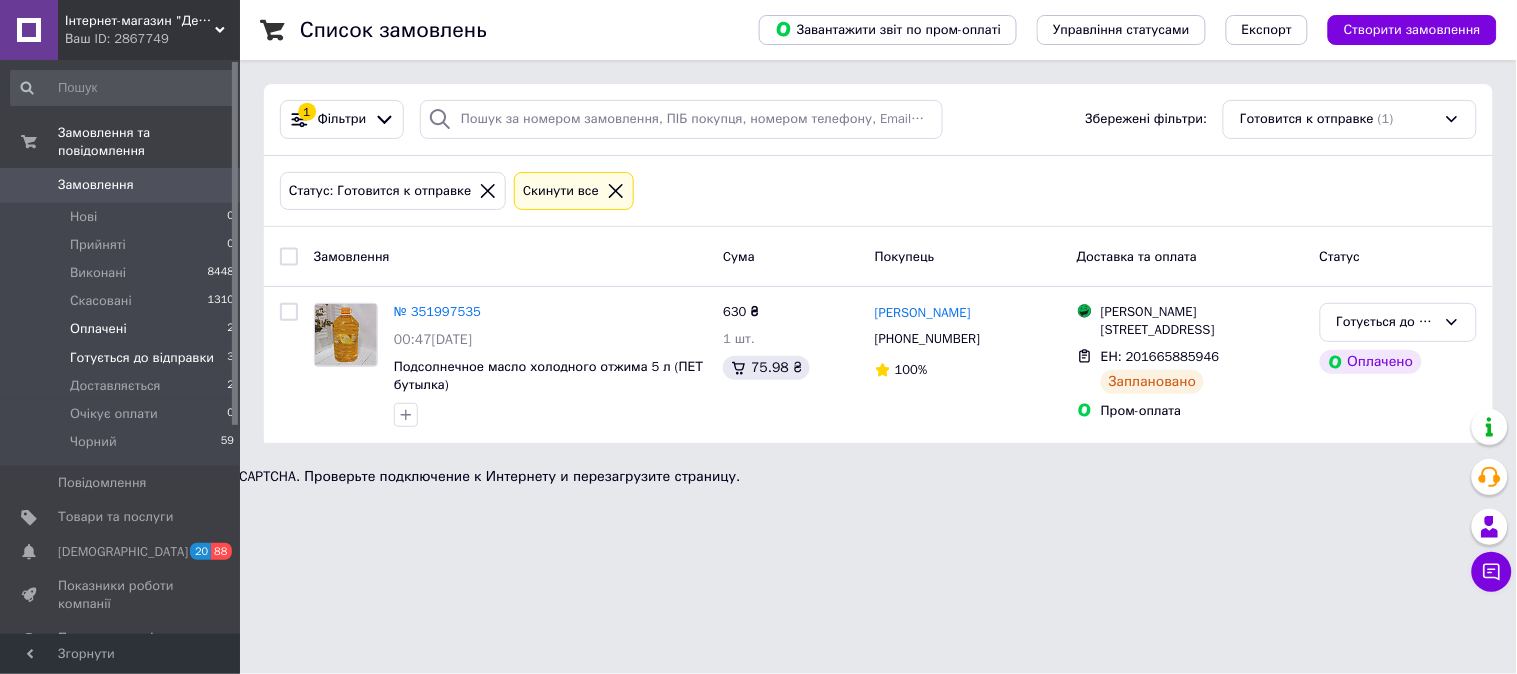 click on "Оплачені" at bounding box center (98, 329) 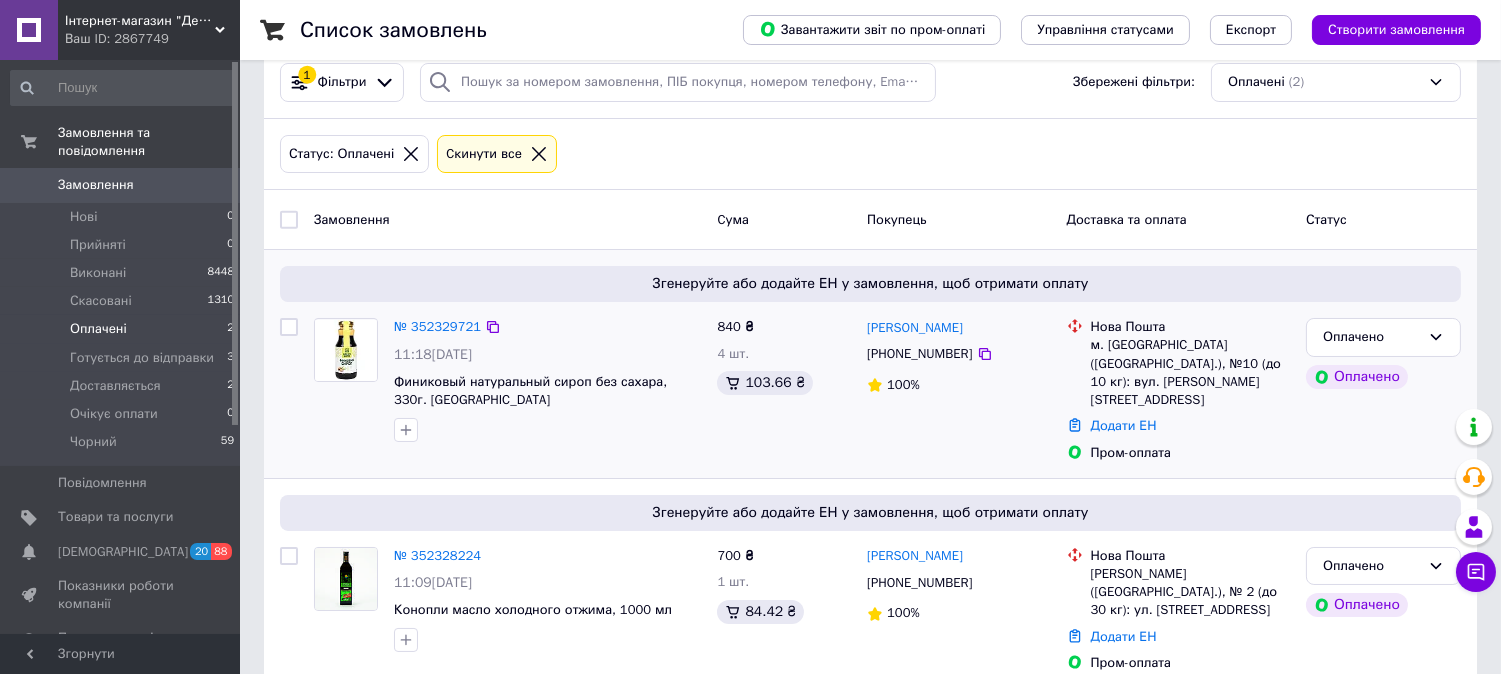 scroll, scrollTop: 57, scrollLeft: 0, axis: vertical 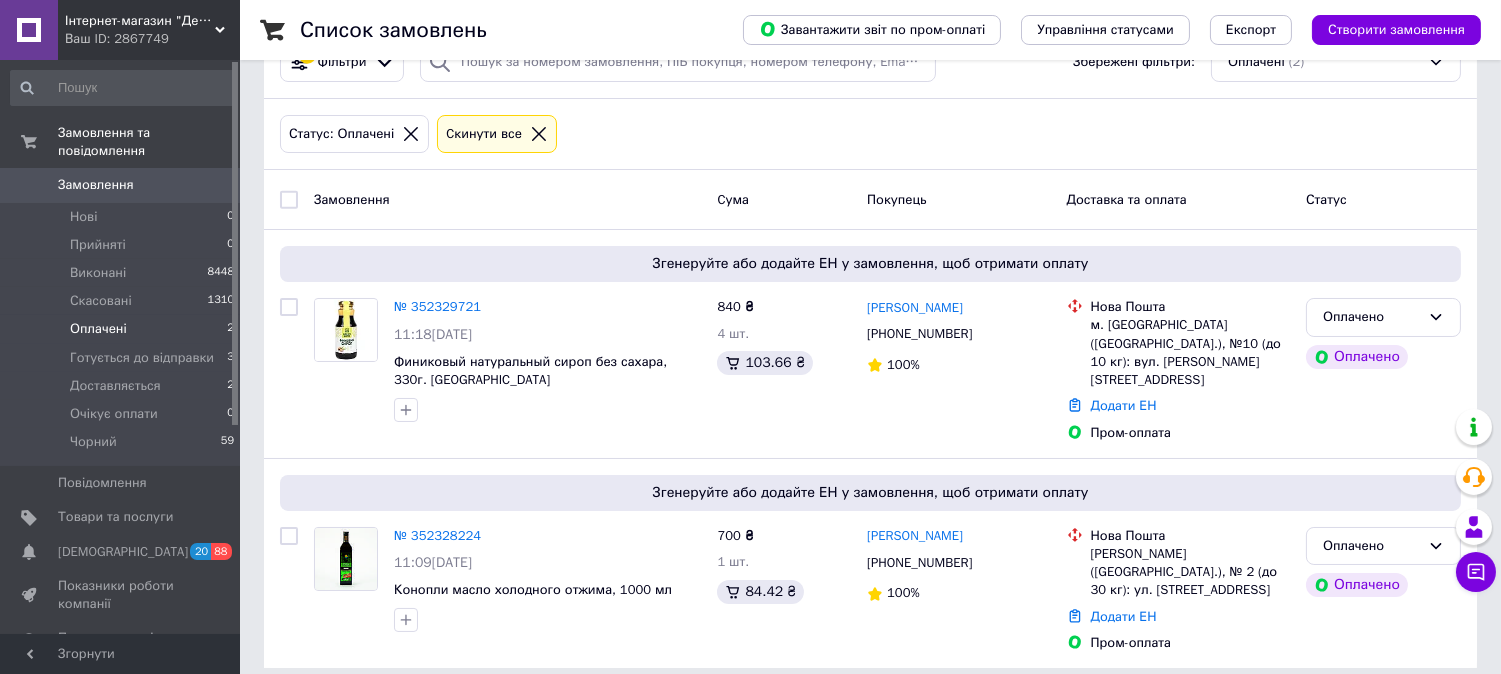click on "Інтернет-магазин "Деснашоп"" at bounding box center [140, 21] 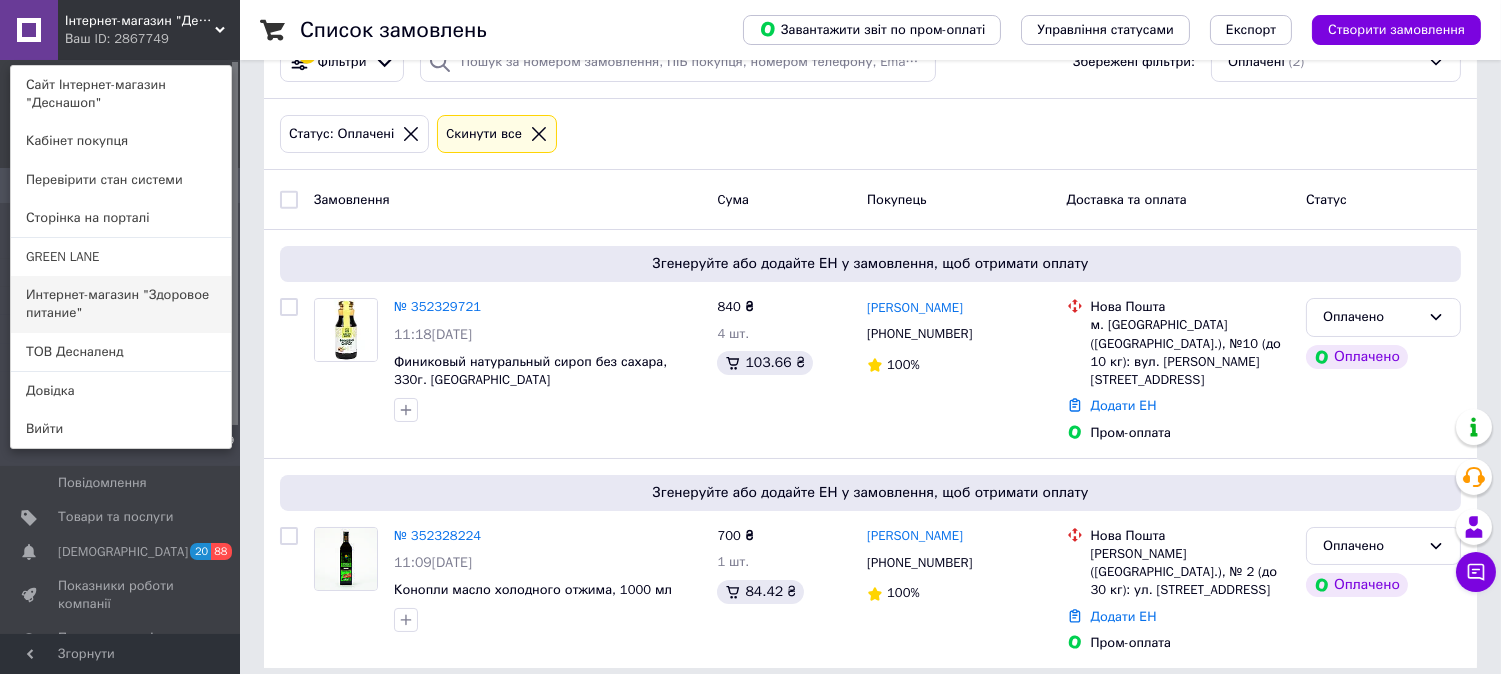 click on "Интернет-магазин "Здоровое питание"" at bounding box center [121, 304] 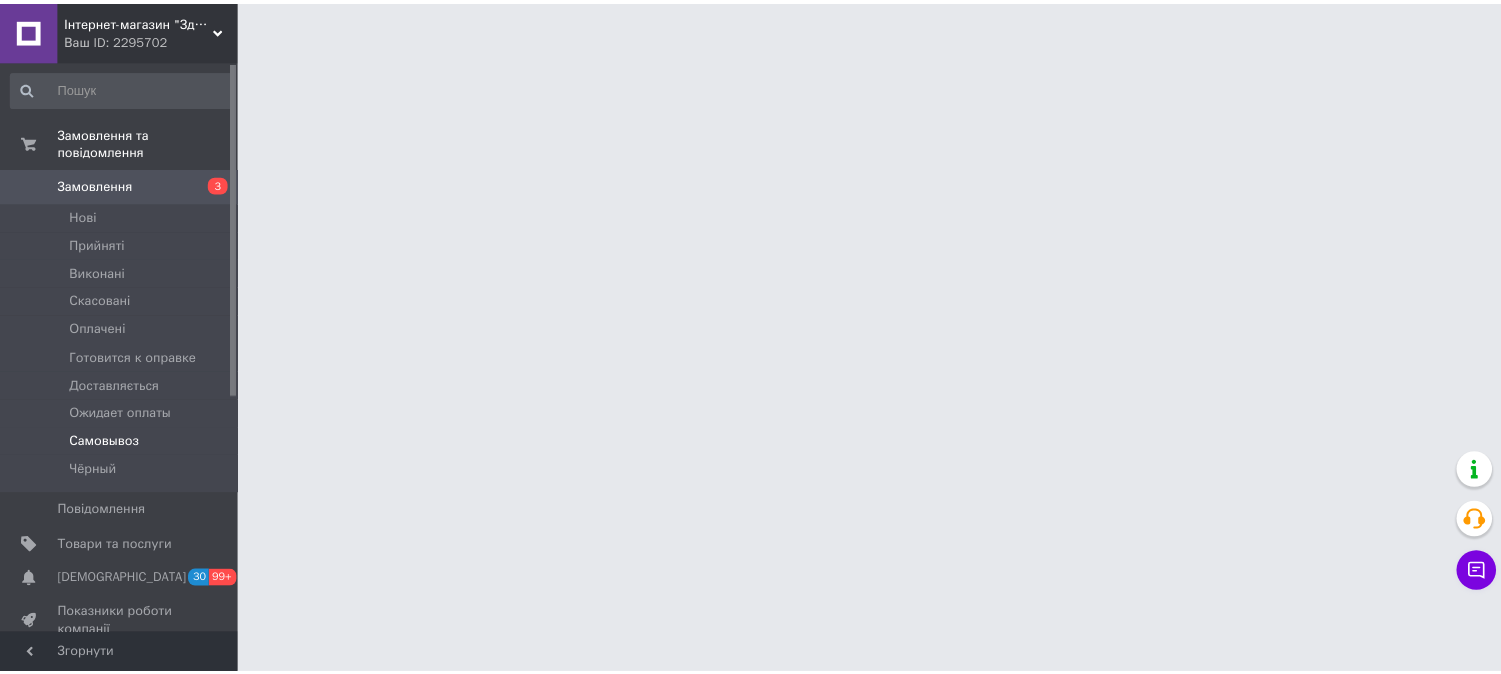 scroll, scrollTop: 0, scrollLeft: 0, axis: both 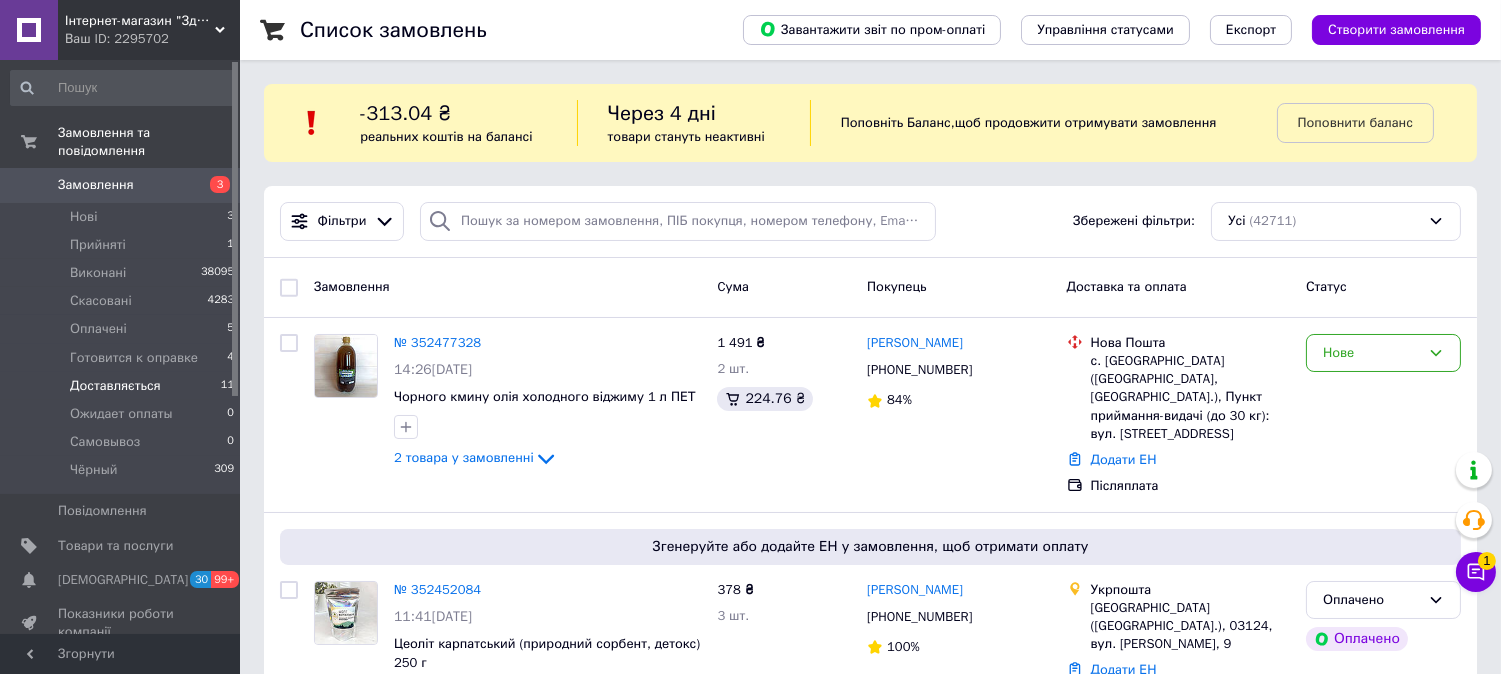 click on "Доставляється" at bounding box center [115, 386] 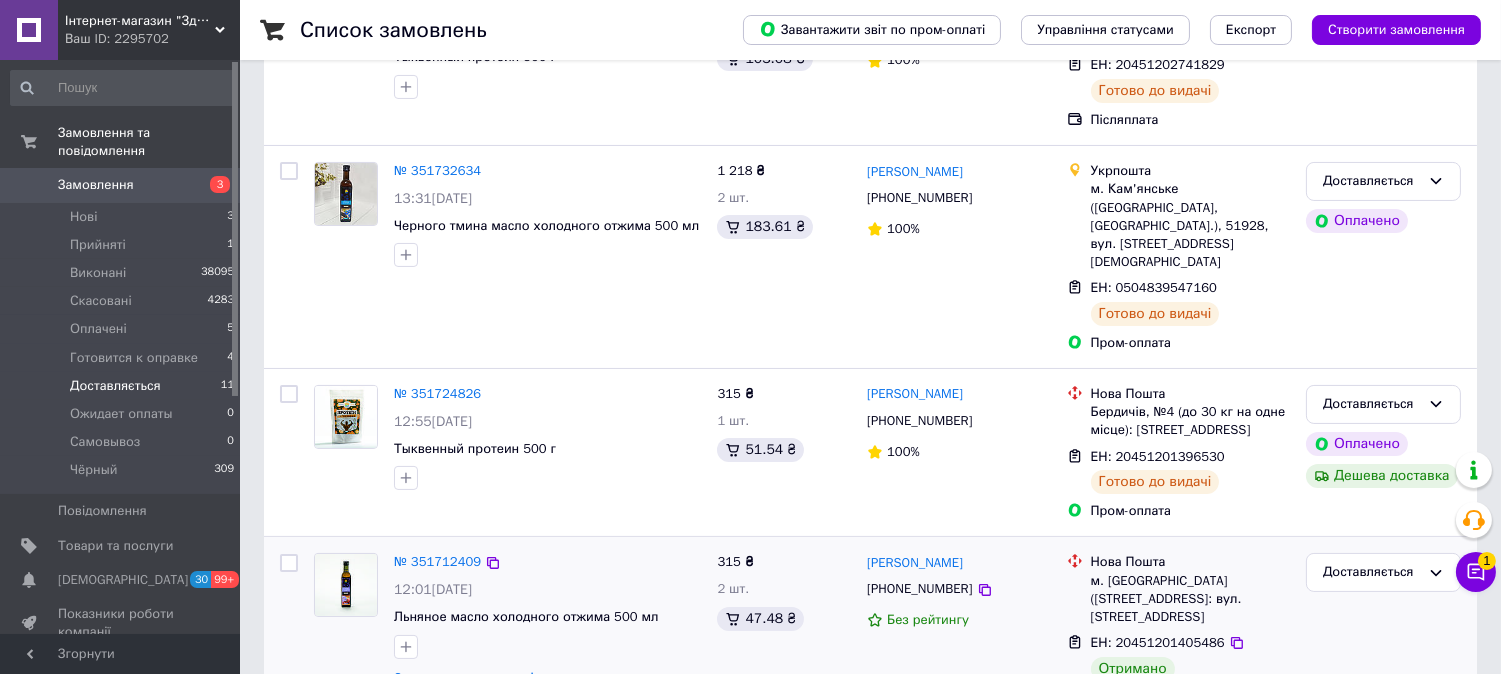 scroll, scrollTop: 777, scrollLeft: 0, axis: vertical 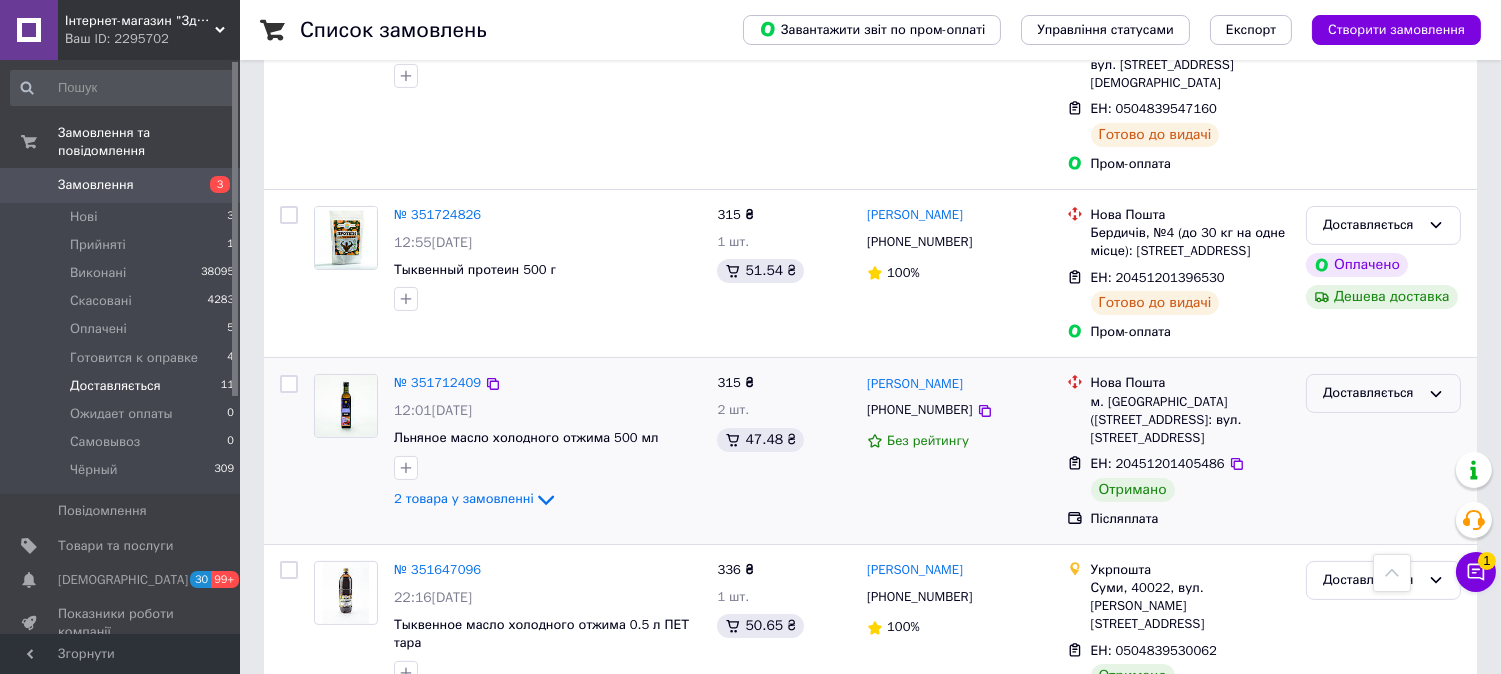 click on "Доставляється" at bounding box center (1383, 393) 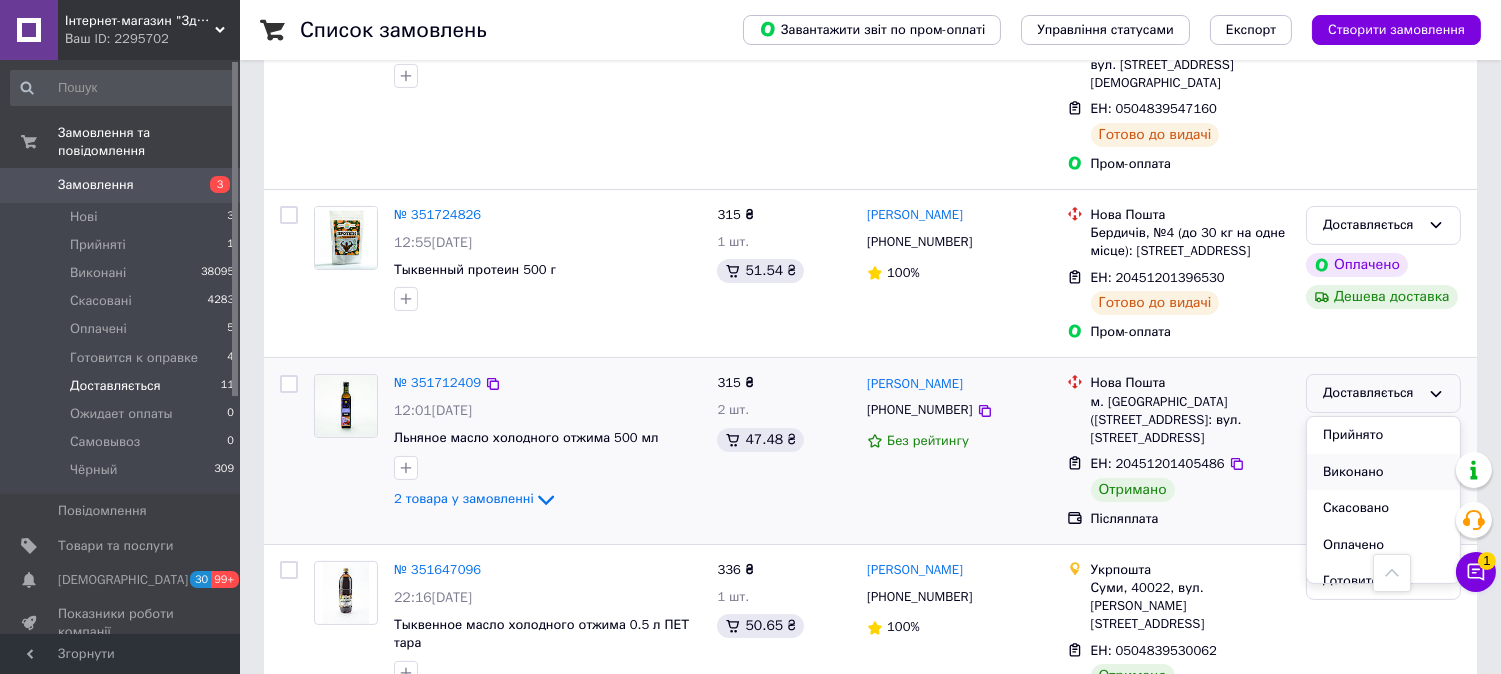 click on "Виконано" at bounding box center (1383, 472) 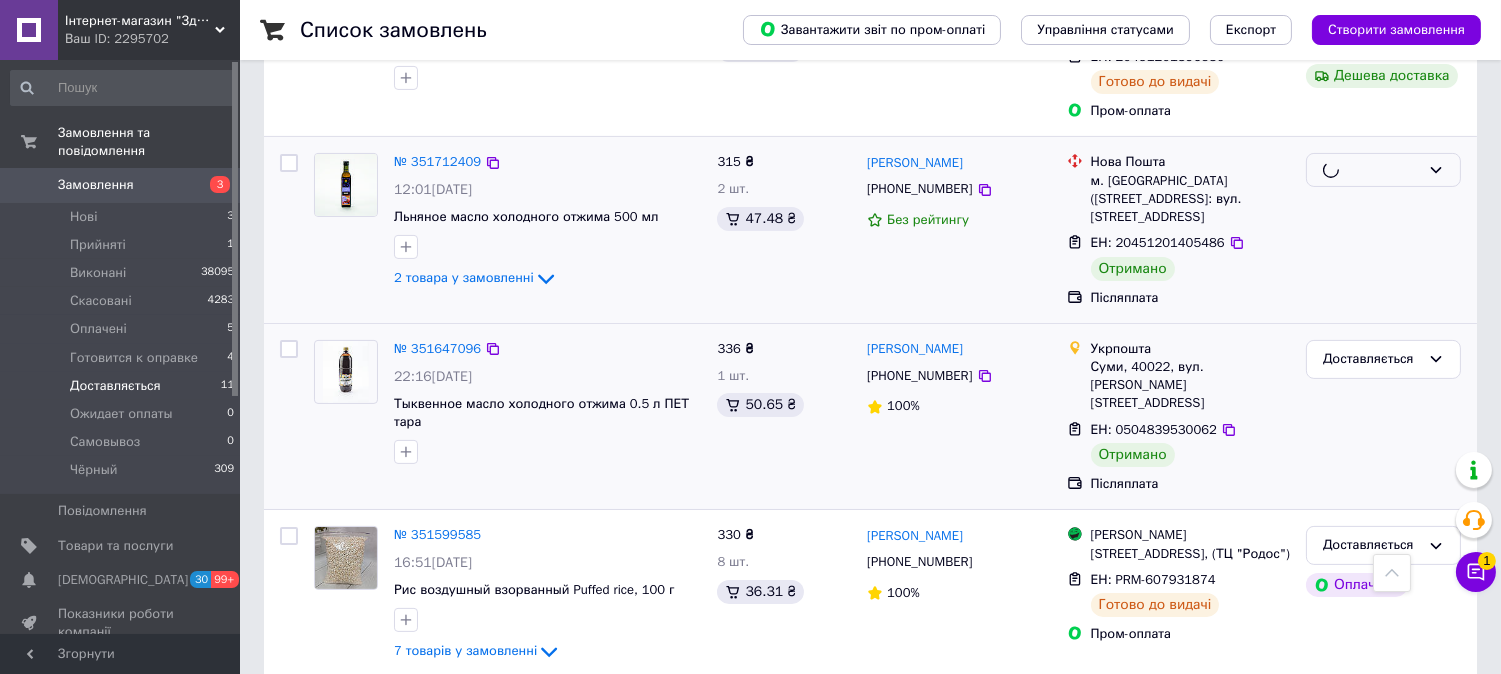 scroll, scrollTop: 1000, scrollLeft: 0, axis: vertical 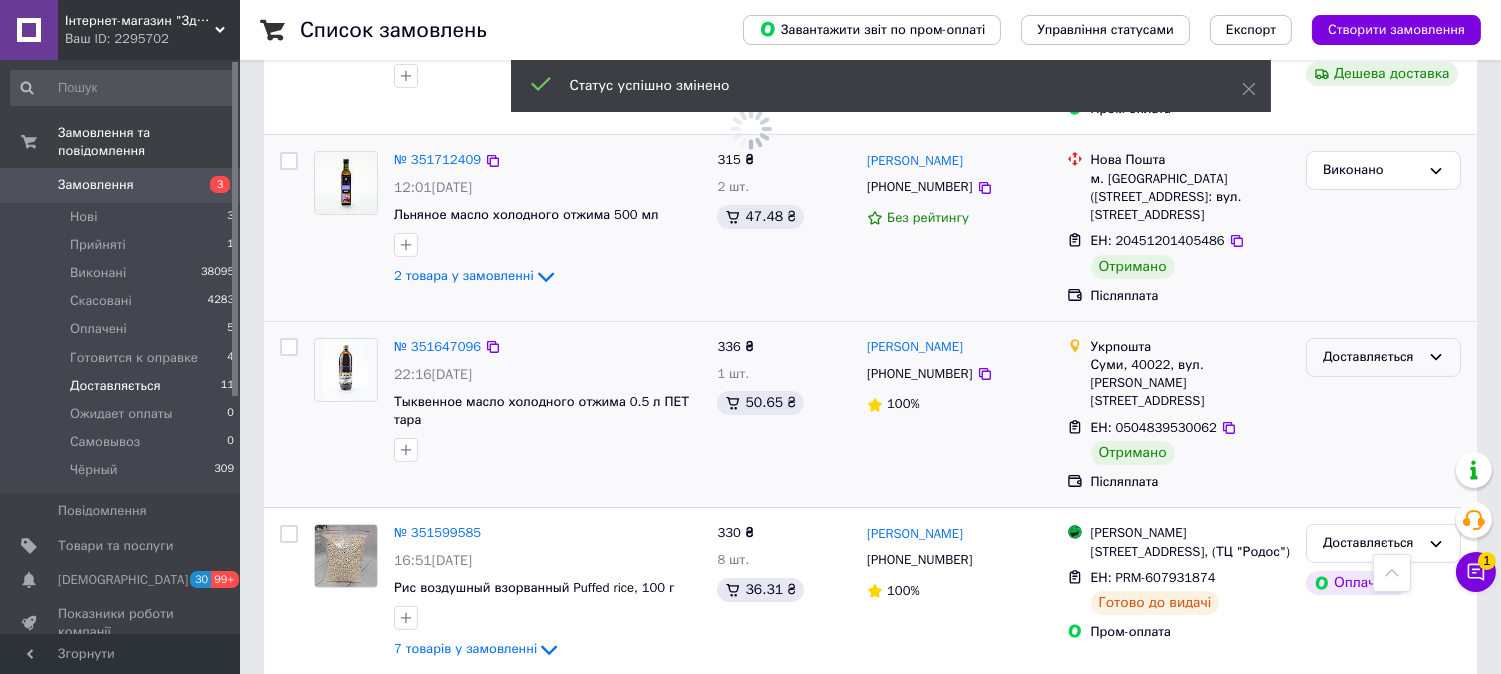 click on "Доставляється" at bounding box center (1371, 357) 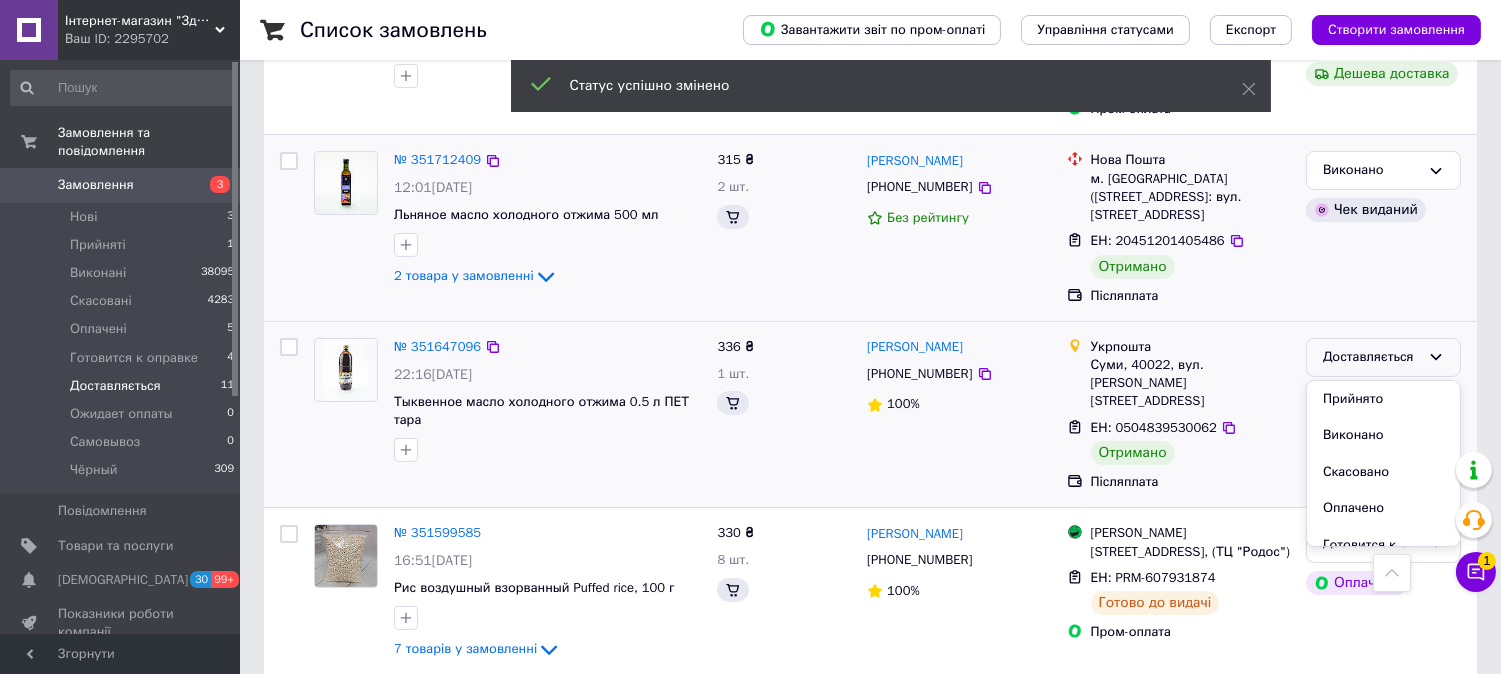 click on "Виконано" at bounding box center [1383, 435] 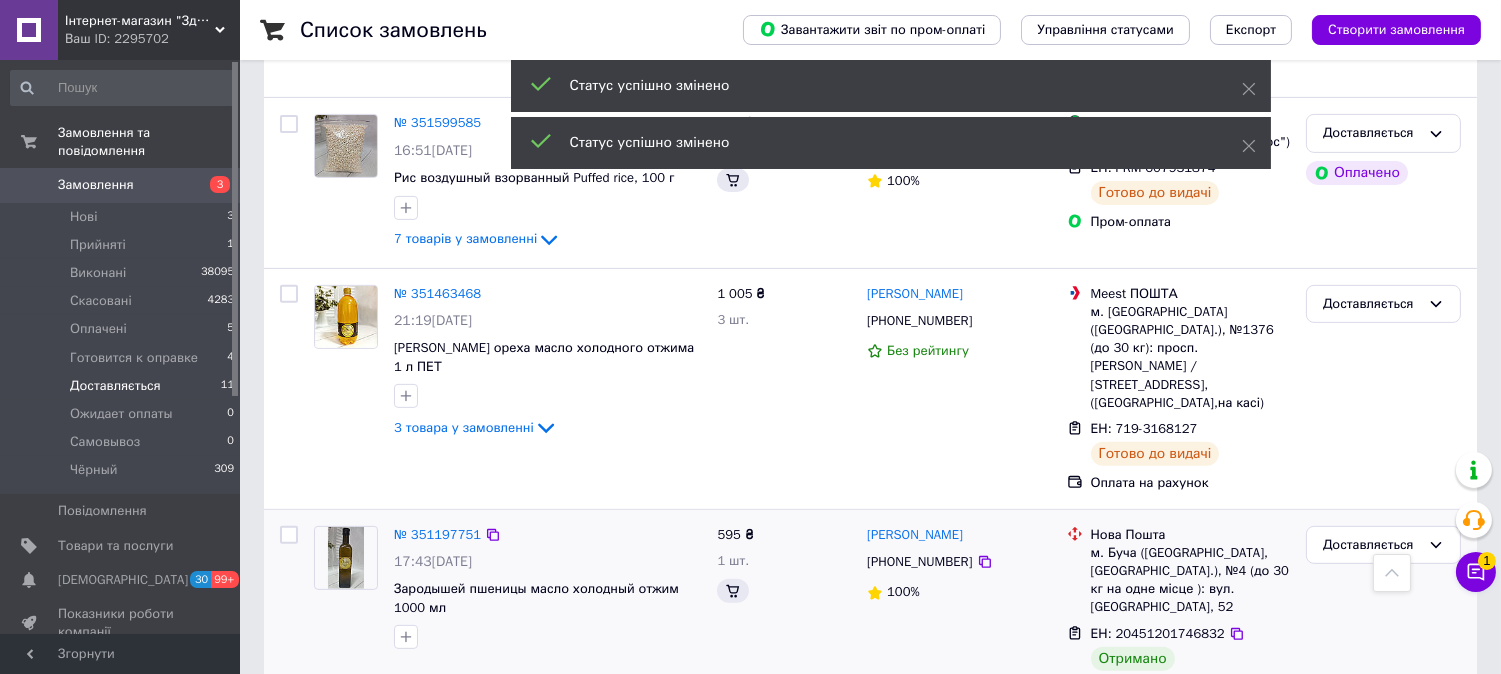 scroll, scrollTop: 1555, scrollLeft: 0, axis: vertical 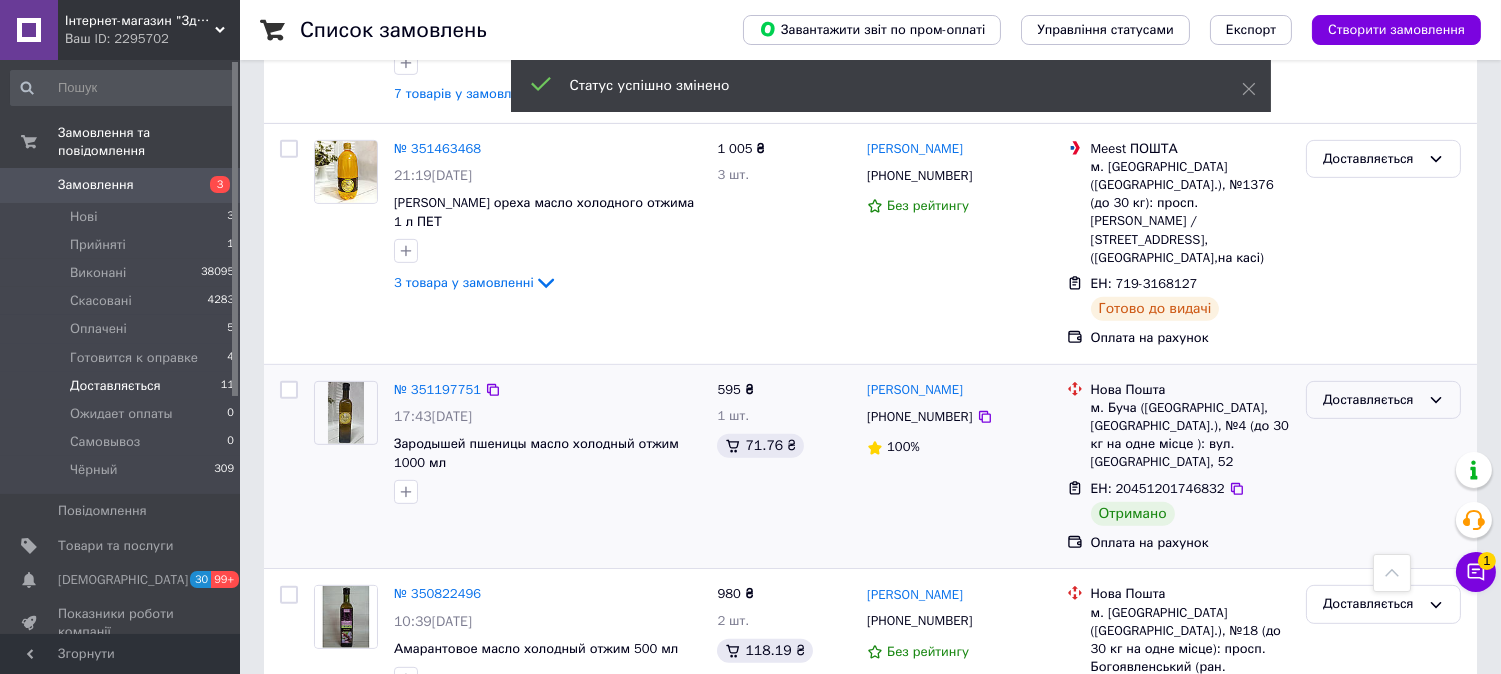 click on "Доставляється" at bounding box center [1371, 400] 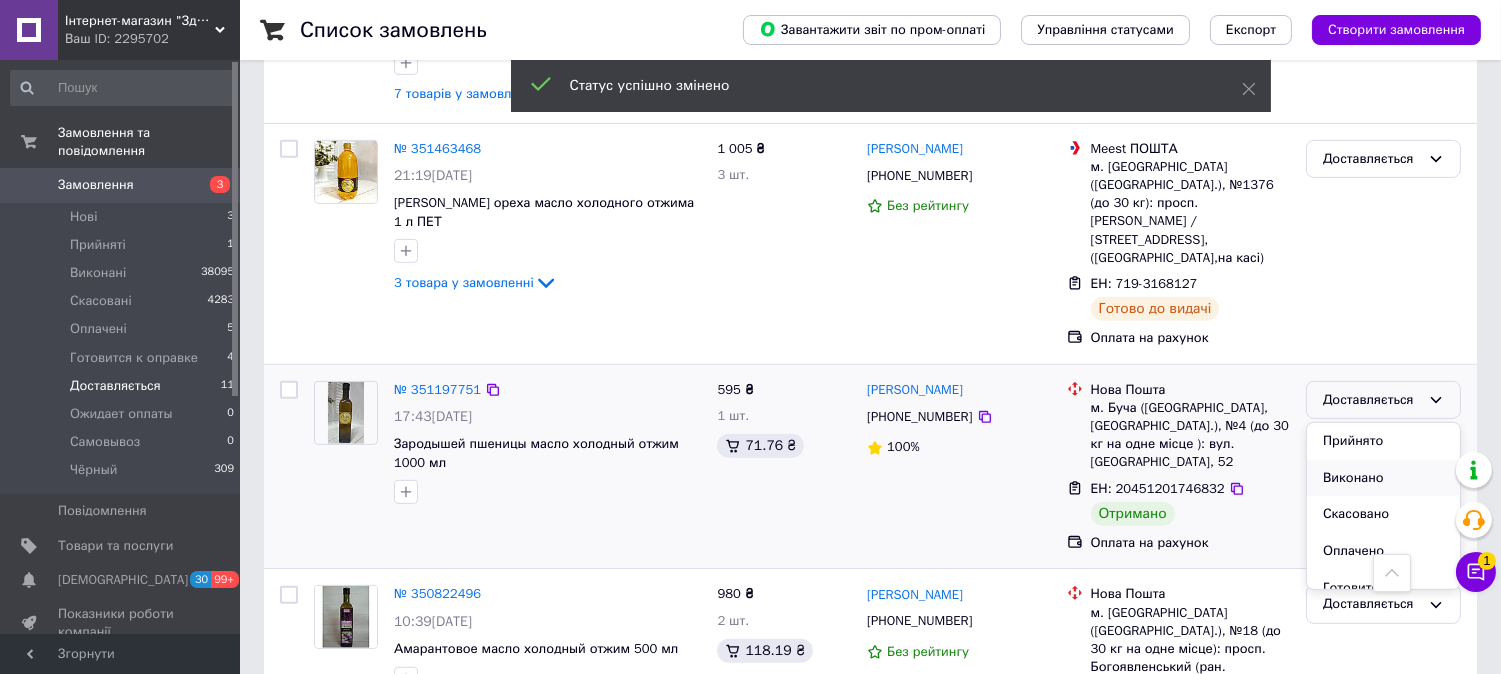 click on "Виконано" at bounding box center (1383, 478) 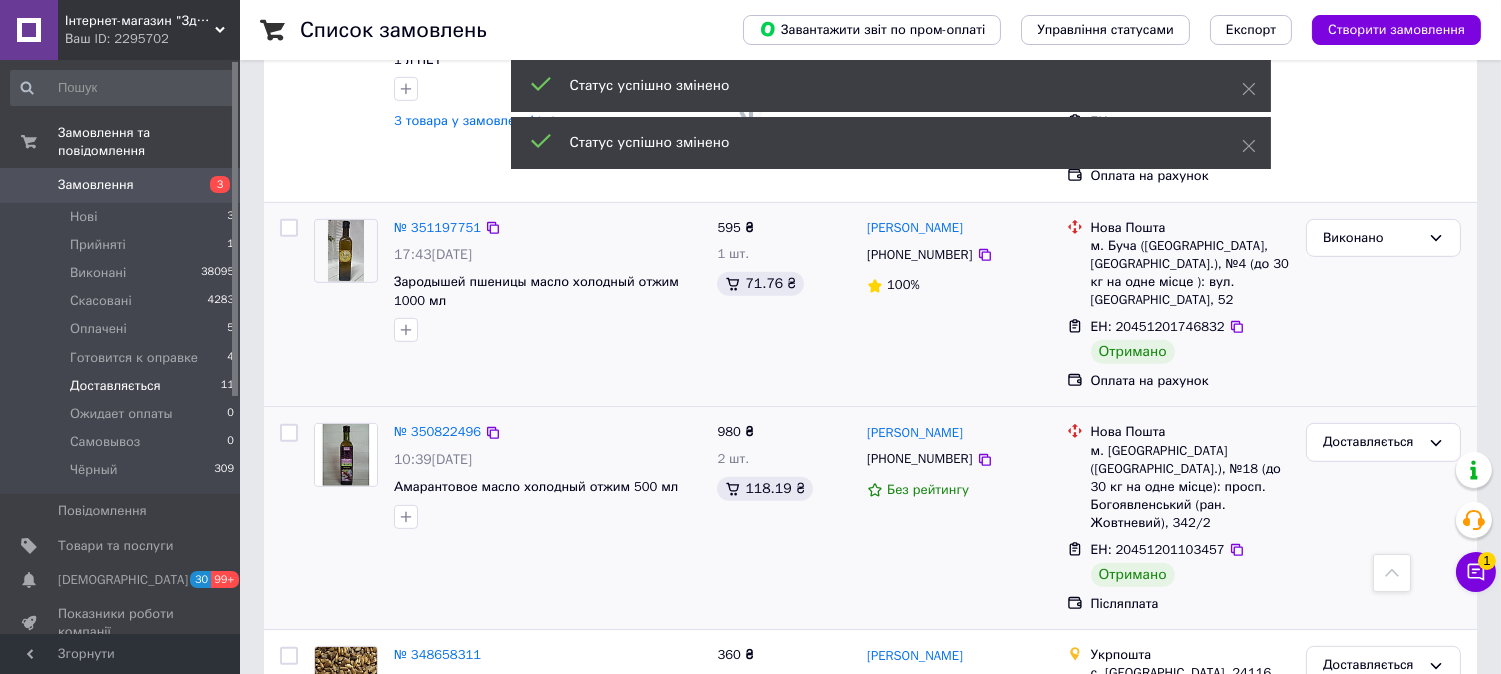 scroll, scrollTop: 1727, scrollLeft: 0, axis: vertical 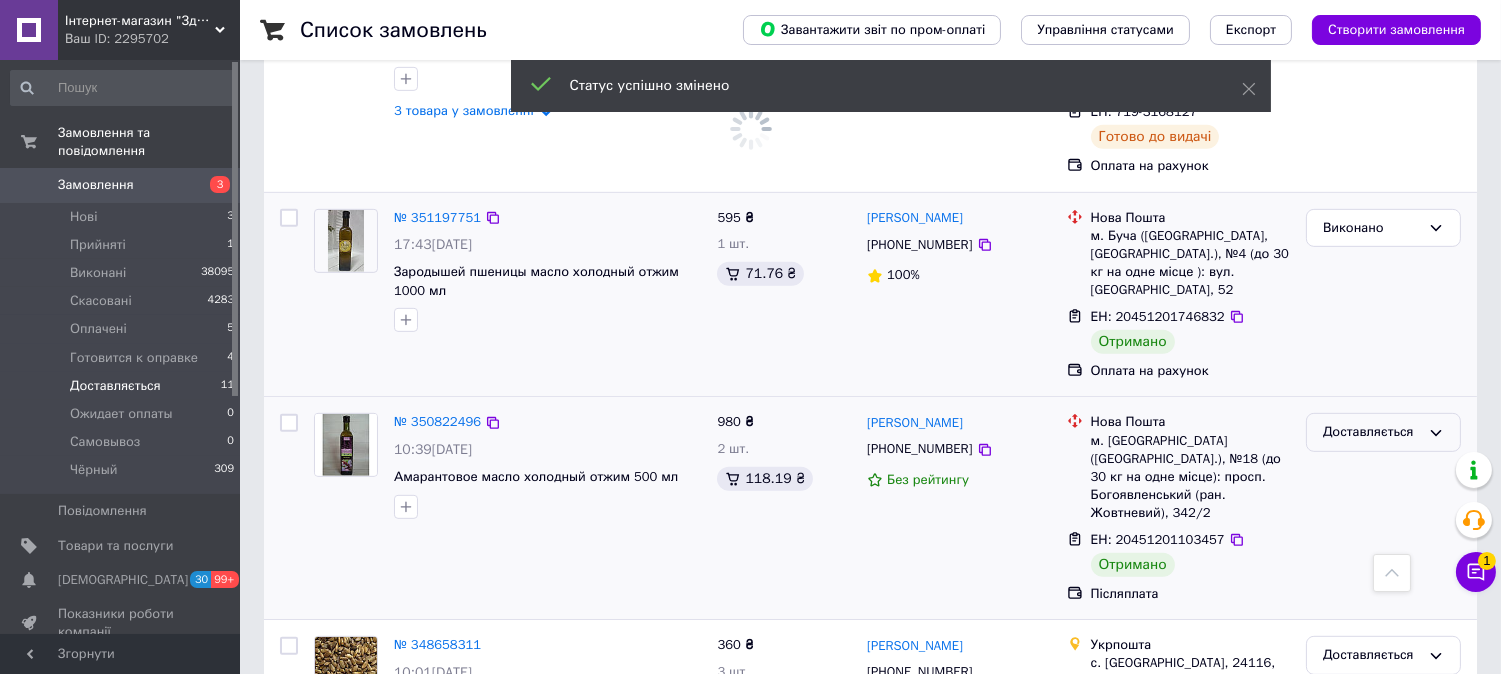 click on "Доставляється" at bounding box center (1371, 432) 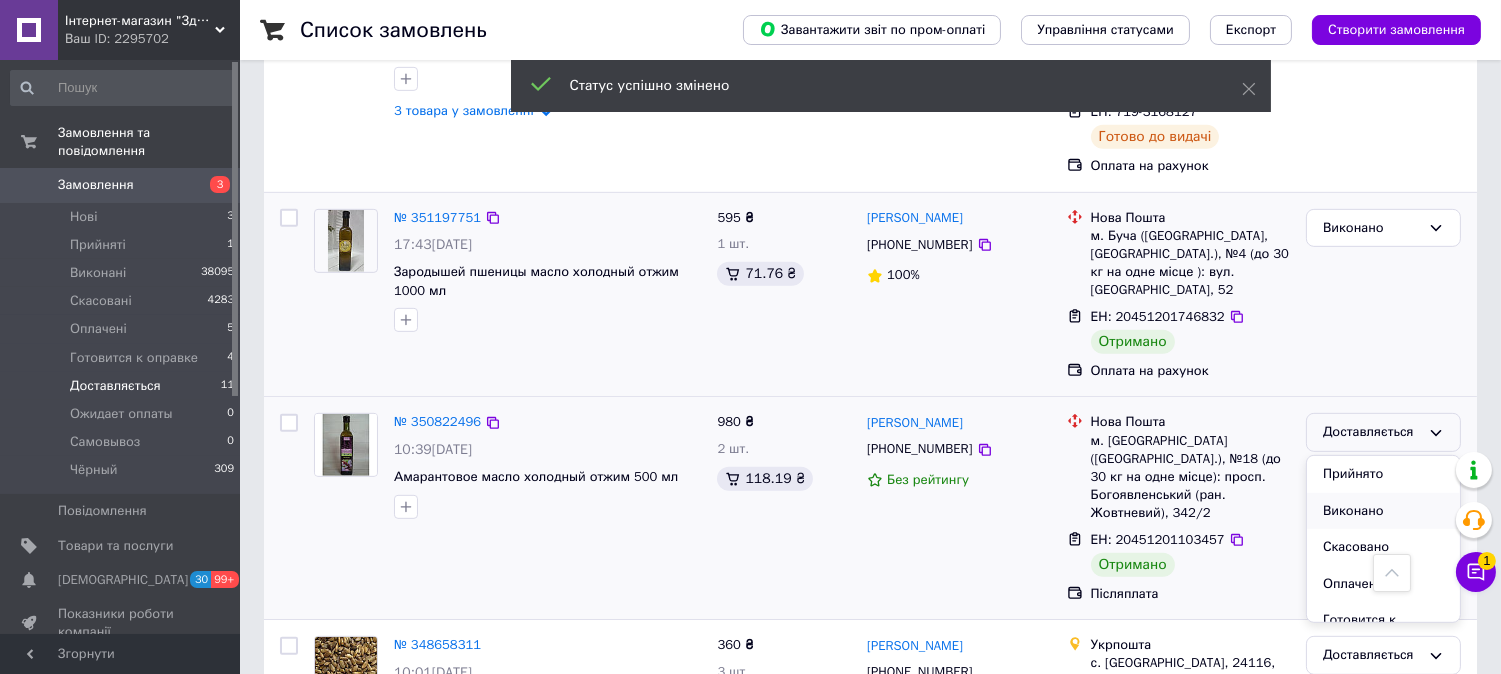 click on "Виконано" at bounding box center [1383, 511] 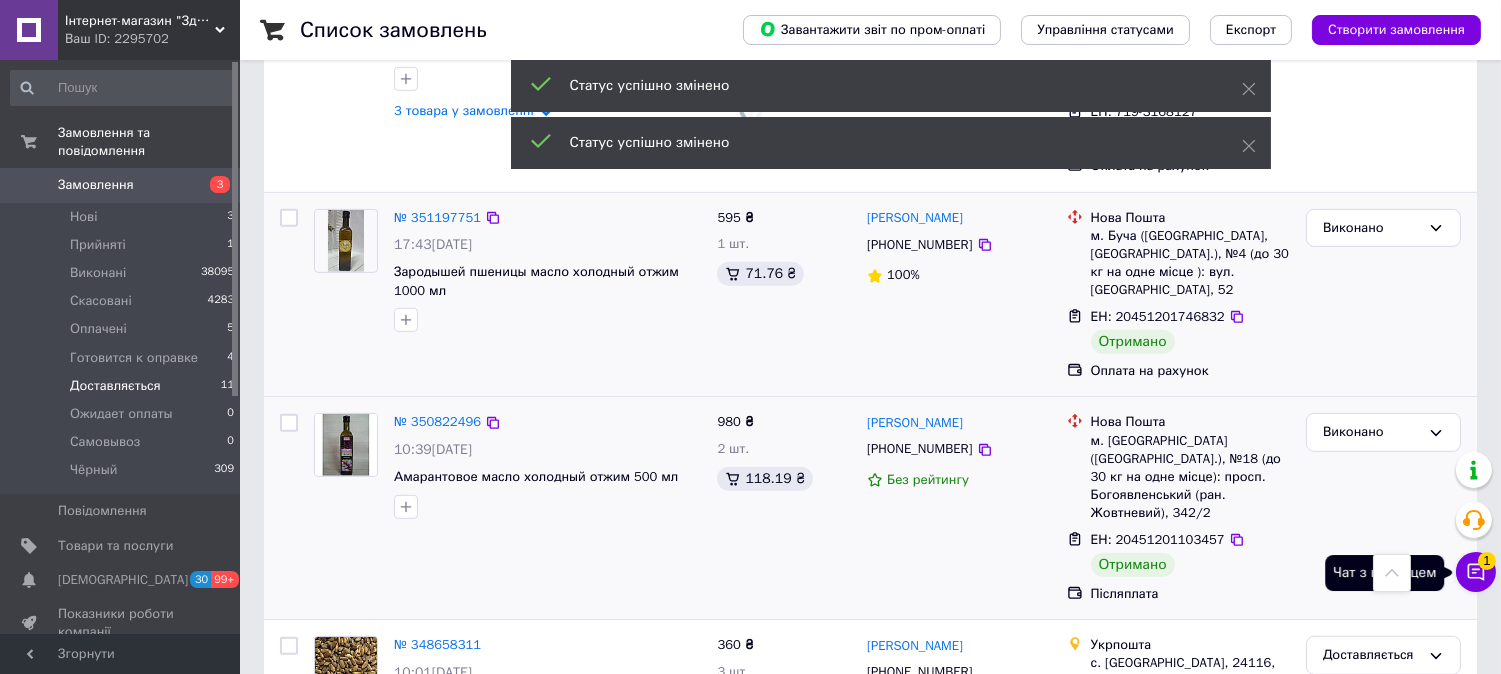 click 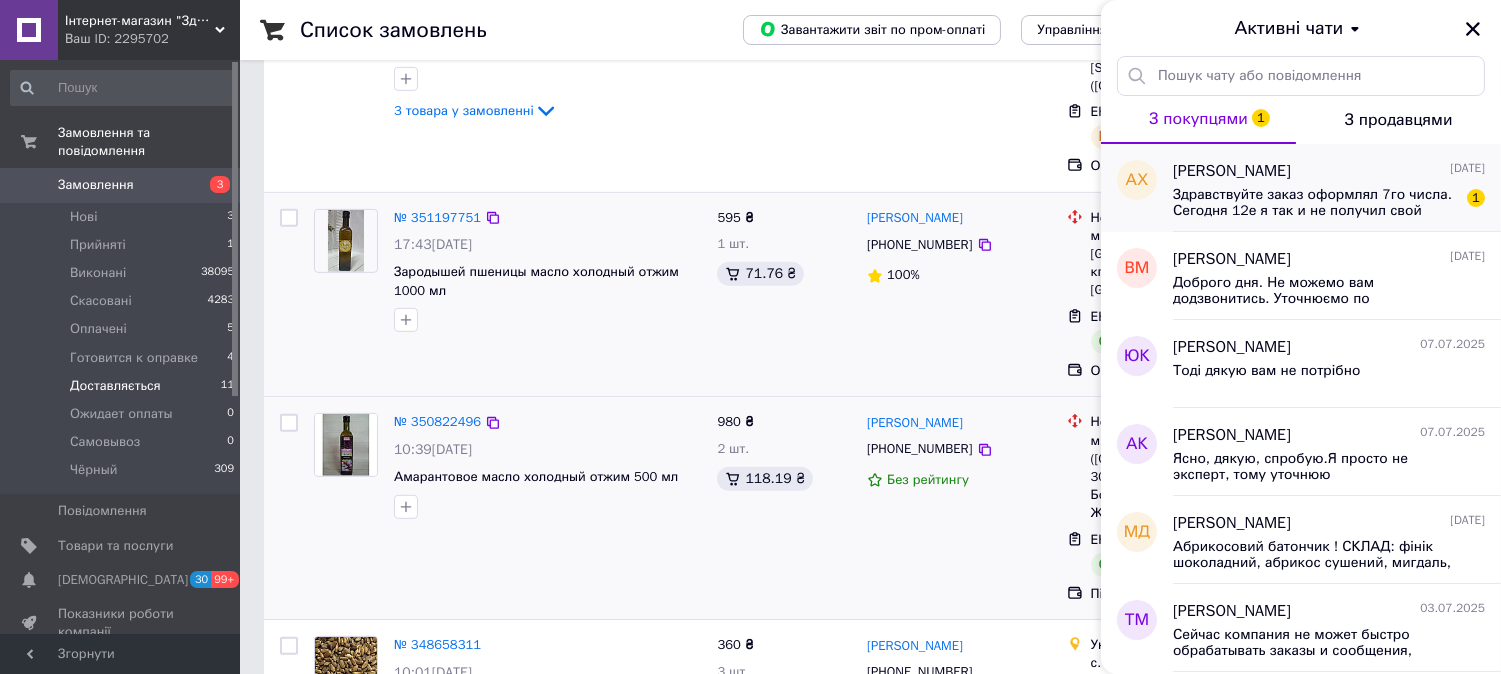 click on "Александр Холохоленко" at bounding box center (1232, 171) 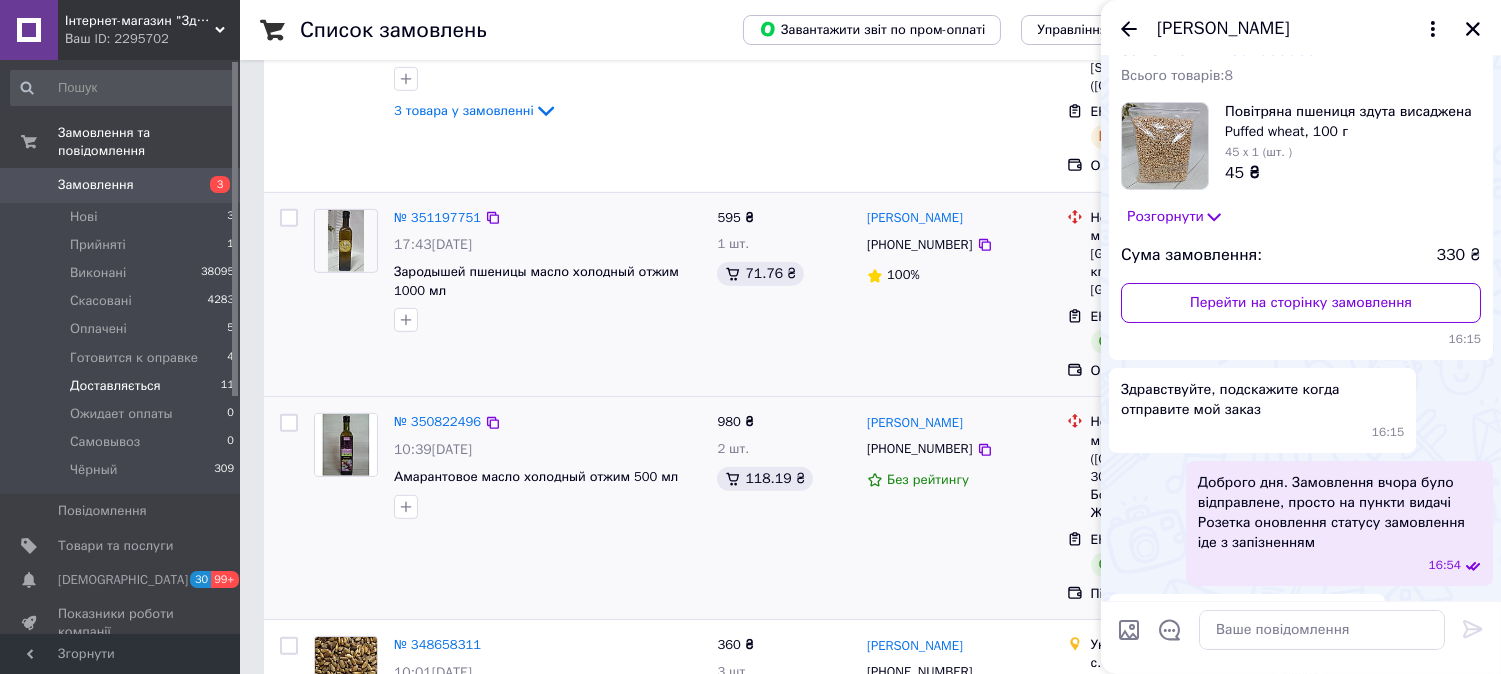 scroll, scrollTop: 31, scrollLeft: 0, axis: vertical 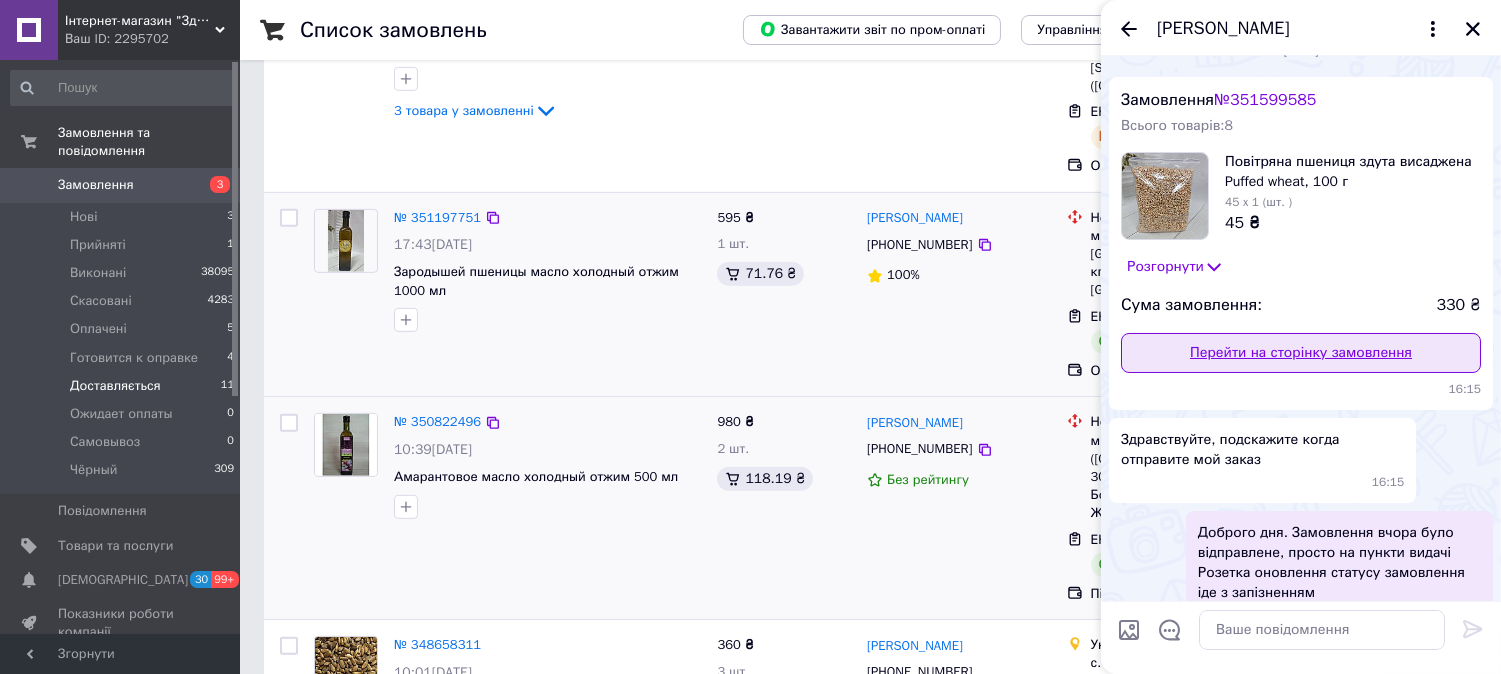 click on "Перейти на сторінку замовлення" at bounding box center [1301, 353] 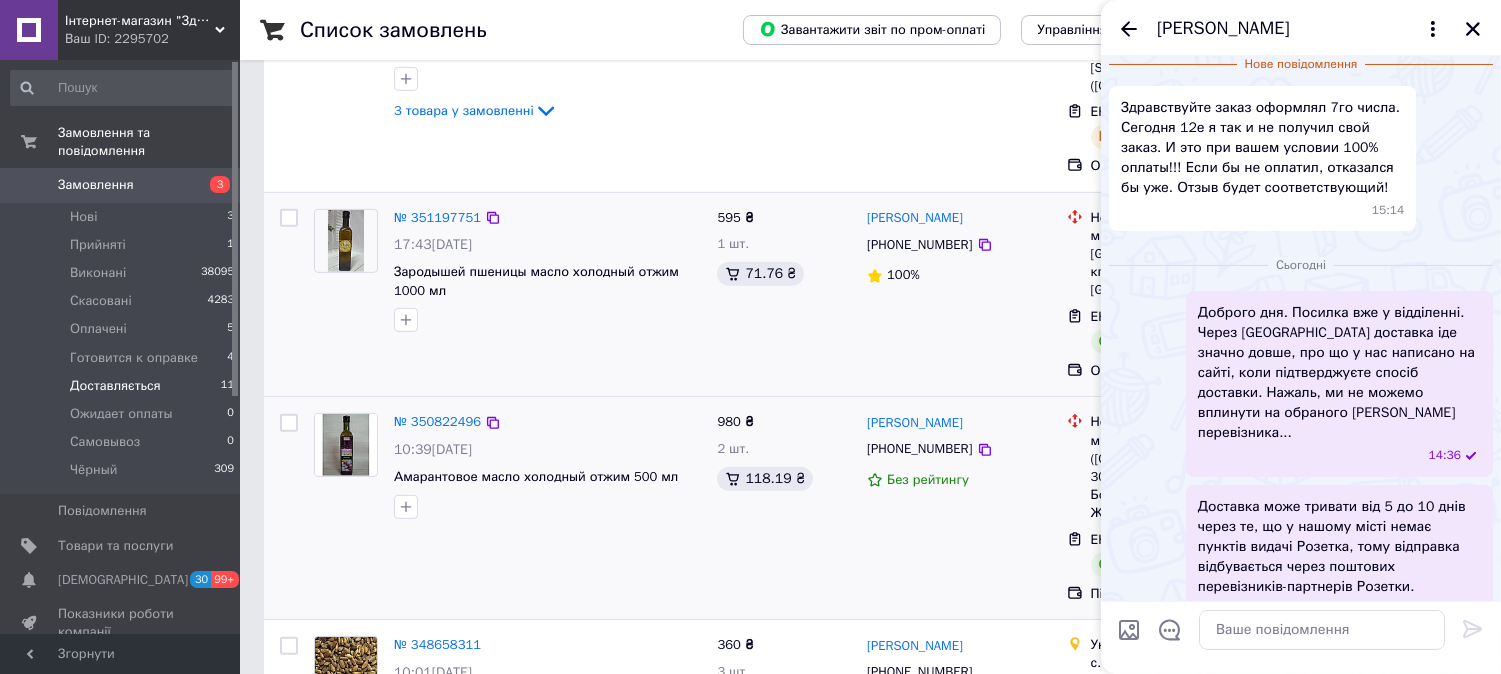 scroll, scrollTop: 742, scrollLeft: 0, axis: vertical 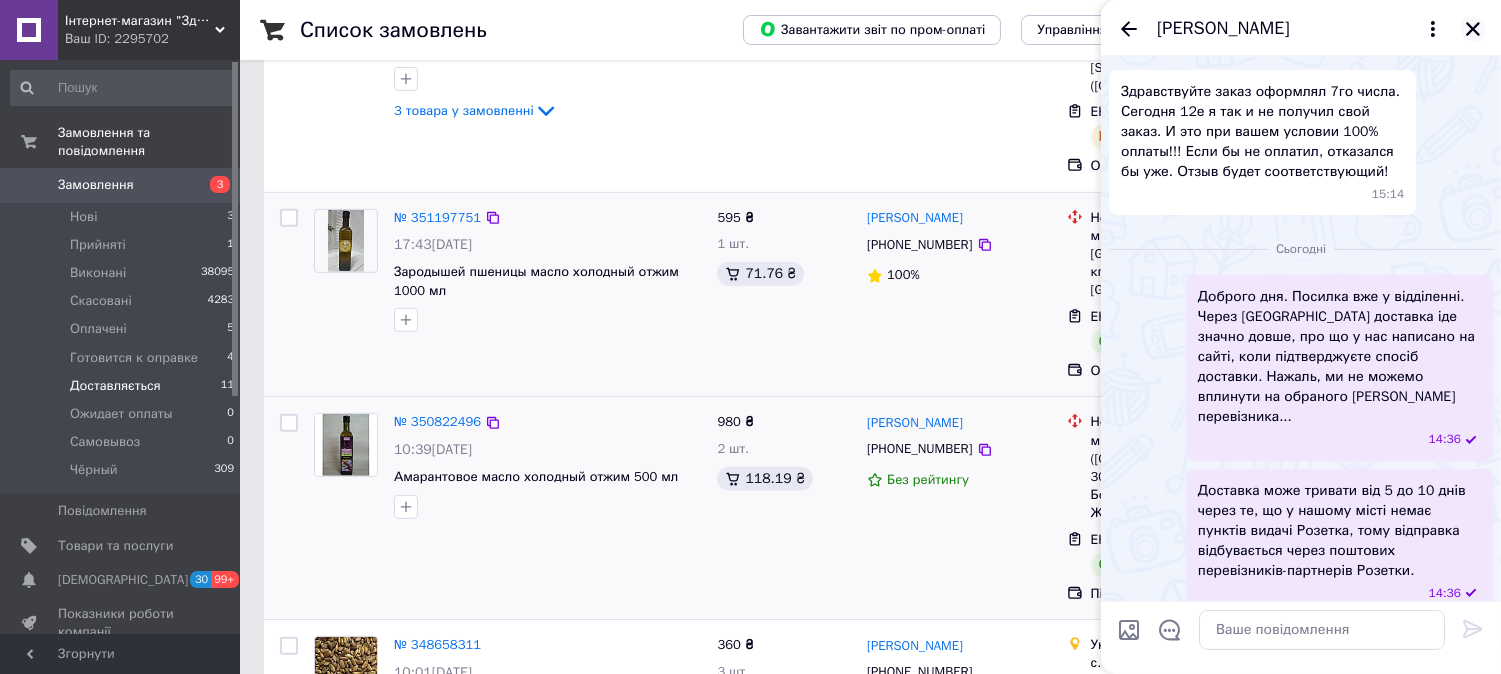 click 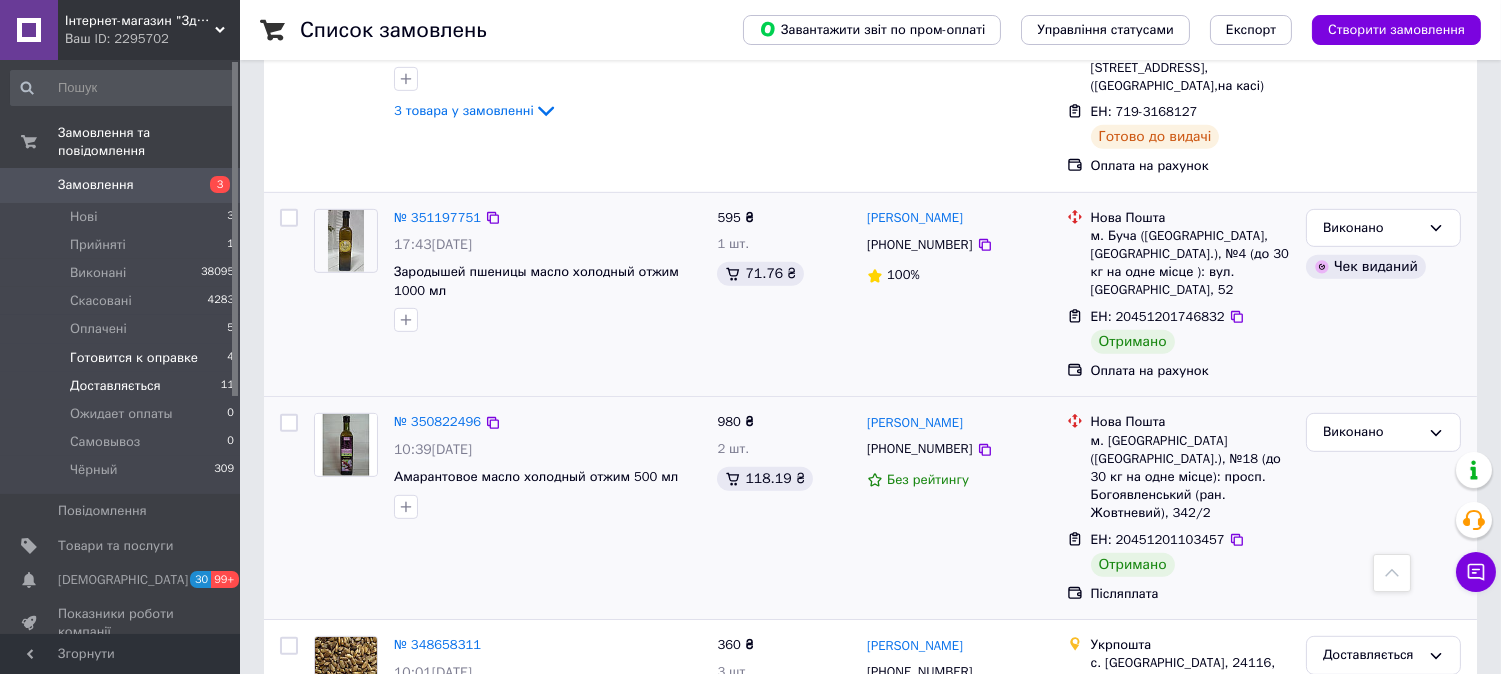 click on "Готовится к оправке" at bounding box center [134, 358] 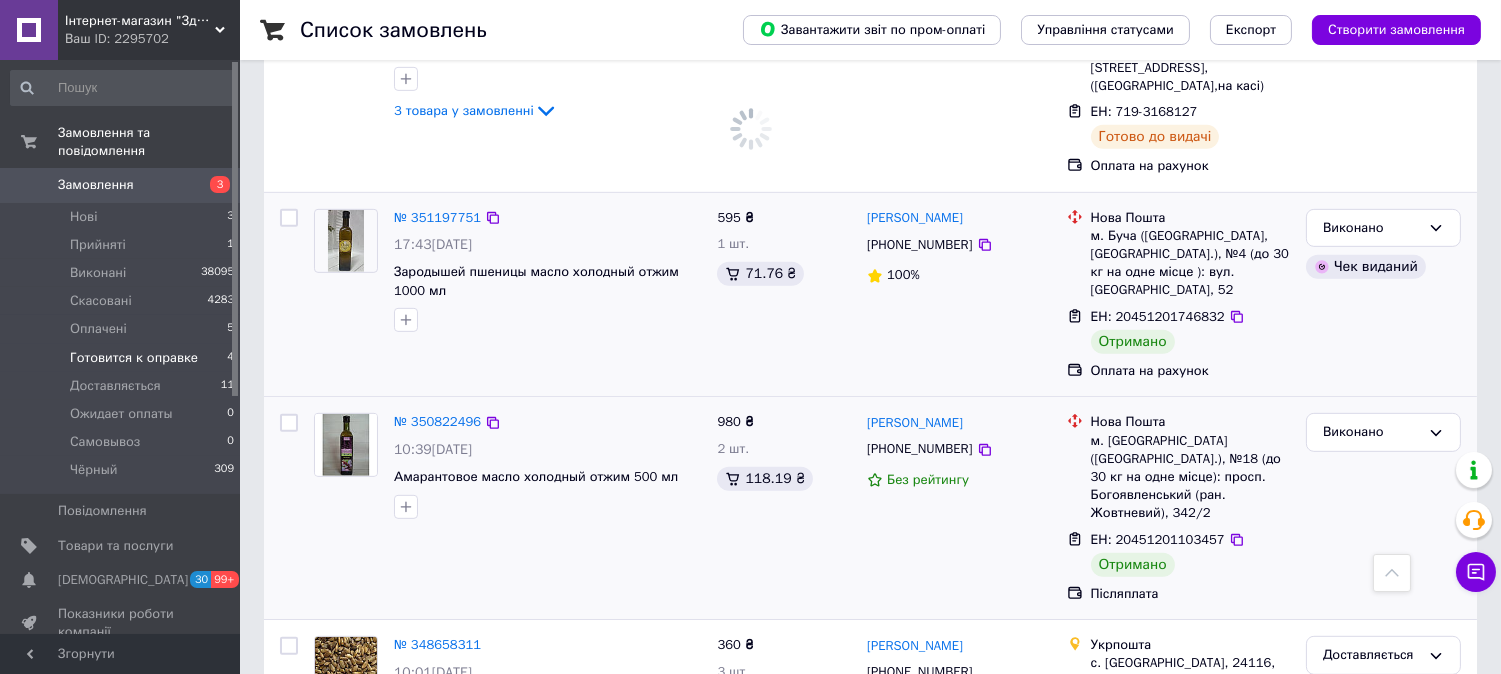 scroll, scrollTop: 0, scrollLeft: 0, axis: both 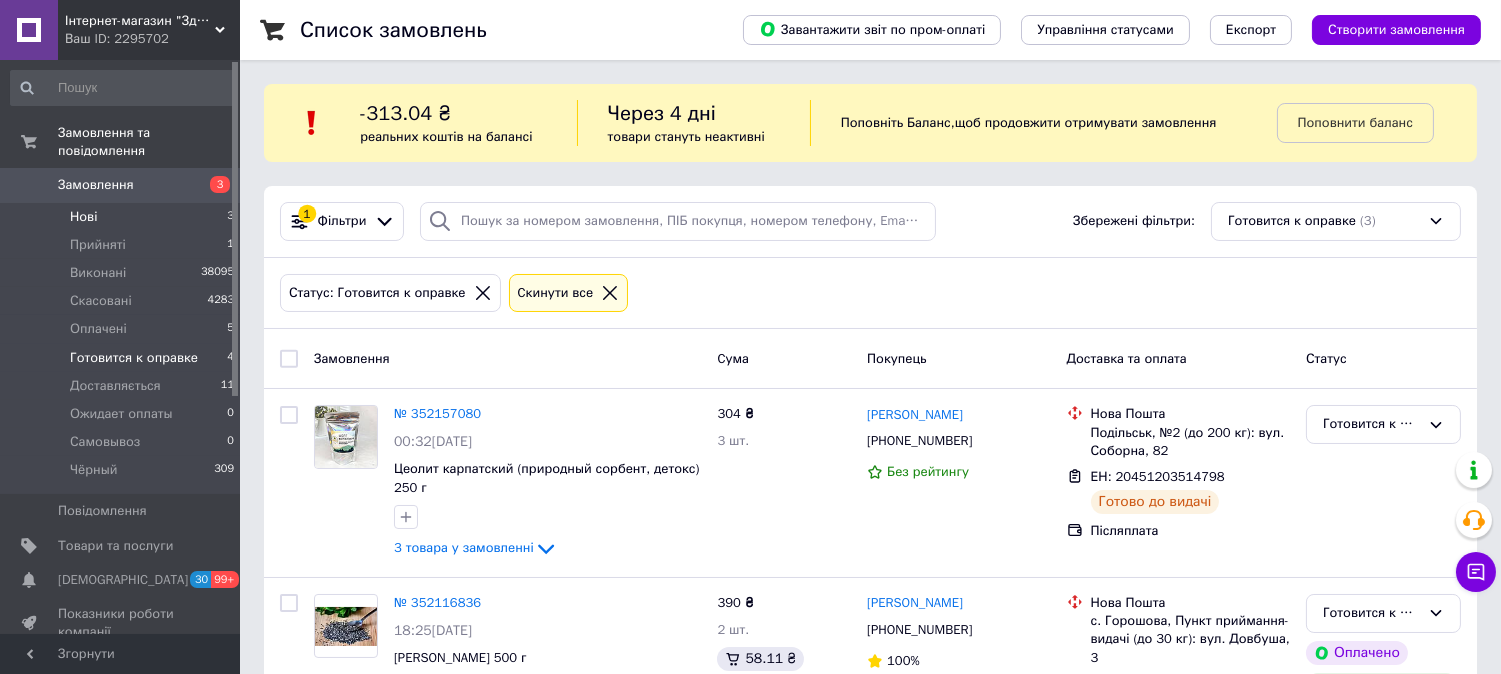 click on "Нові 3" at bounding box center (123, 217) 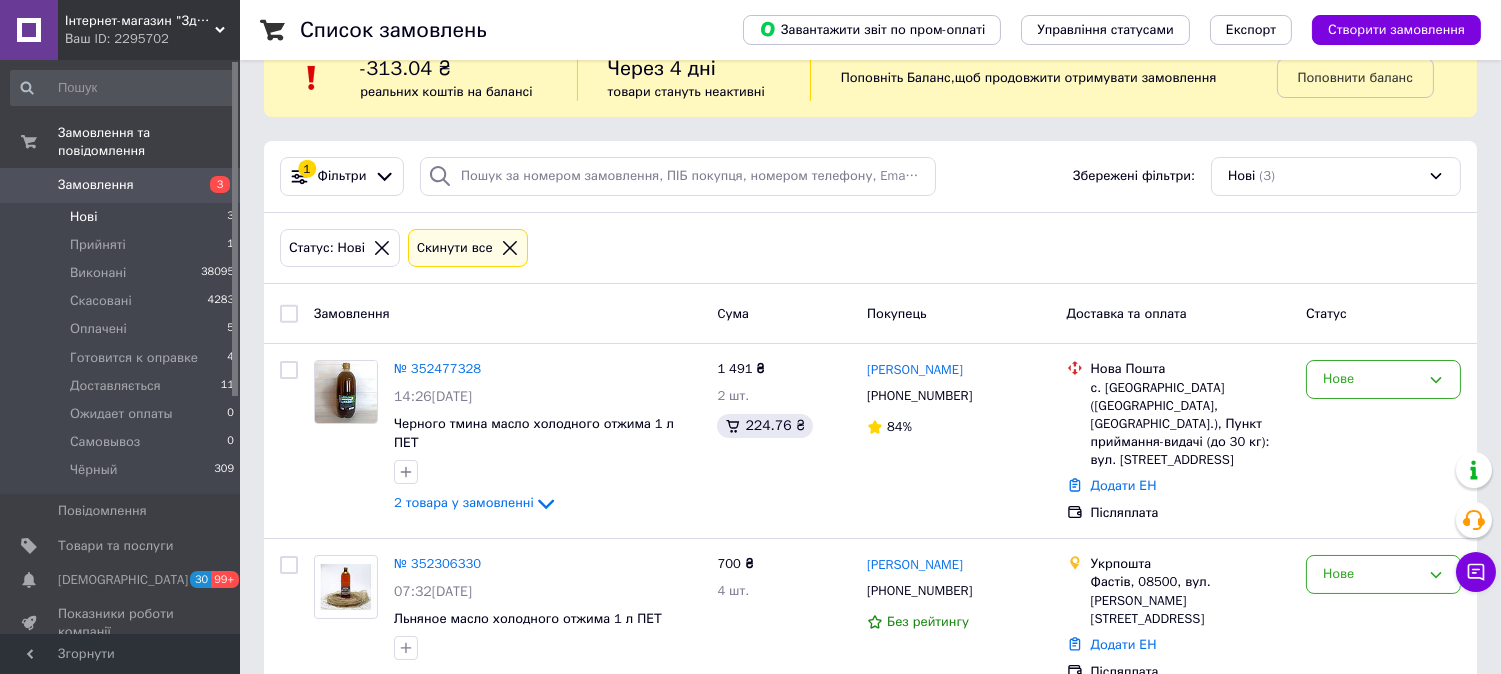 scroll, scrollTop: 0, scrollLeft: 0, axis: both 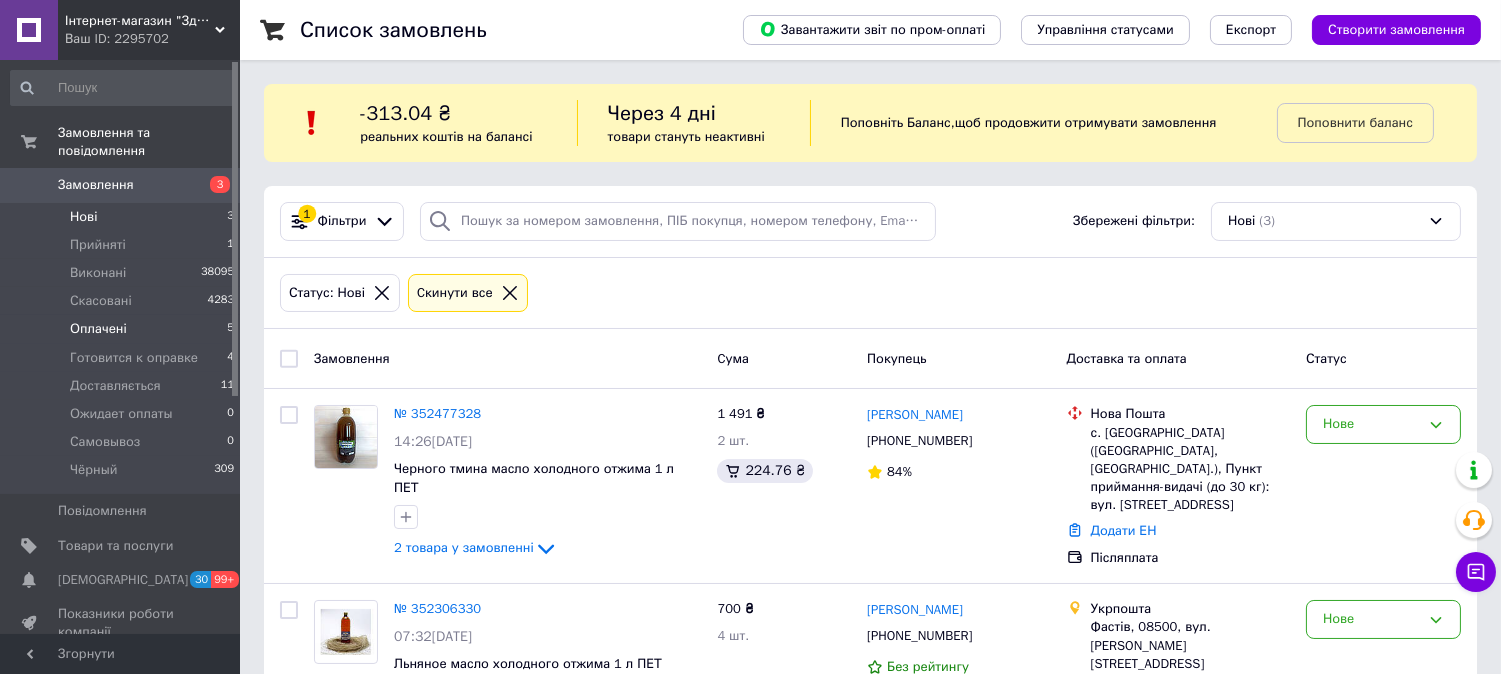 click on "Оплачені" at bounding box center [98, 329] 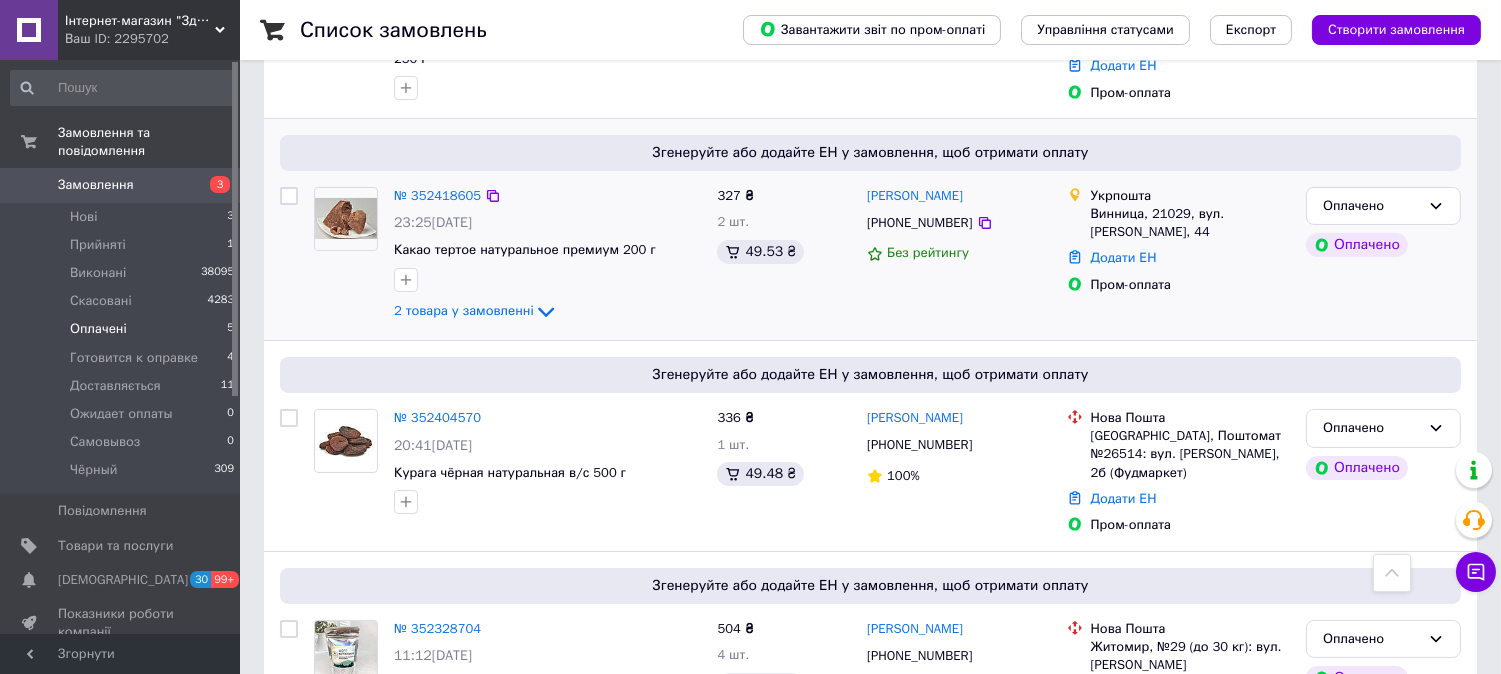 scroll, scrollTop: 444, scrollLeft: 0, axis: vertical 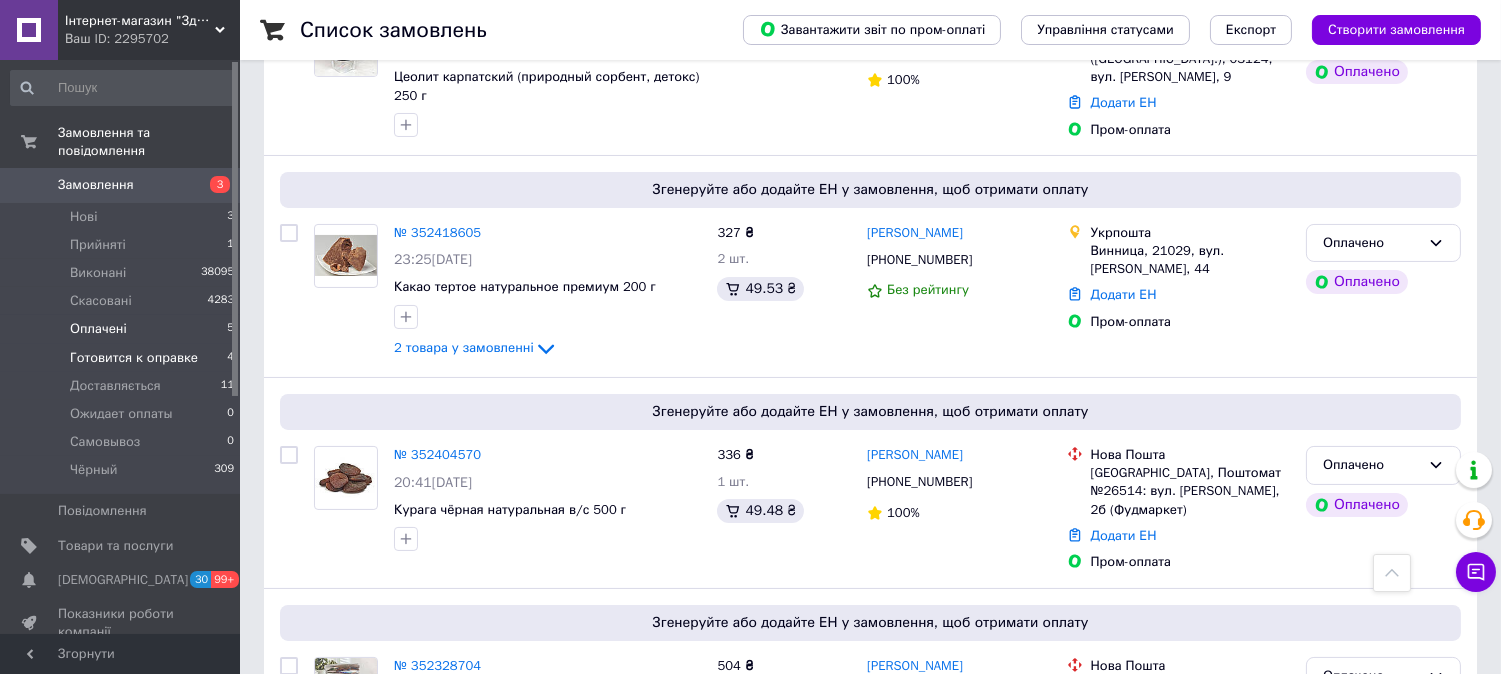 click on "Готовится к оправке" at bounding box center [134, 358] 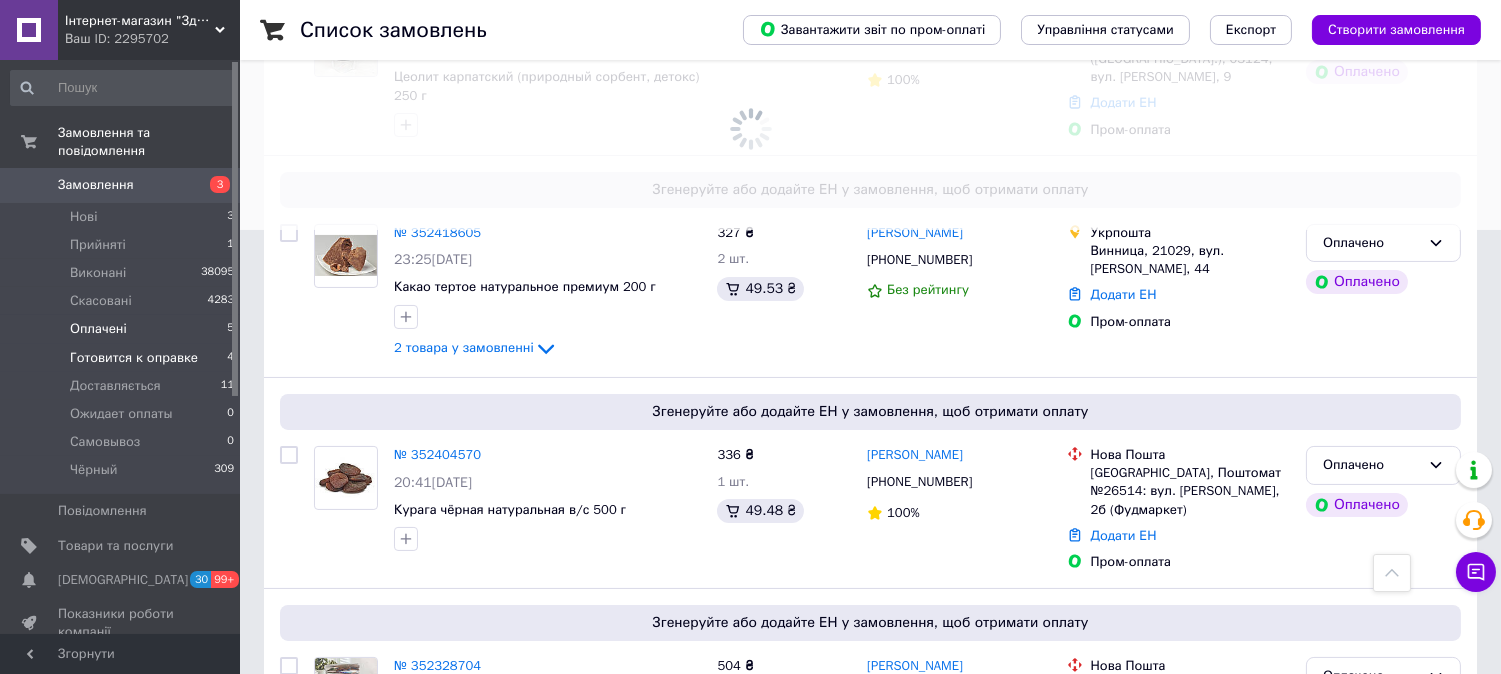 click on "Оплачені" at bounding box center [98, 329] 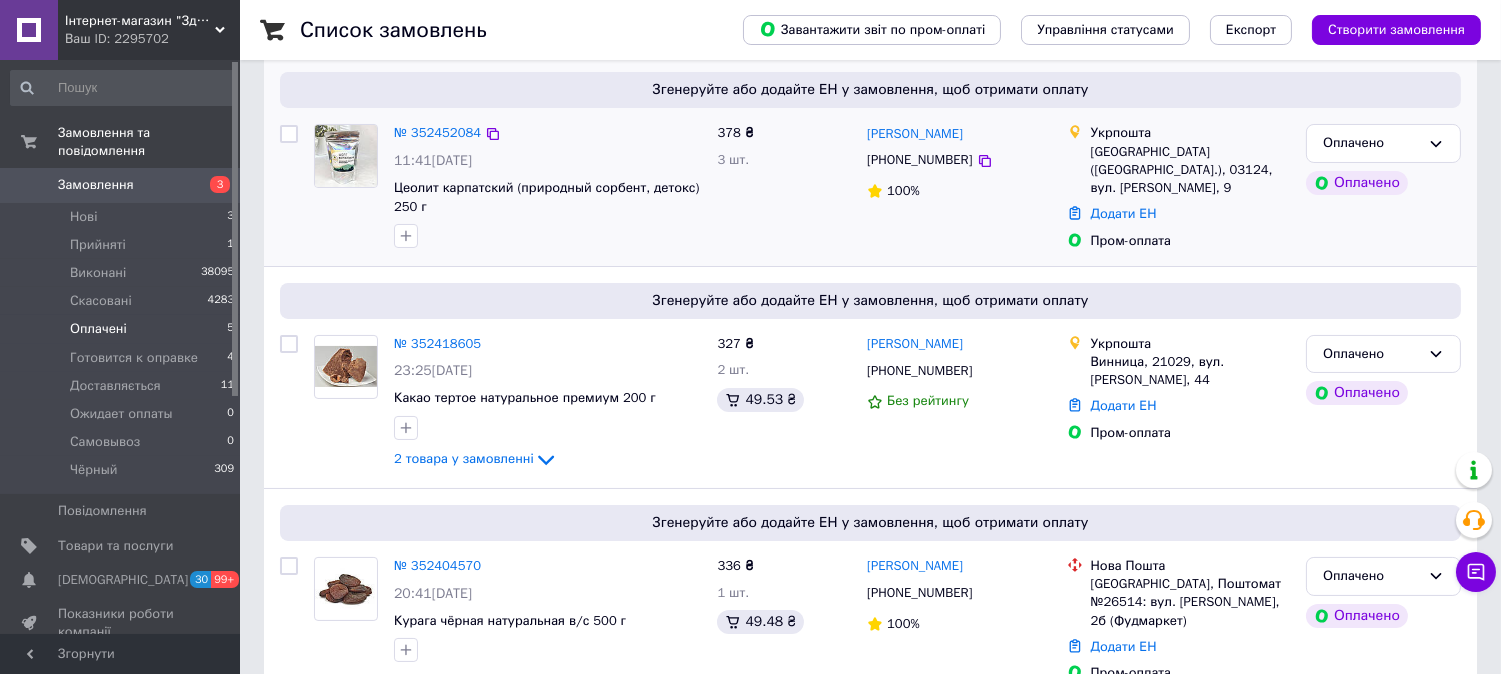 scroll, scrollTop: 222, scrollLeft: 0, axis: vertical 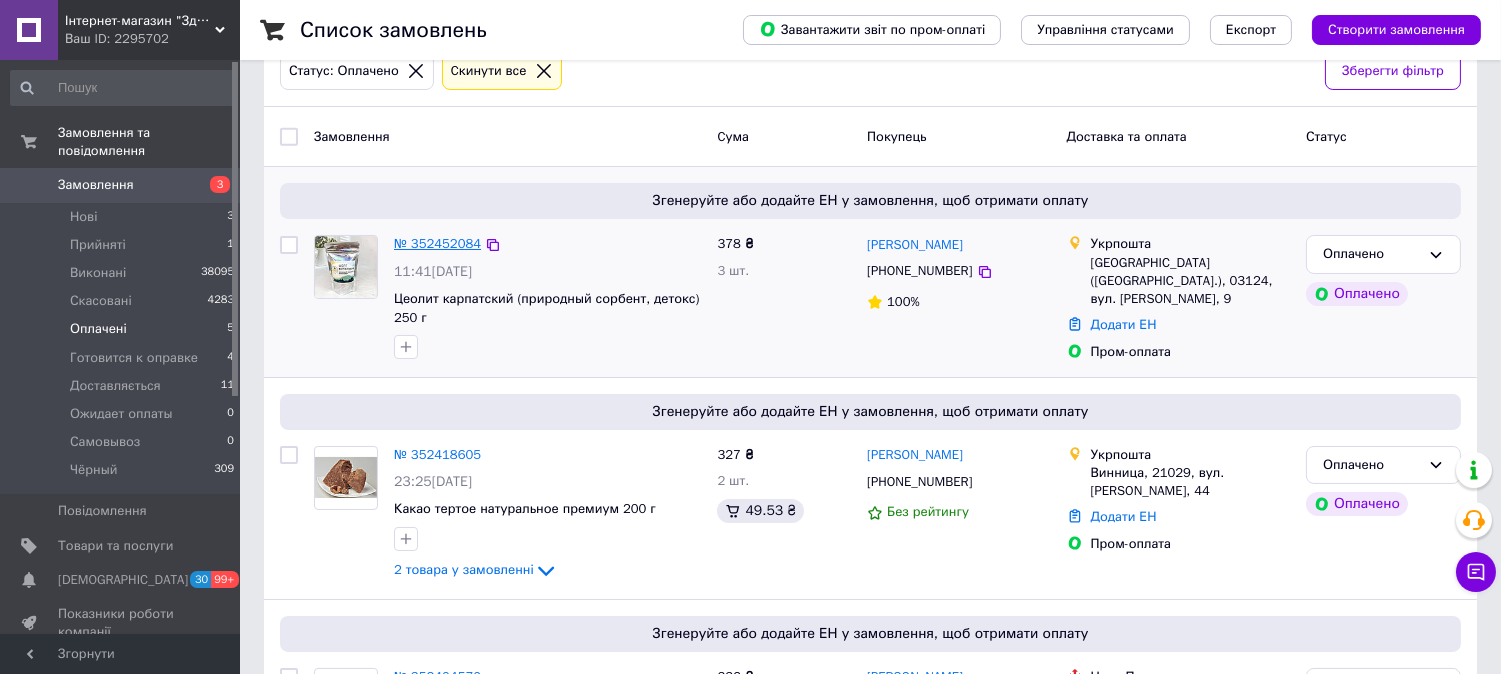 click on "№ 352452084" at bounding box center (437, 243) 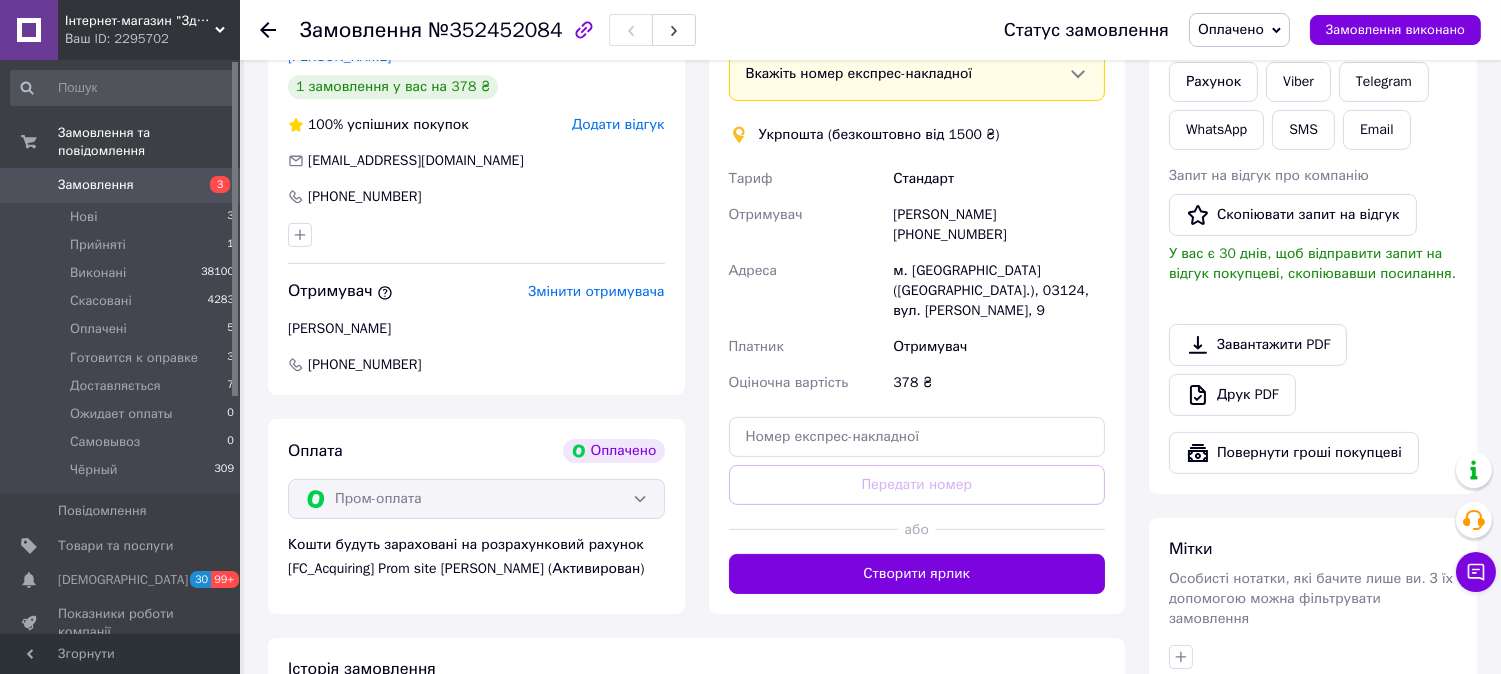 scroll, scrollTop: 1111, scrollLeft: 0, axis: vertical 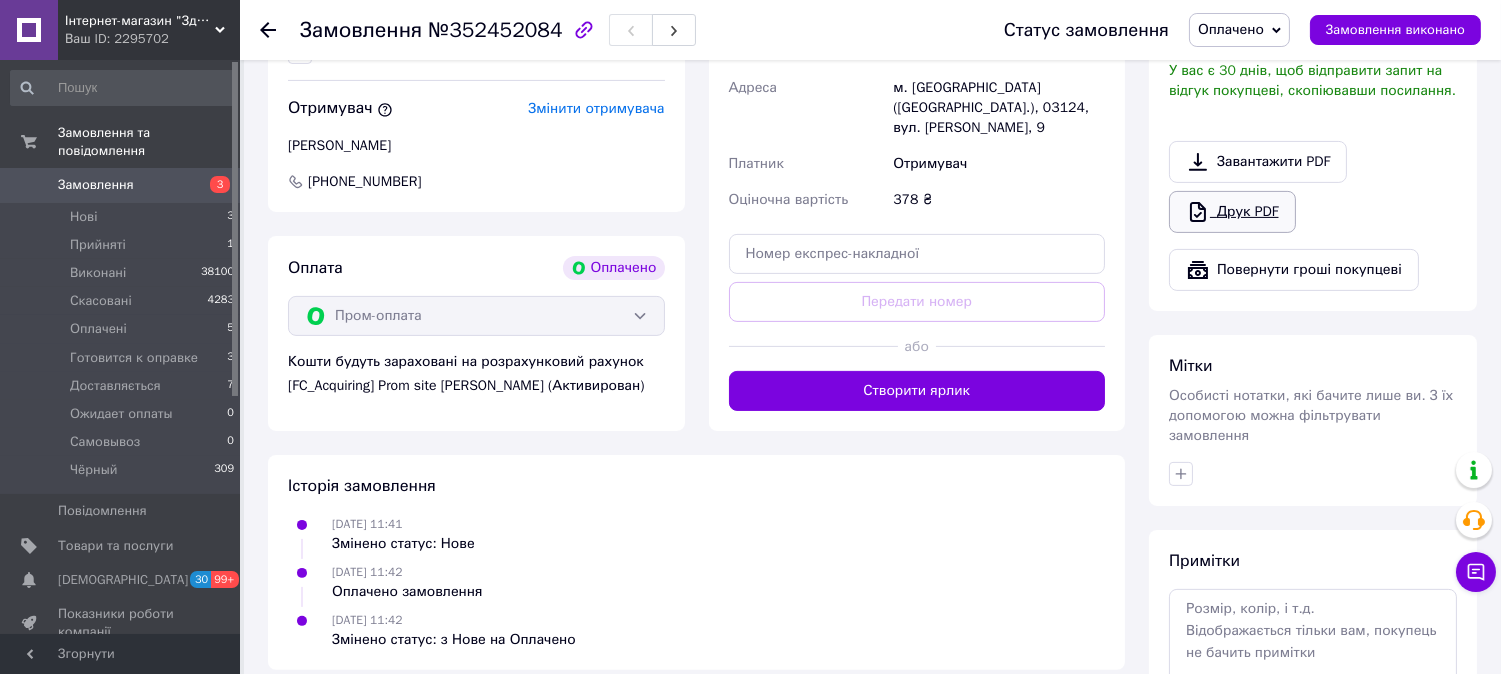 click on "Друк PDF" at bounding box center (1232, 212) 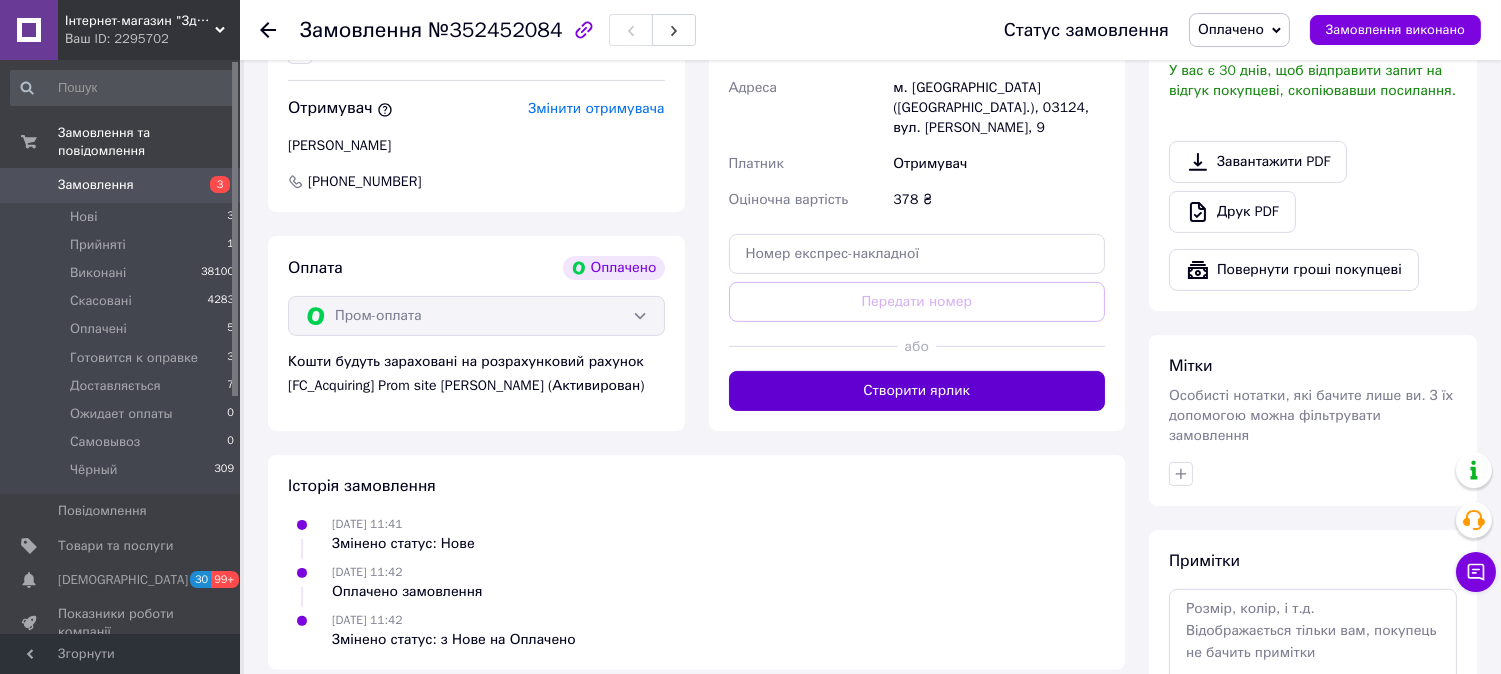 click on "Створити ярлик" at bounding box center (917, 391) 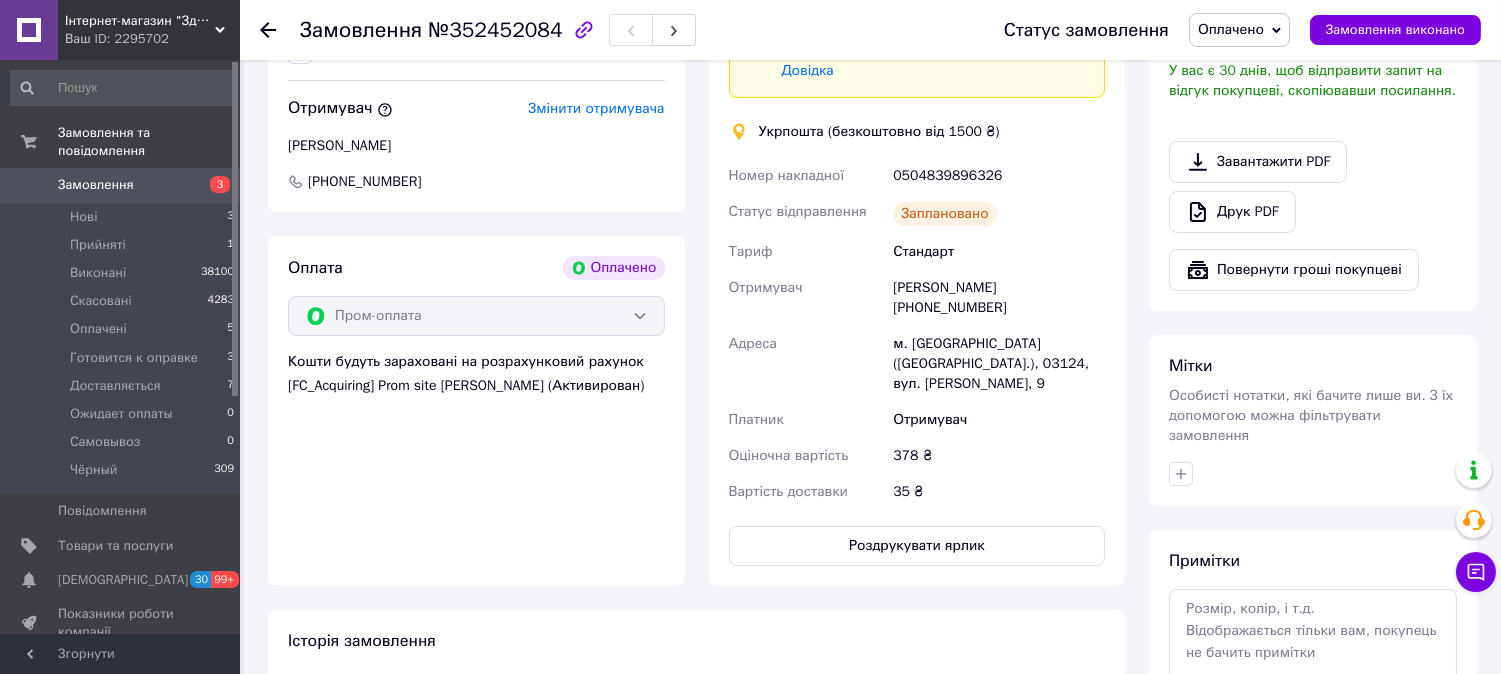 click on "Оплачено" at bounding box center (1231, 29) 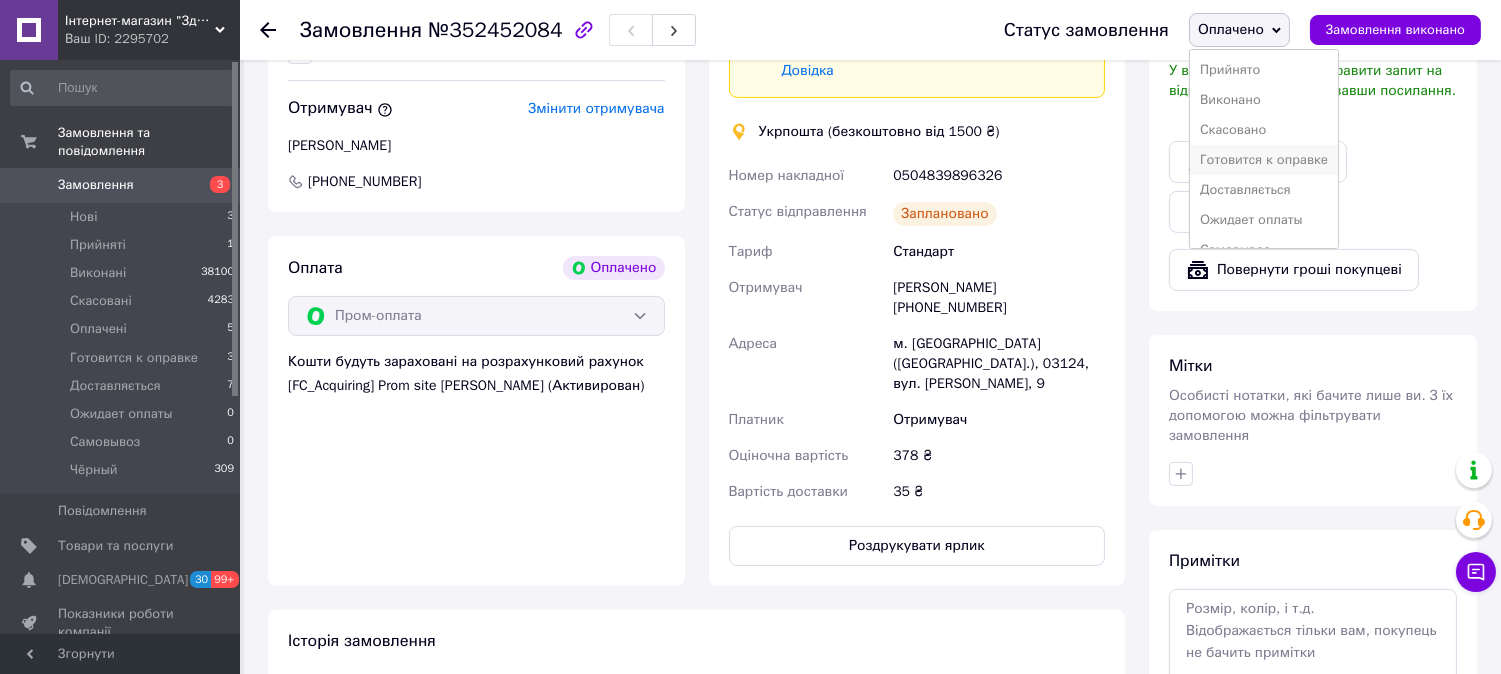click on "Готовится к оправке" at bounding box center (1264, 160) 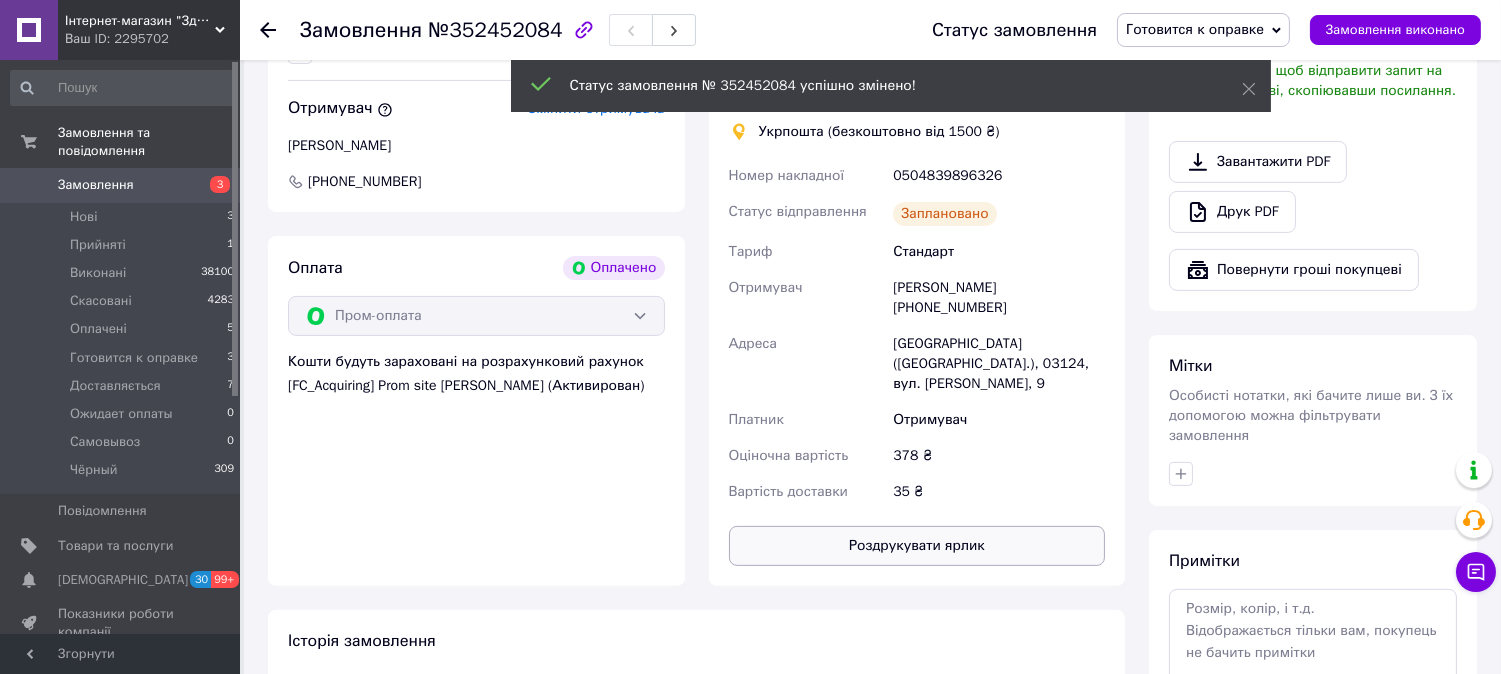 click on "Роздрукувати ярлик" at bounding box center (917, 546) 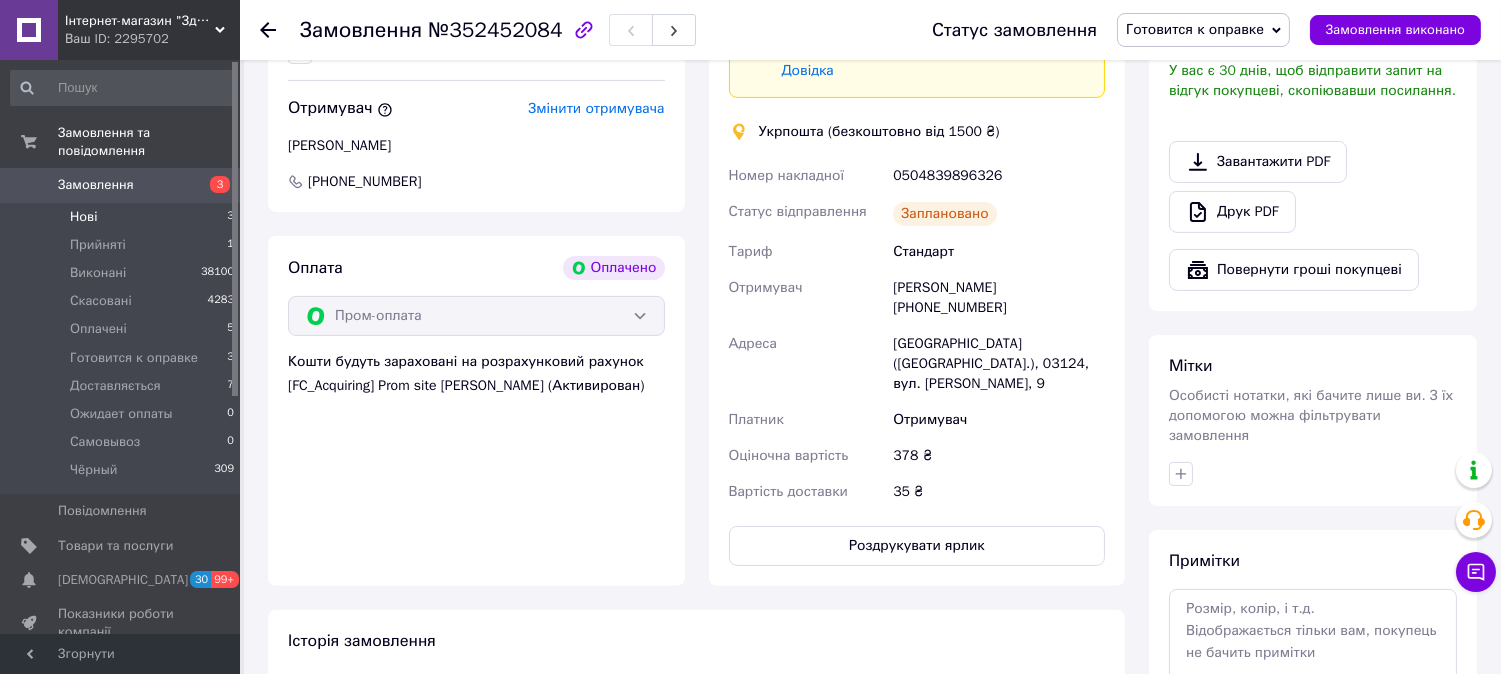 click on "Нові" at bounding box center [83, 217] 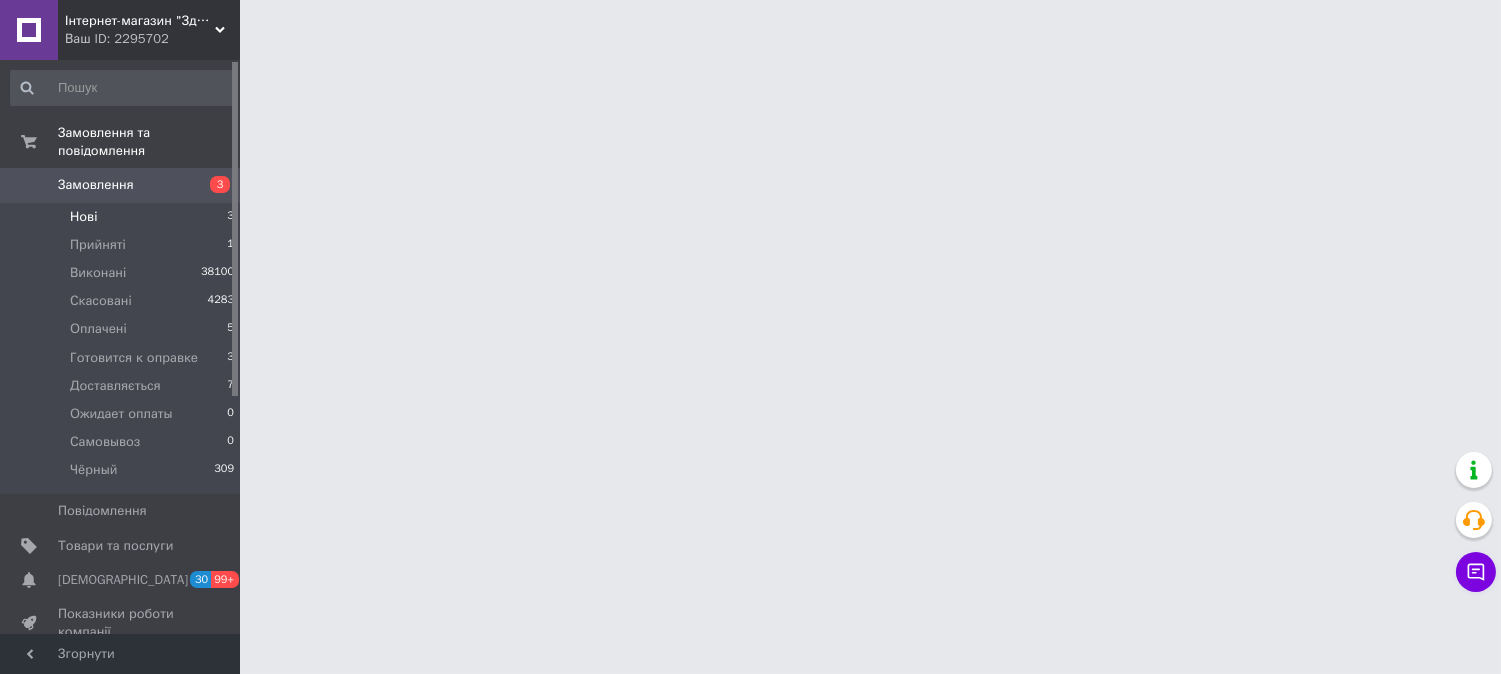 scroll, scrollTop: 0, scrollLeft: 0, axis: both 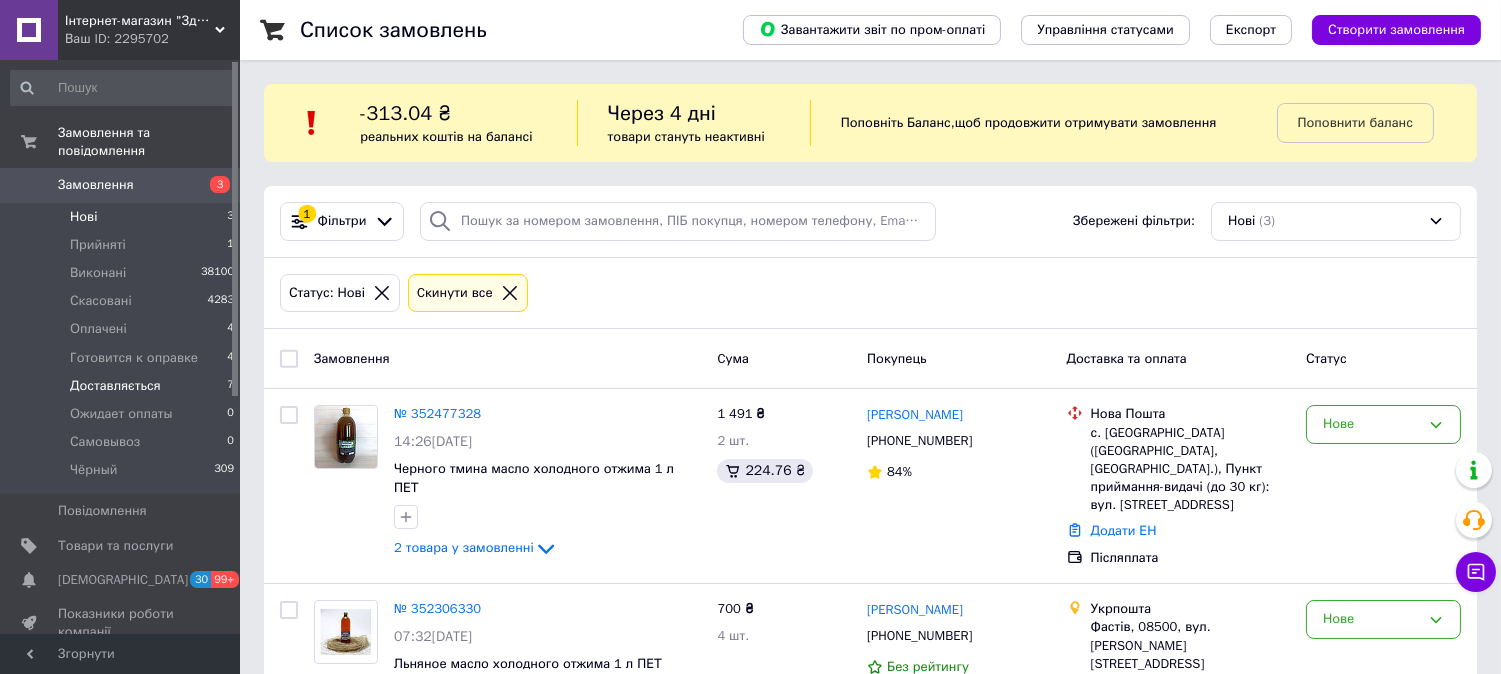click on "Доставляється" at bounding box center [115, 386] 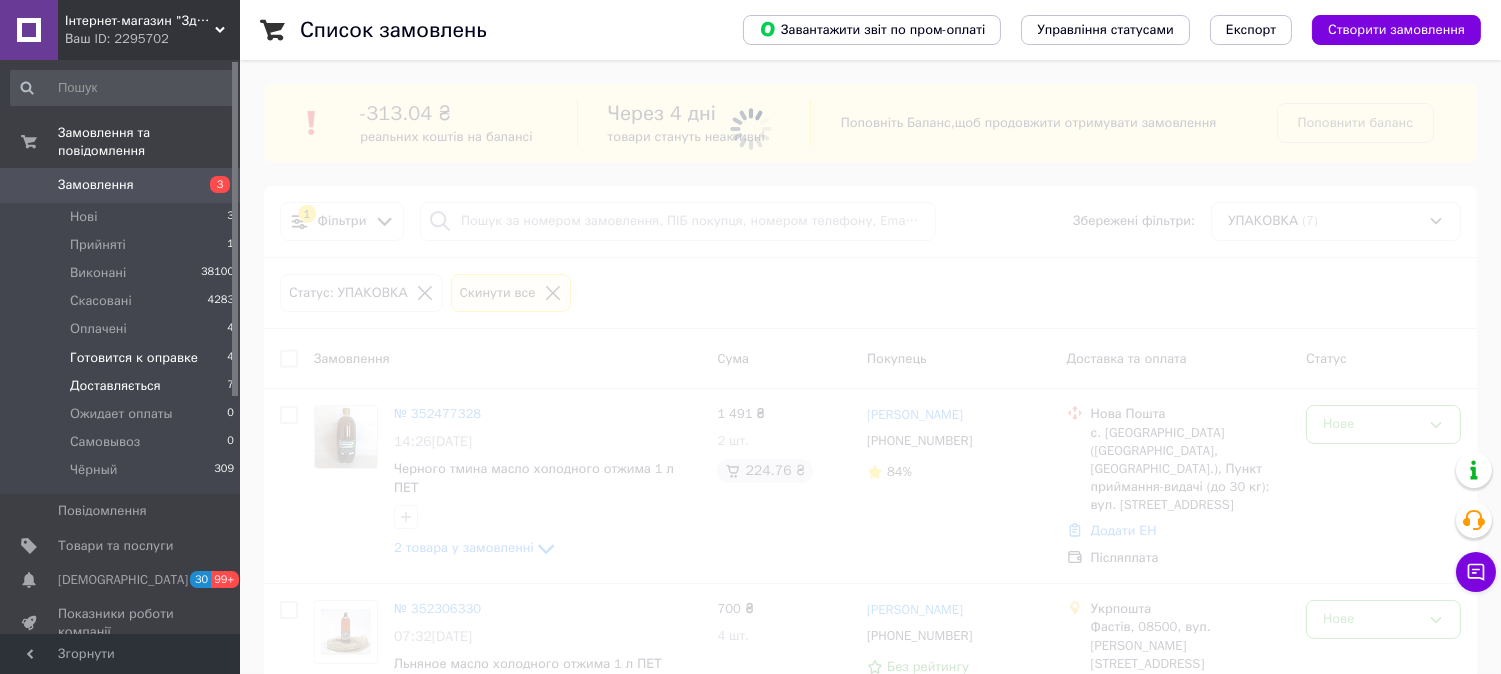 click on "Готовится к оправке" at bounding box center [134, 358] 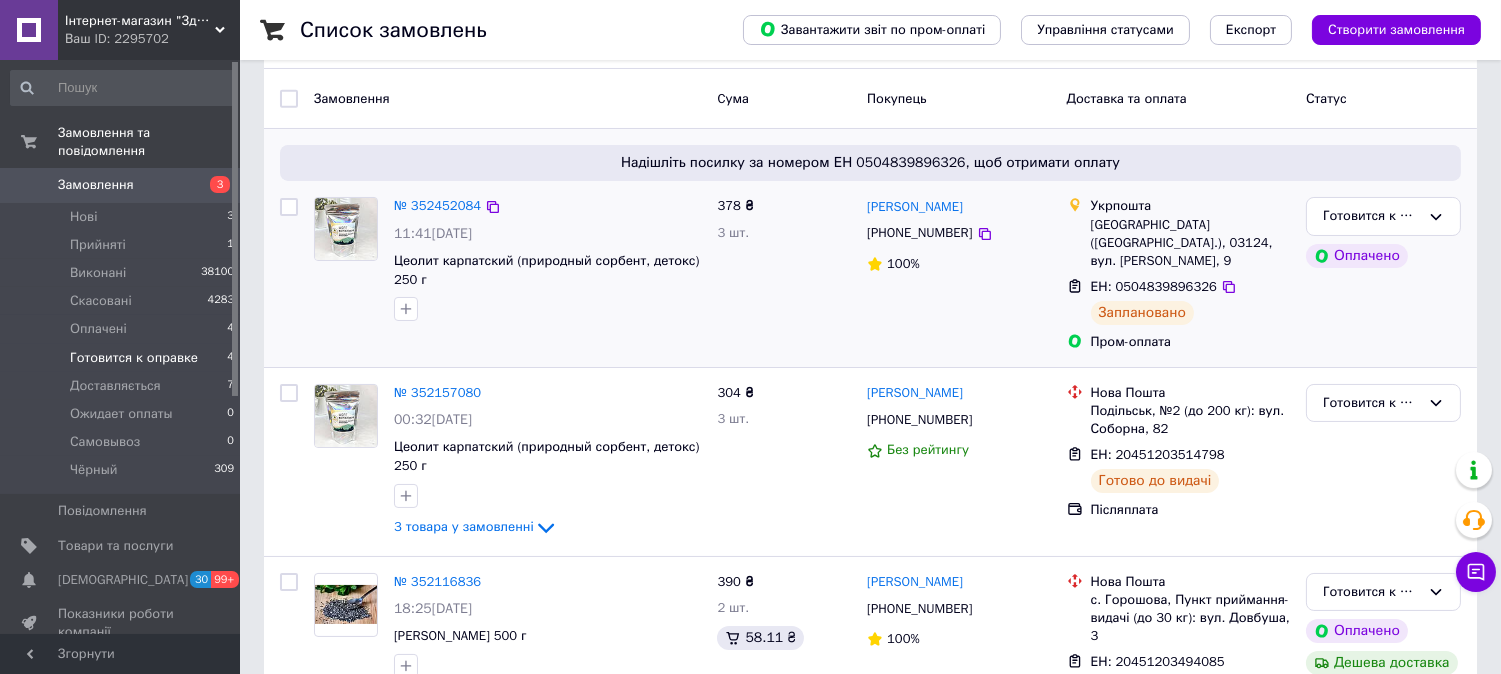 scroll, scrollTop: 333, scrollLeft: 0, axis: vertical 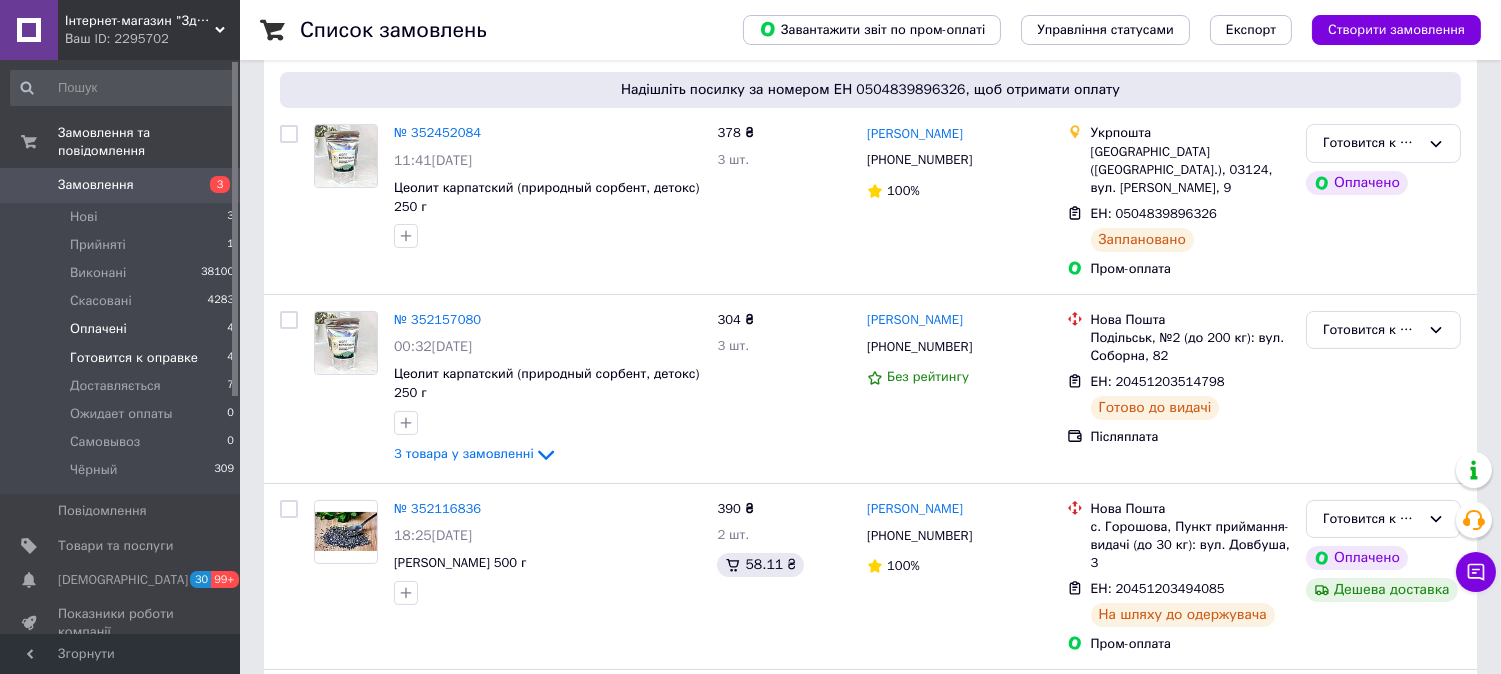click on "Оплачені" at bounding box center (98, 329) 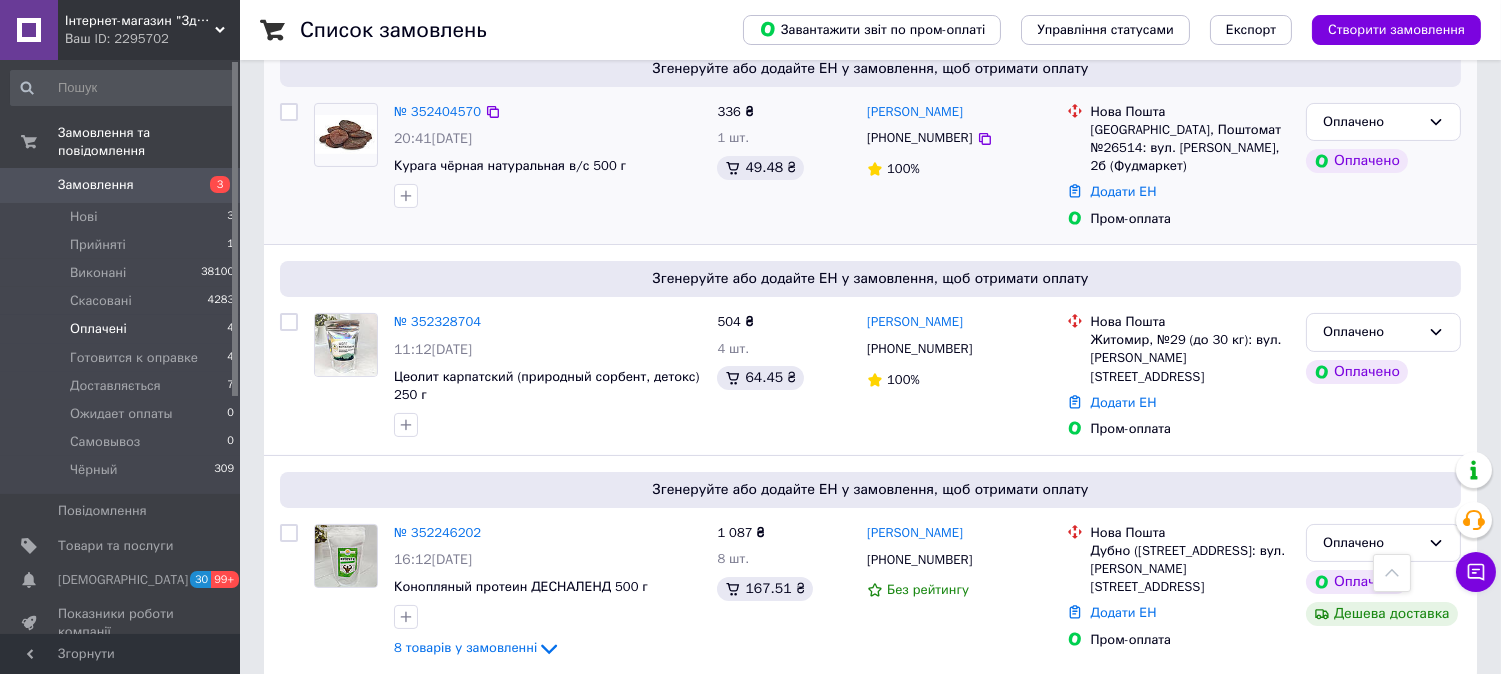 scroll, scrollTop: 583, scrollLeft: 0, axis: vertical 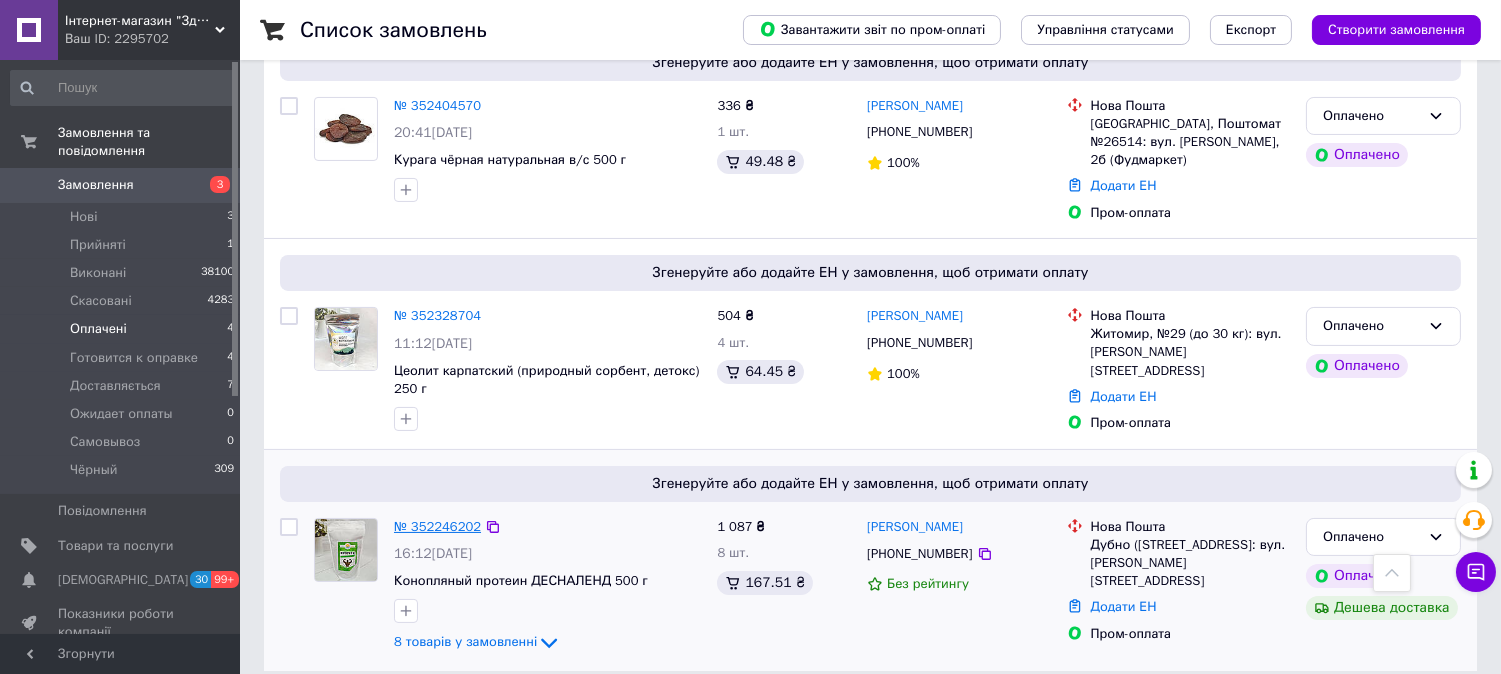 click on "№ 352246202" at bounding box center [437, 526] 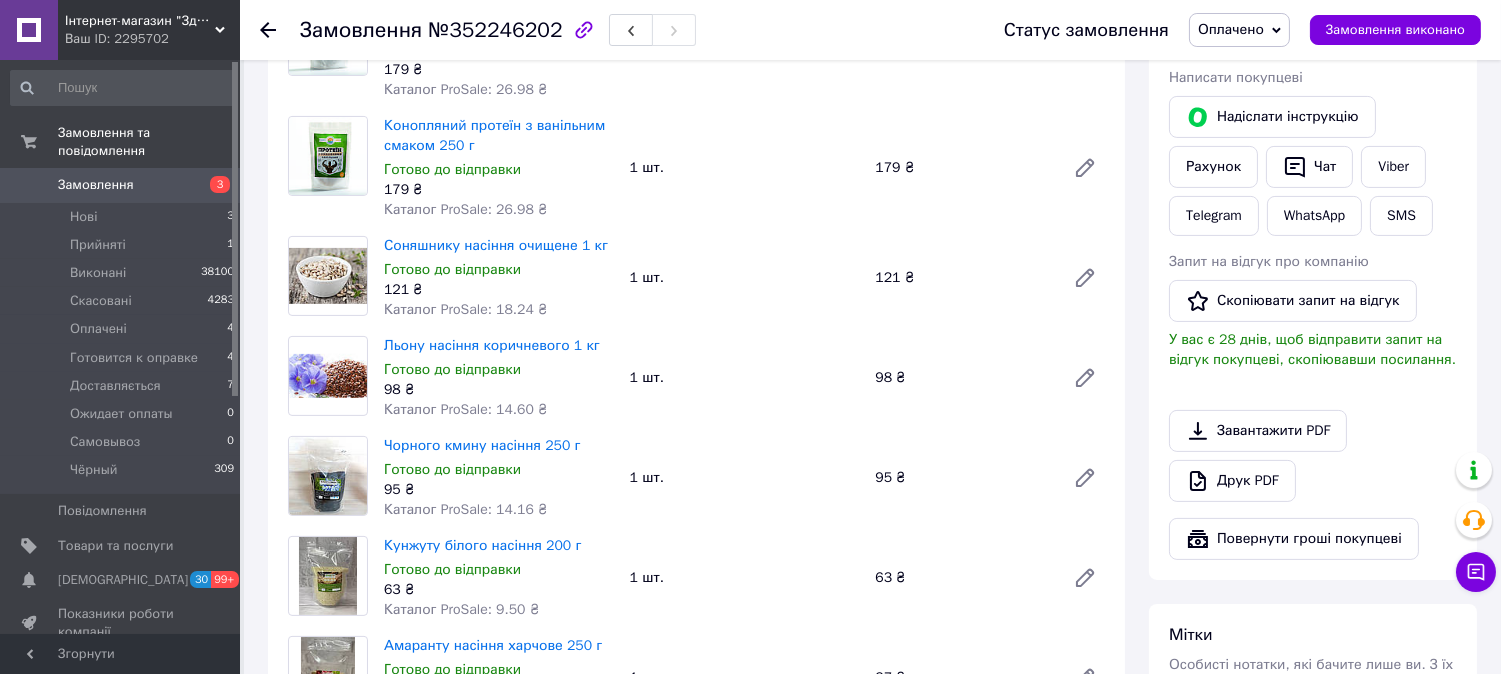 scroll, scrollTop: 1027, scrollLeft: 0, axis: vertical 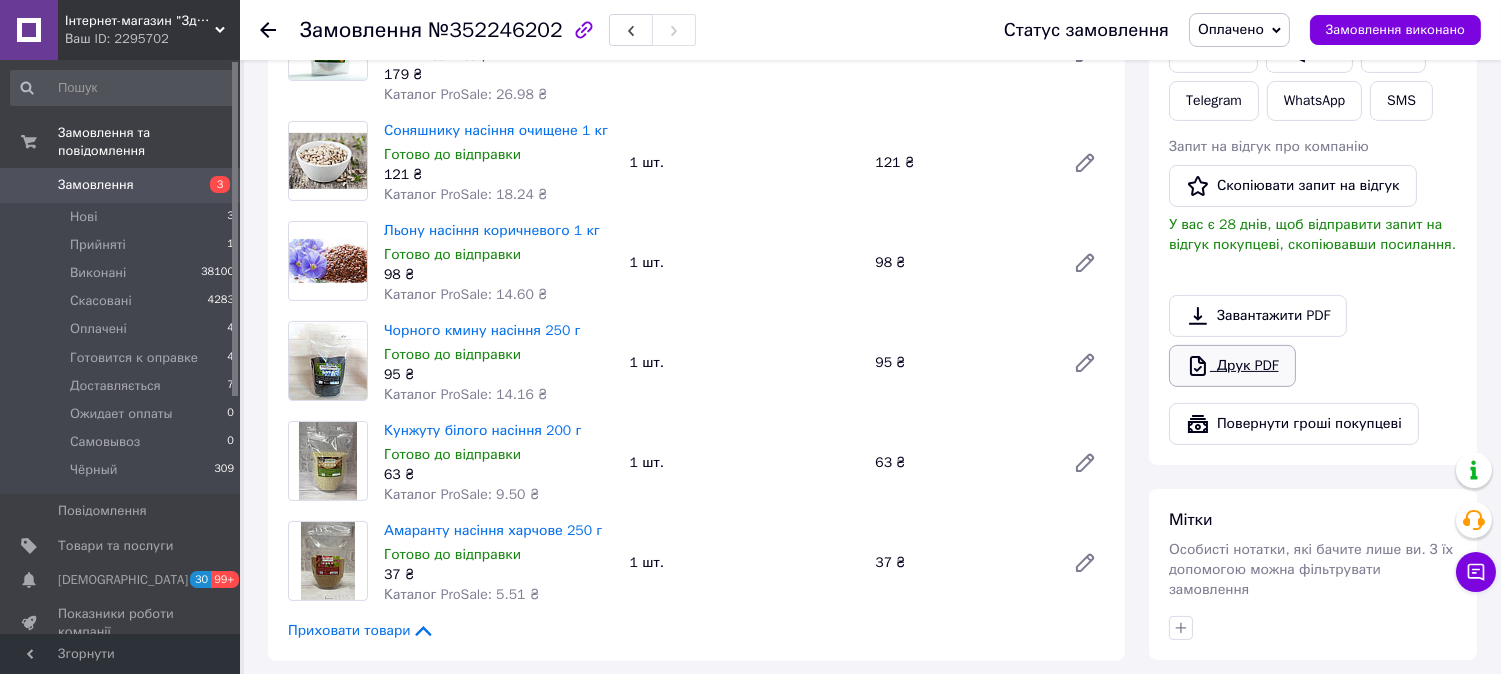 click on "Друк PDF" at bounding box center (1232, 366) 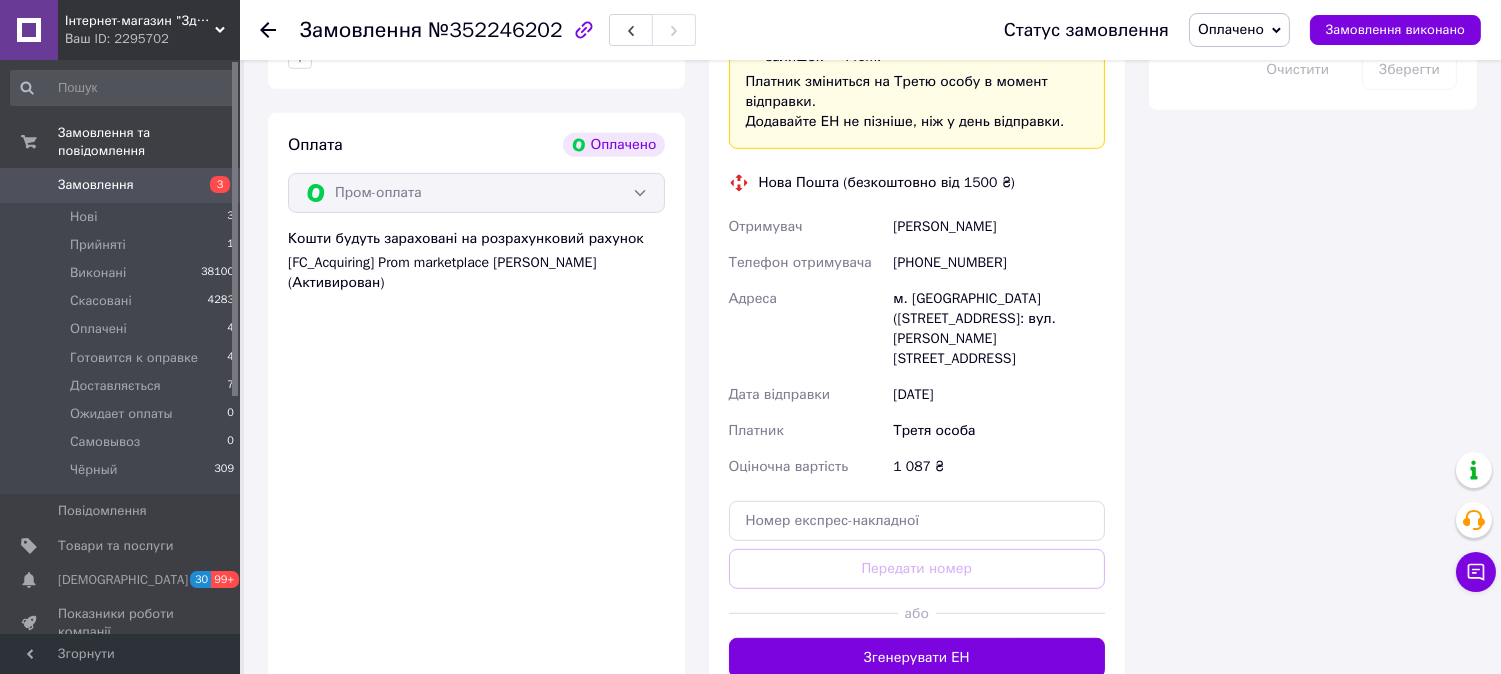 scroll, scrollTop: 2027, scrollLeft: 0, axis: vertical 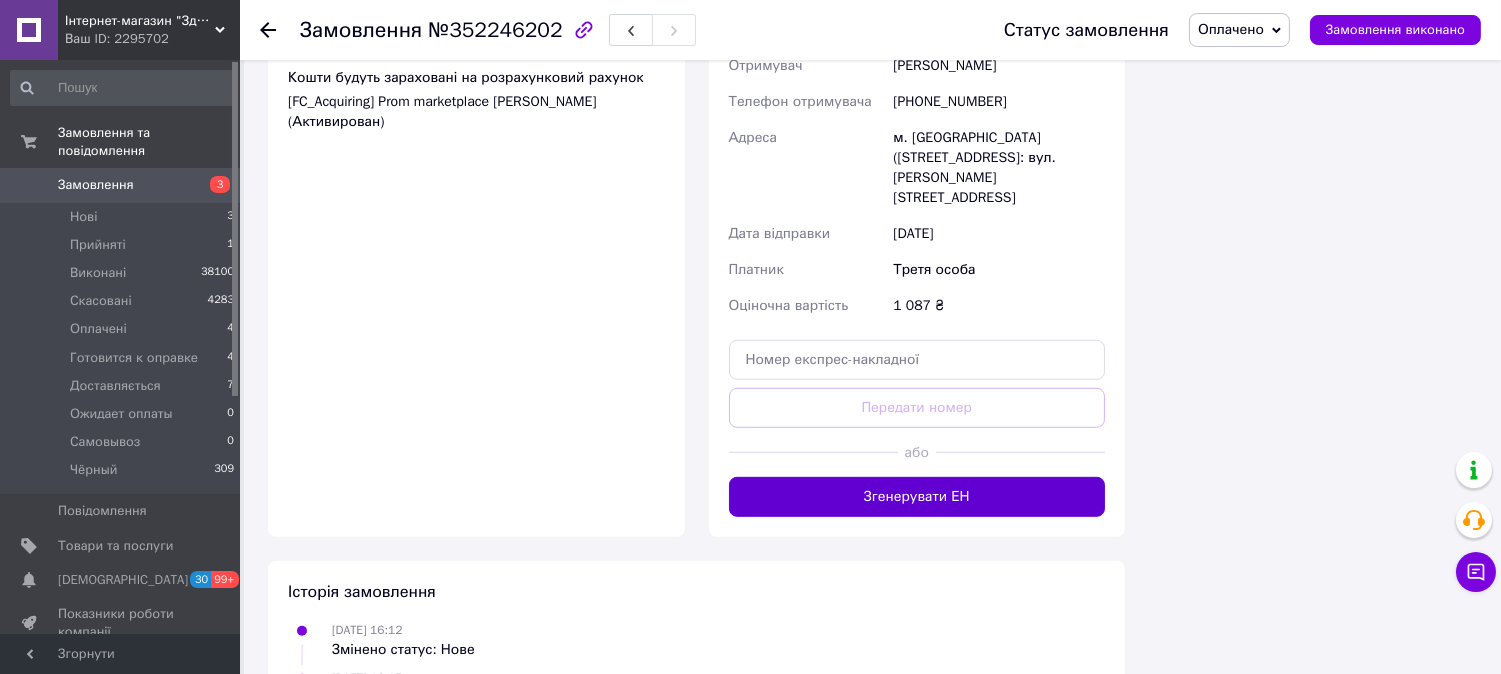 click on "Згенерувати ЕН" at bounding box center [917, 497] 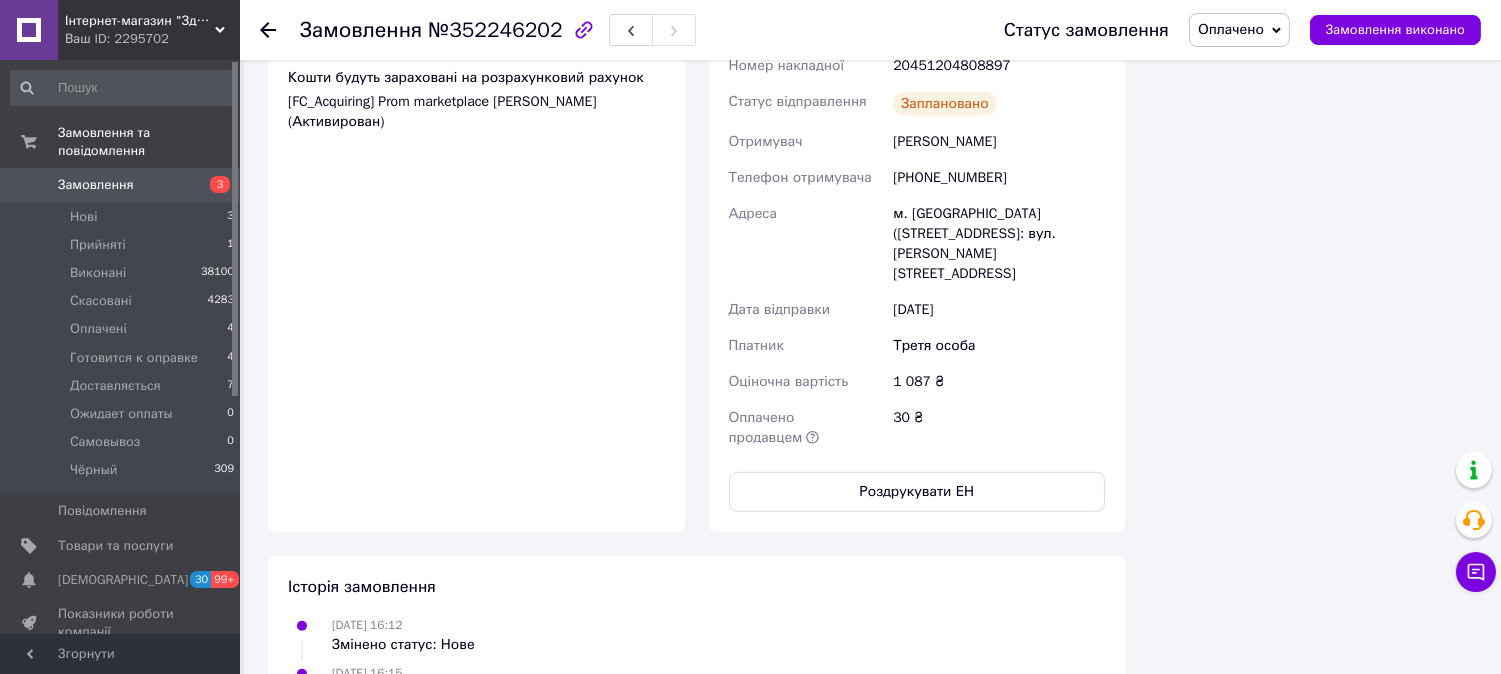 click on "Оплачено" at bounding box center [1231, 29] 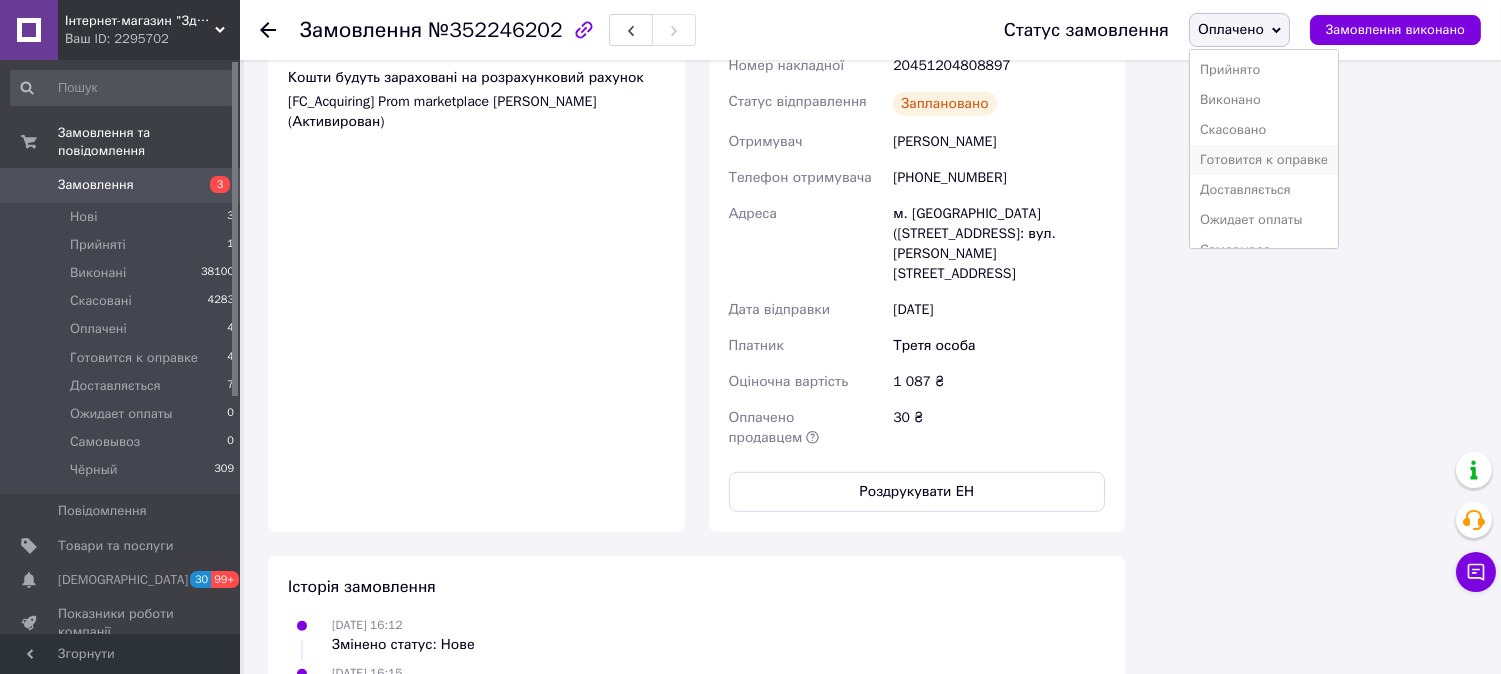 click on "Готовится к оправке" at bounding box center (1264, 160) 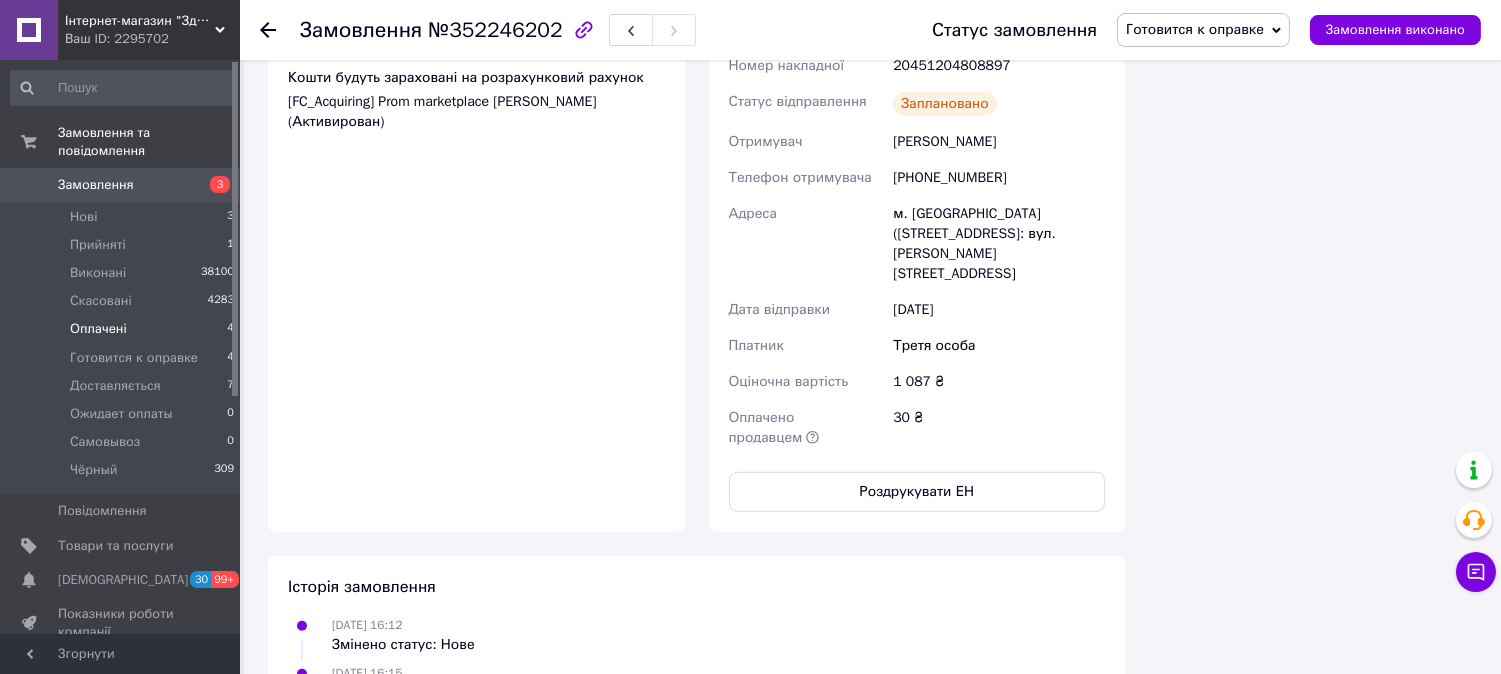 click on "Оплачені" at bounding box center [98, 329] 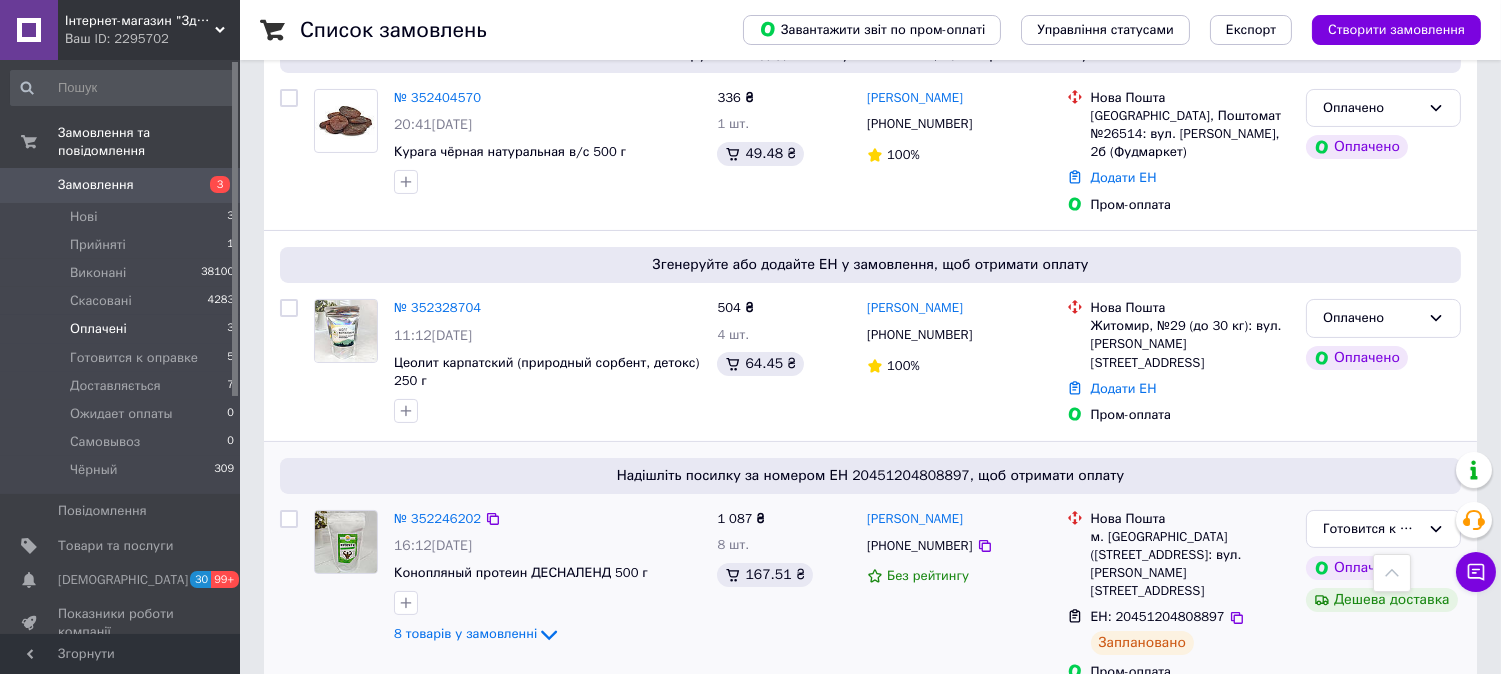 scroll, scrollTop: 600, scrollLeft: 0, axis: vertical 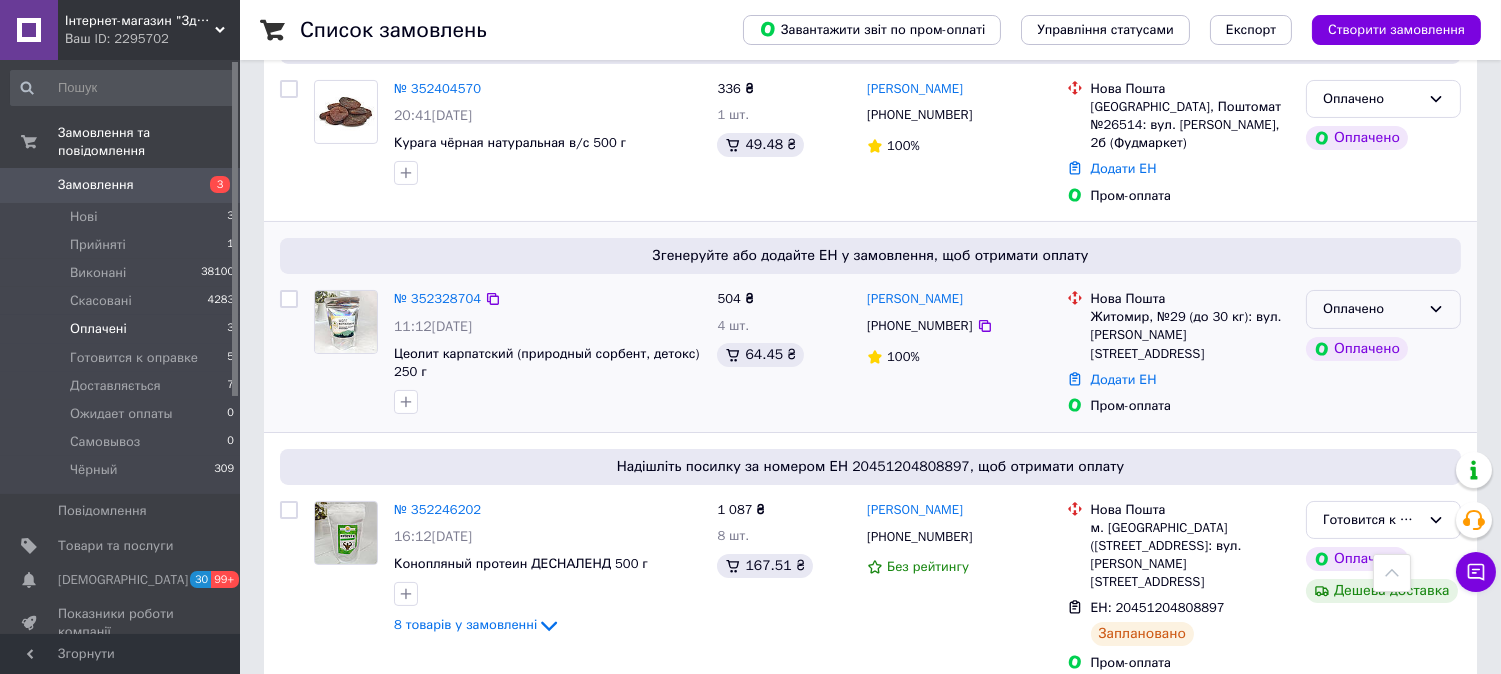 click on "Оплачено" at bounding box center [1371, 309] 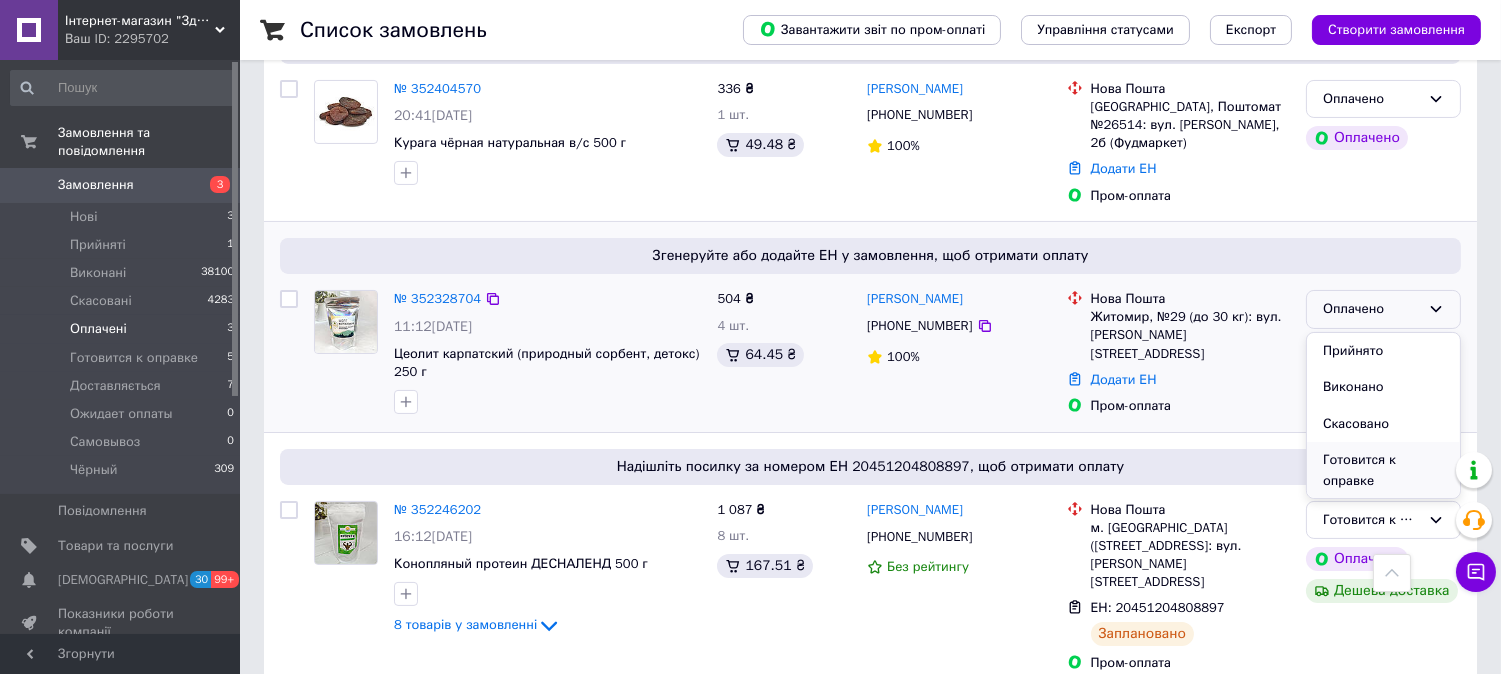click on "Готовится к оправке" at bounding box center (1383, 470) 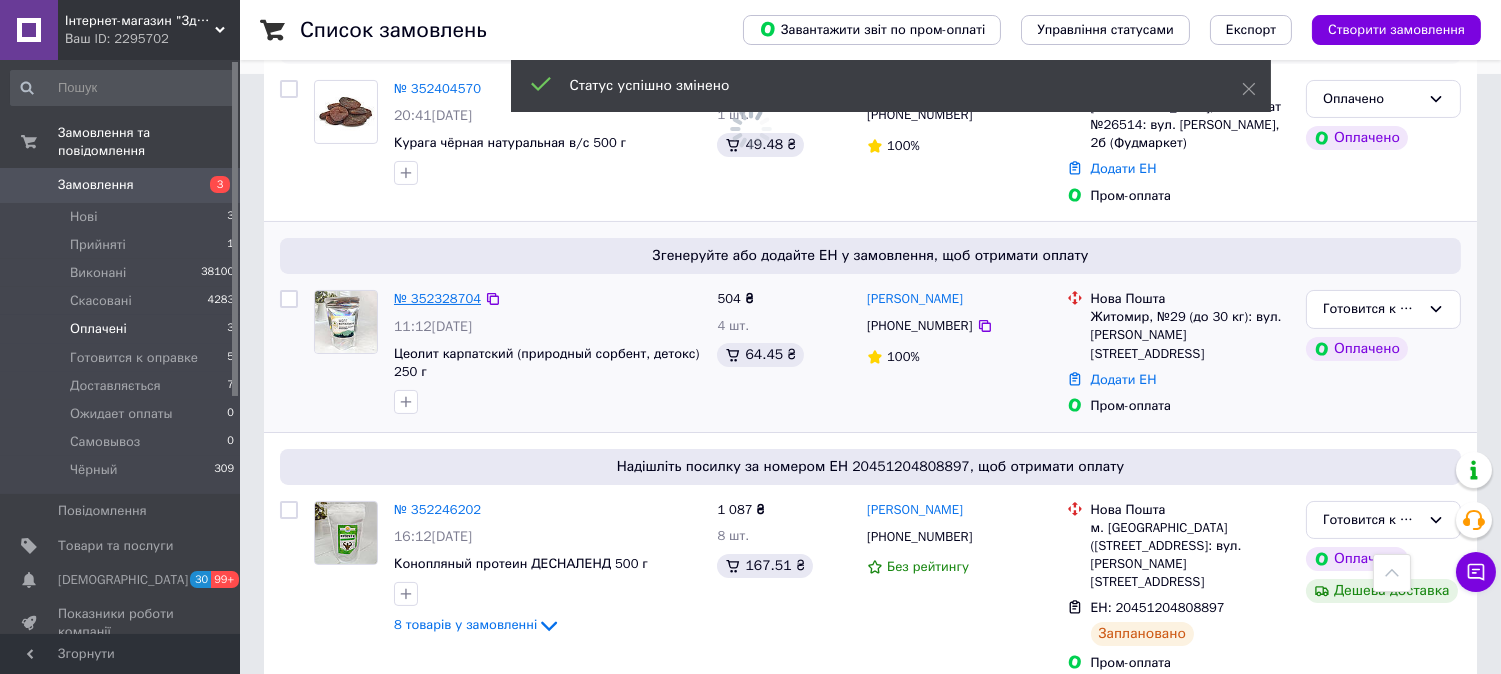scroll, scrollTop: 361, scrollLeft: 0, axis: vertical 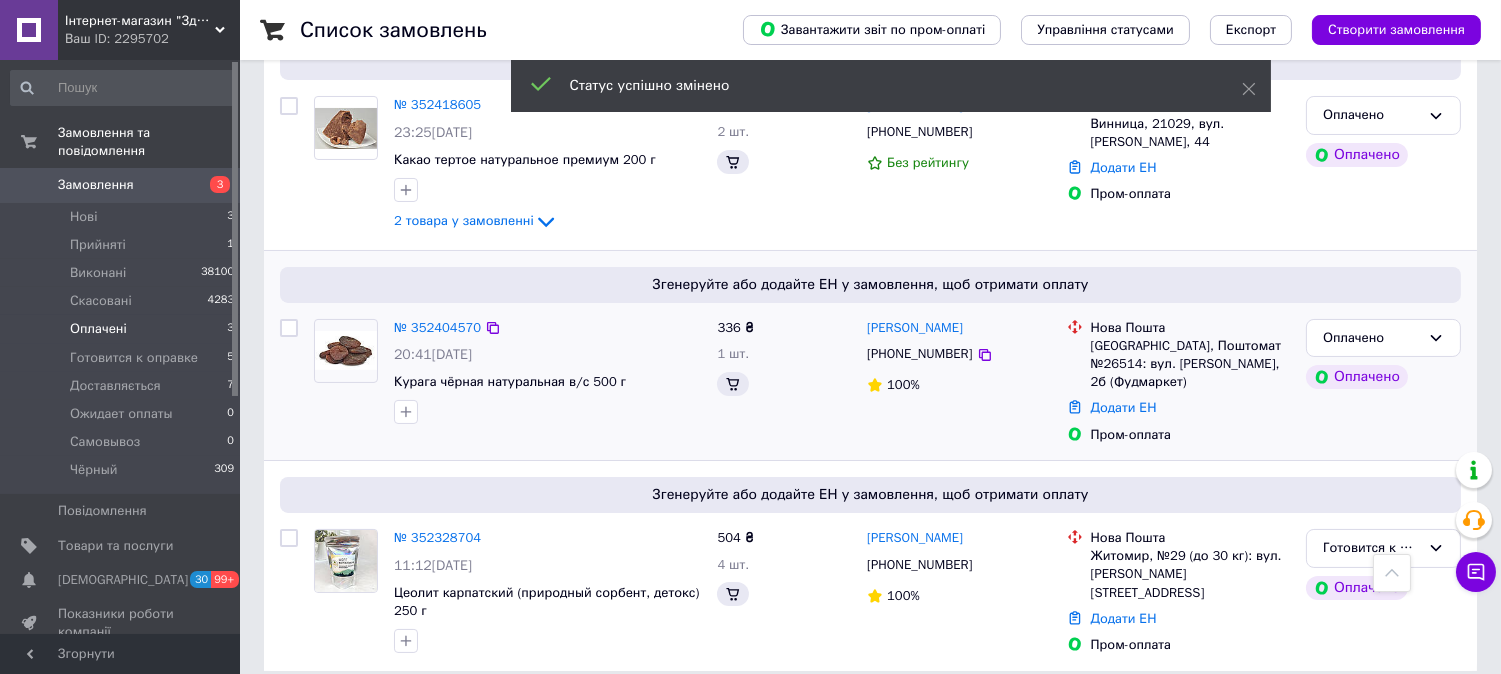 click on "Згенеруйте або додайте ЕН у замовлення, щоб отримати оплату" at bounding box center [870, 285] 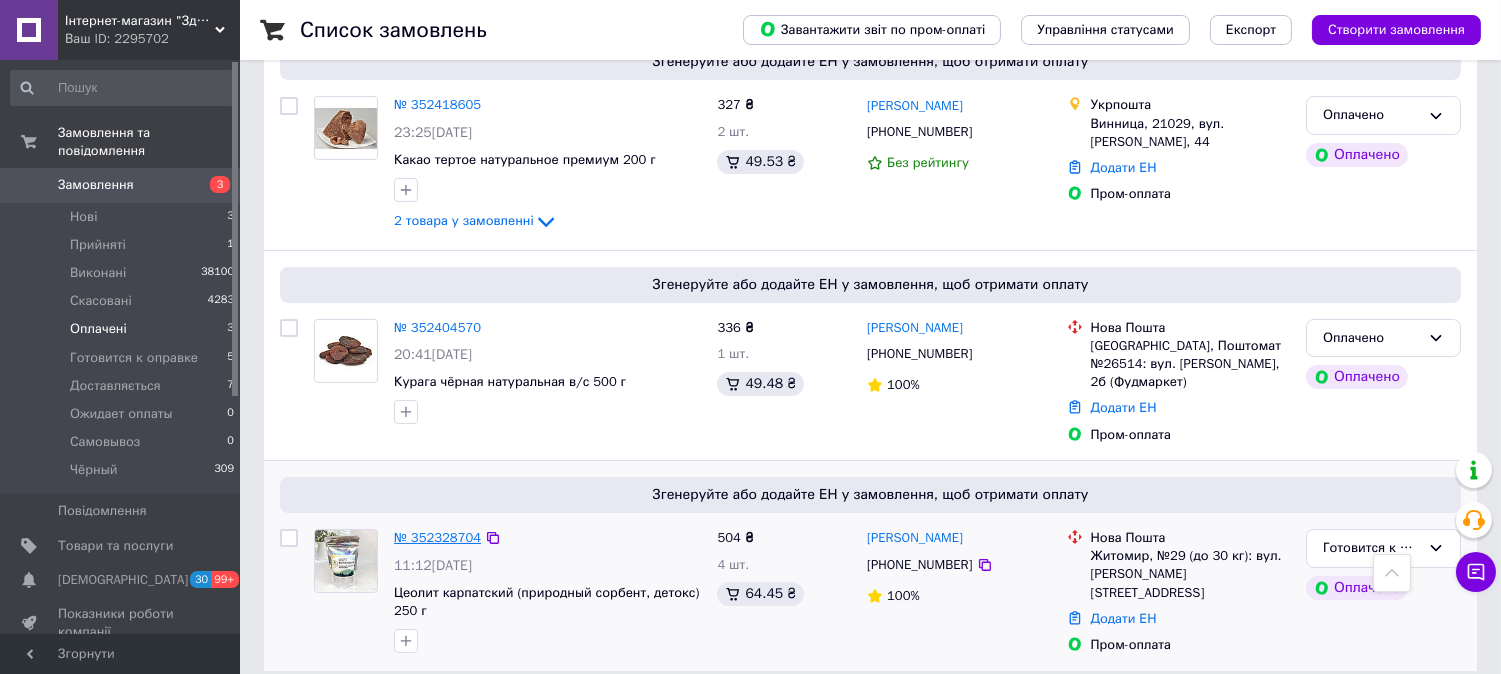 click on "№ 352328704" at bounding box center (437, 537) 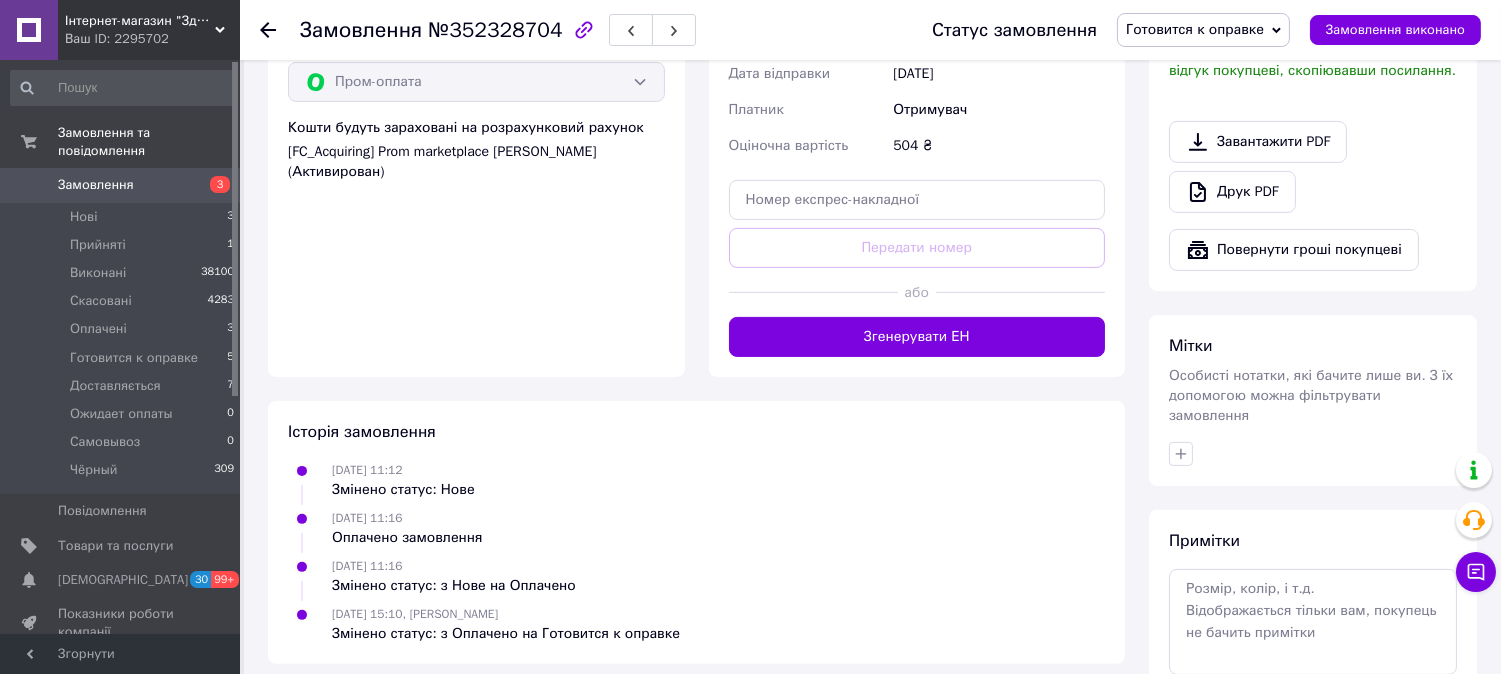 scroll, scrollTop: 1250, scrollLeft: 0, axis: vertical 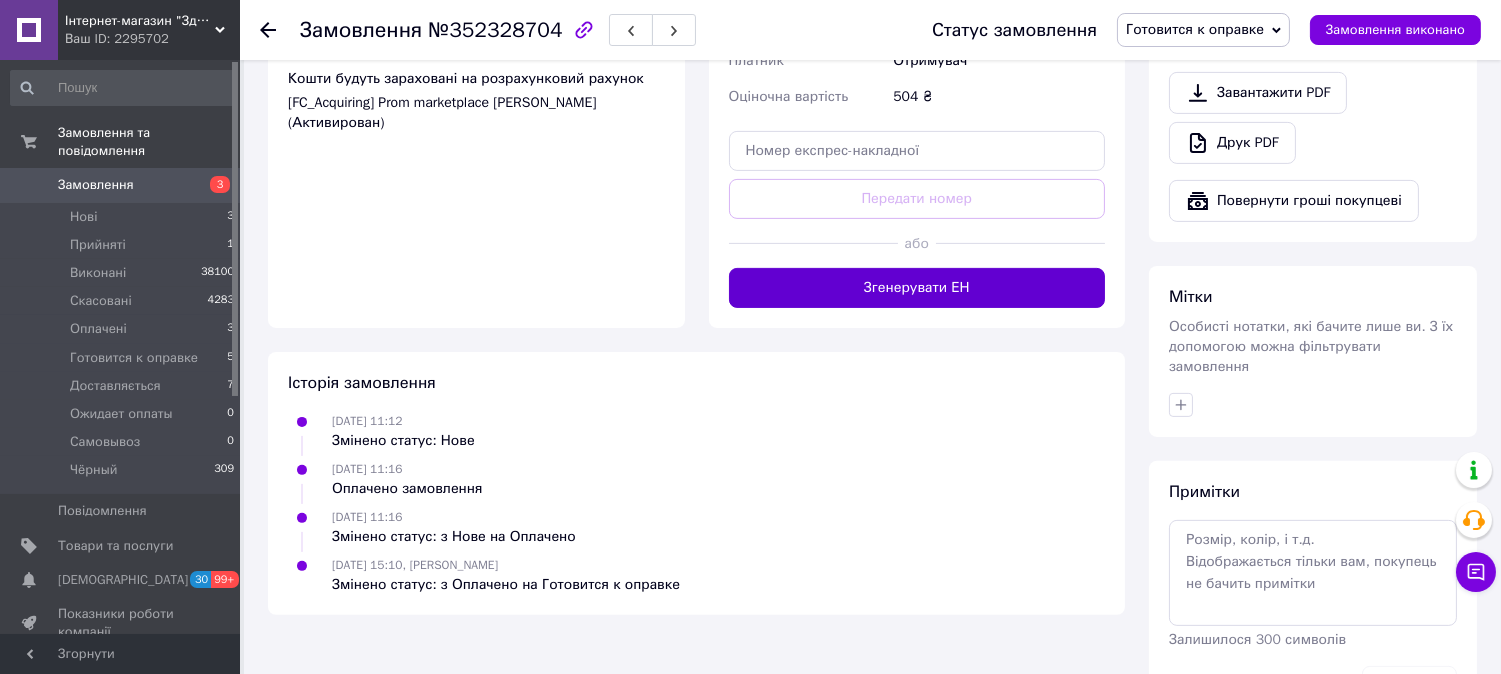 click on "Згенерувати ЕН" at bounding box center [917, 288] 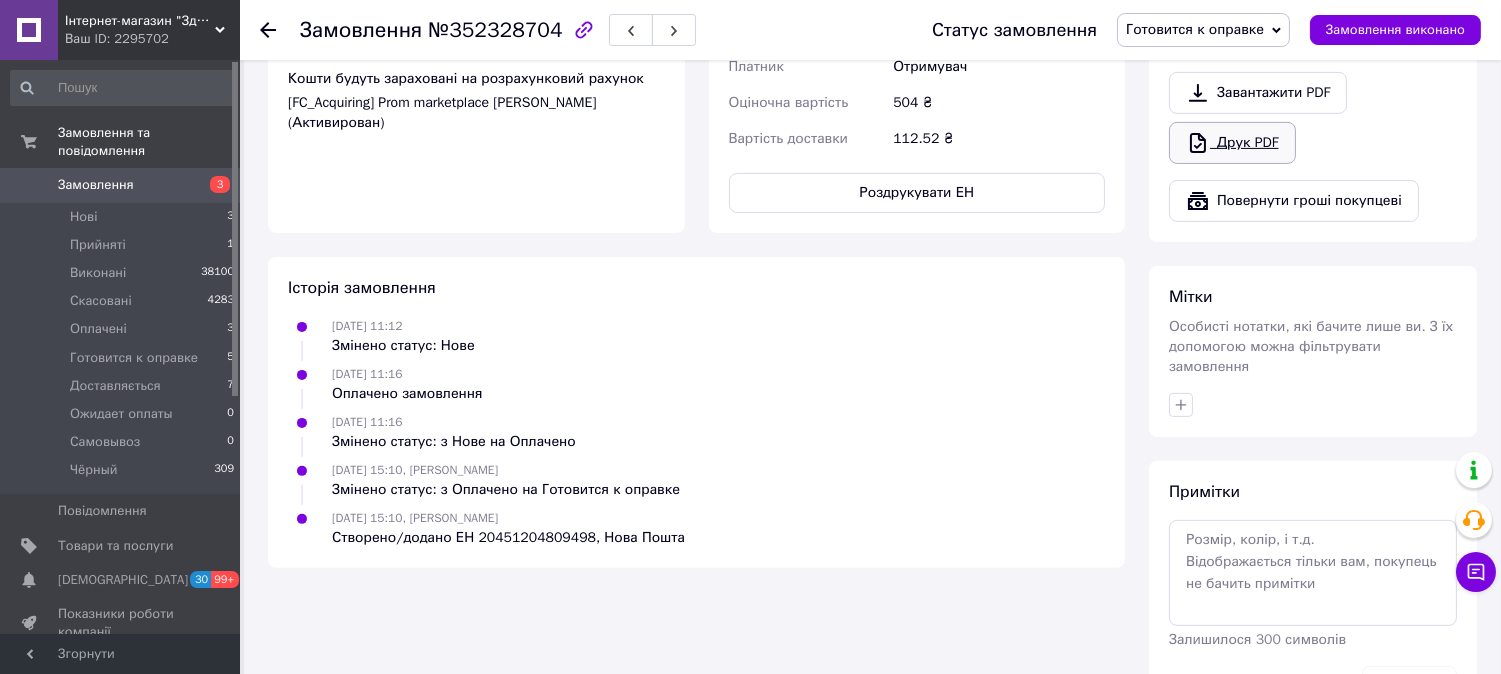 click on "Друк PDF" at bounding box center (1232, 143) 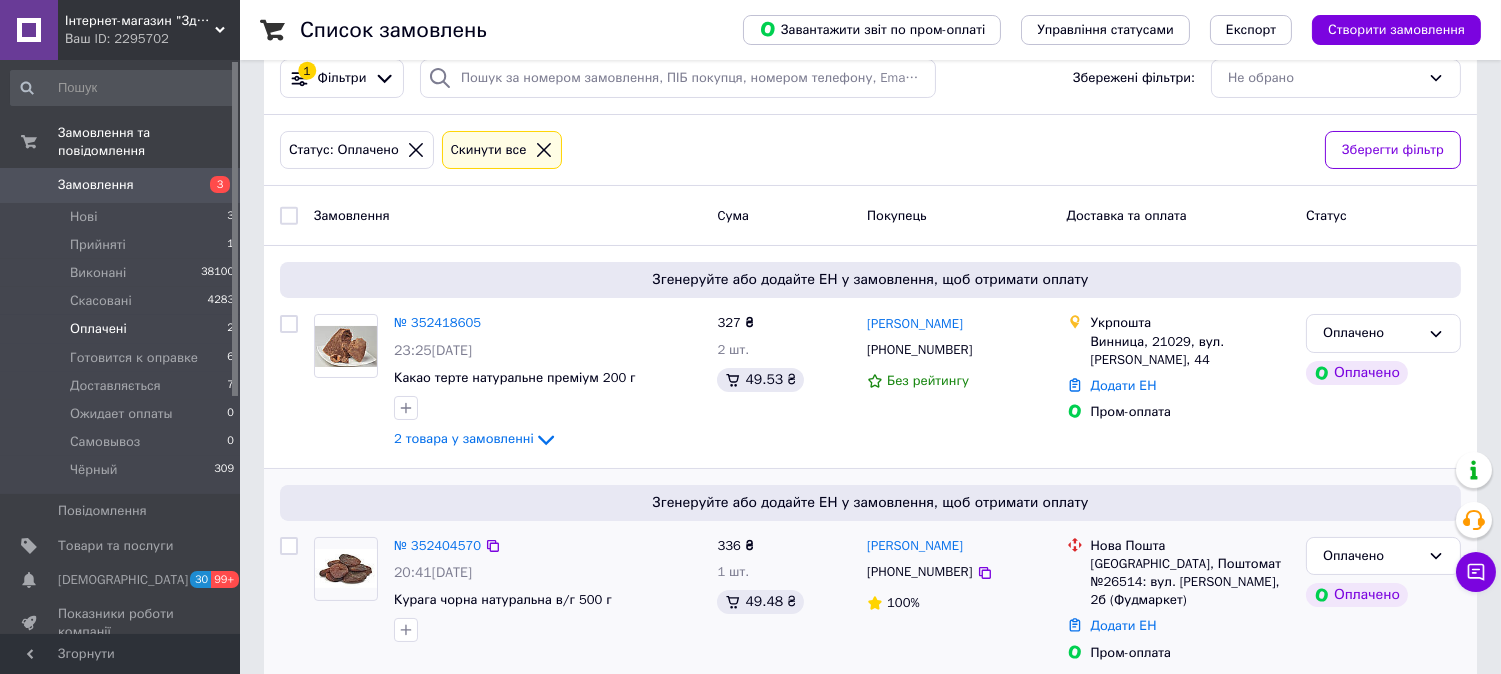 scroll, scrollTop: 153, scrollLeft: 0, axis: vertical 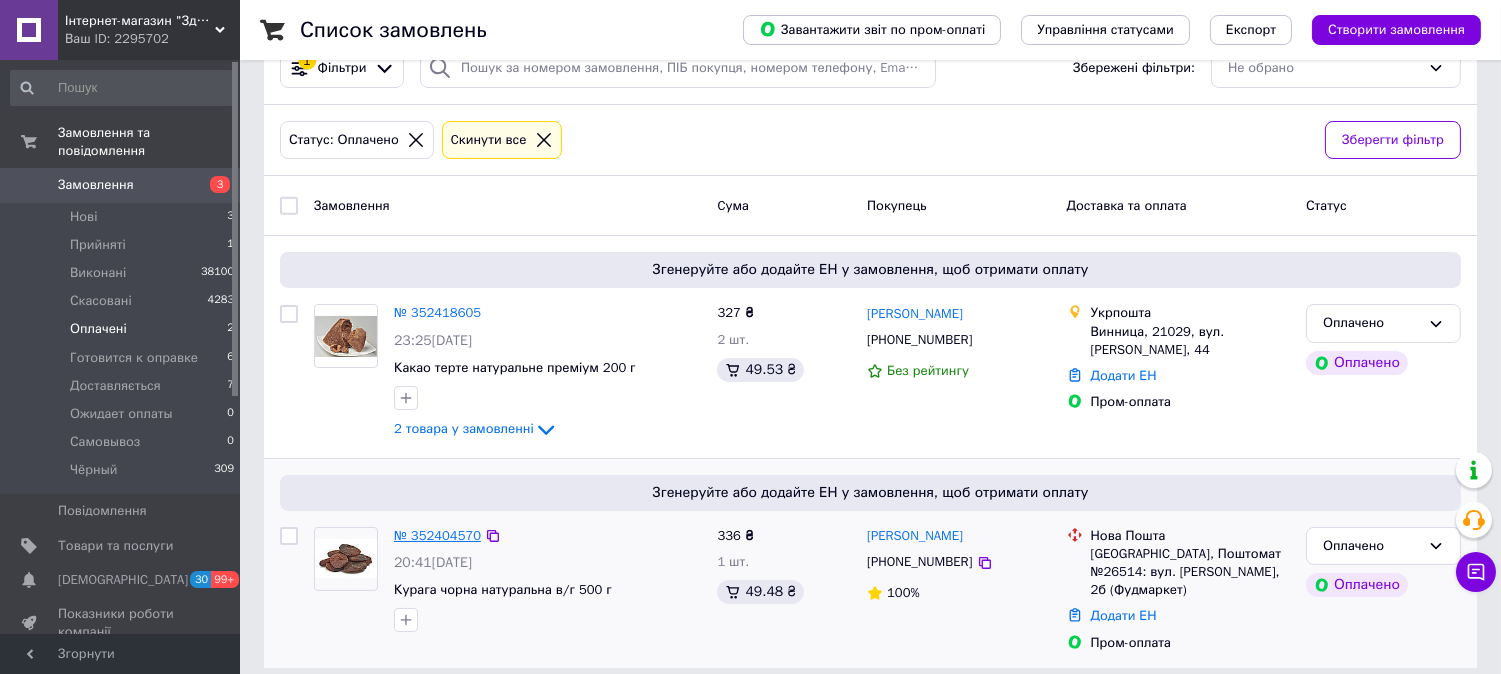 click on "№ 352404570" at bounding box center (437, 535) 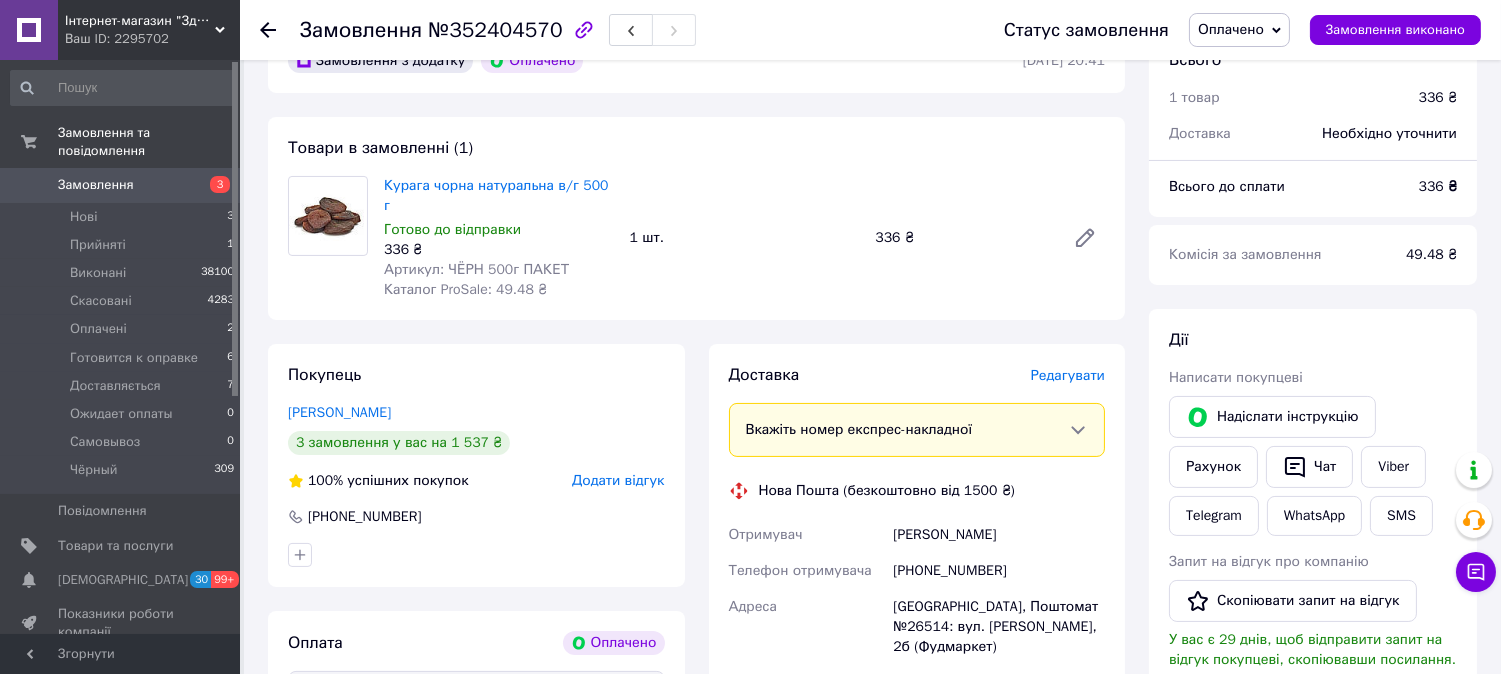 scroll, scrollTop: 931, scrollLeft: 0, axis: vertical 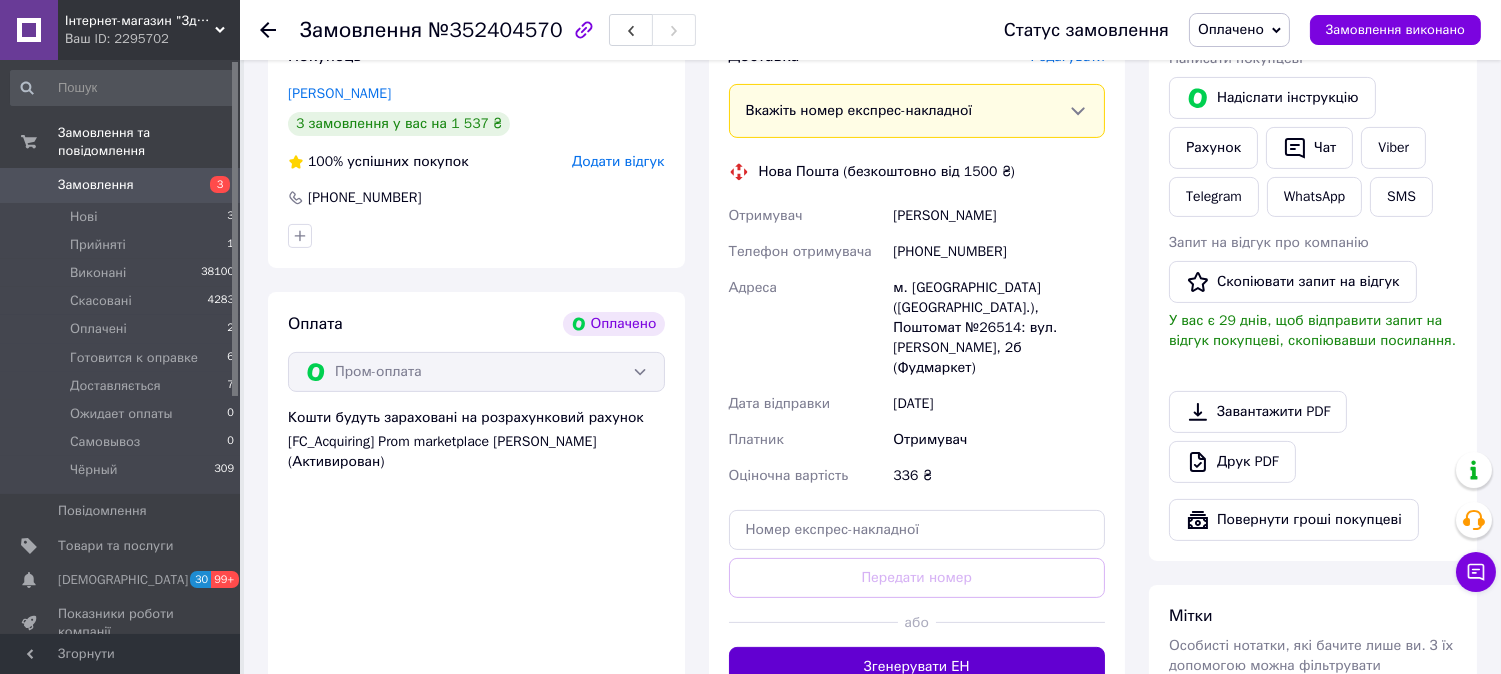 click on "Згенерувати ЕН" at bounding box center (917, 667) 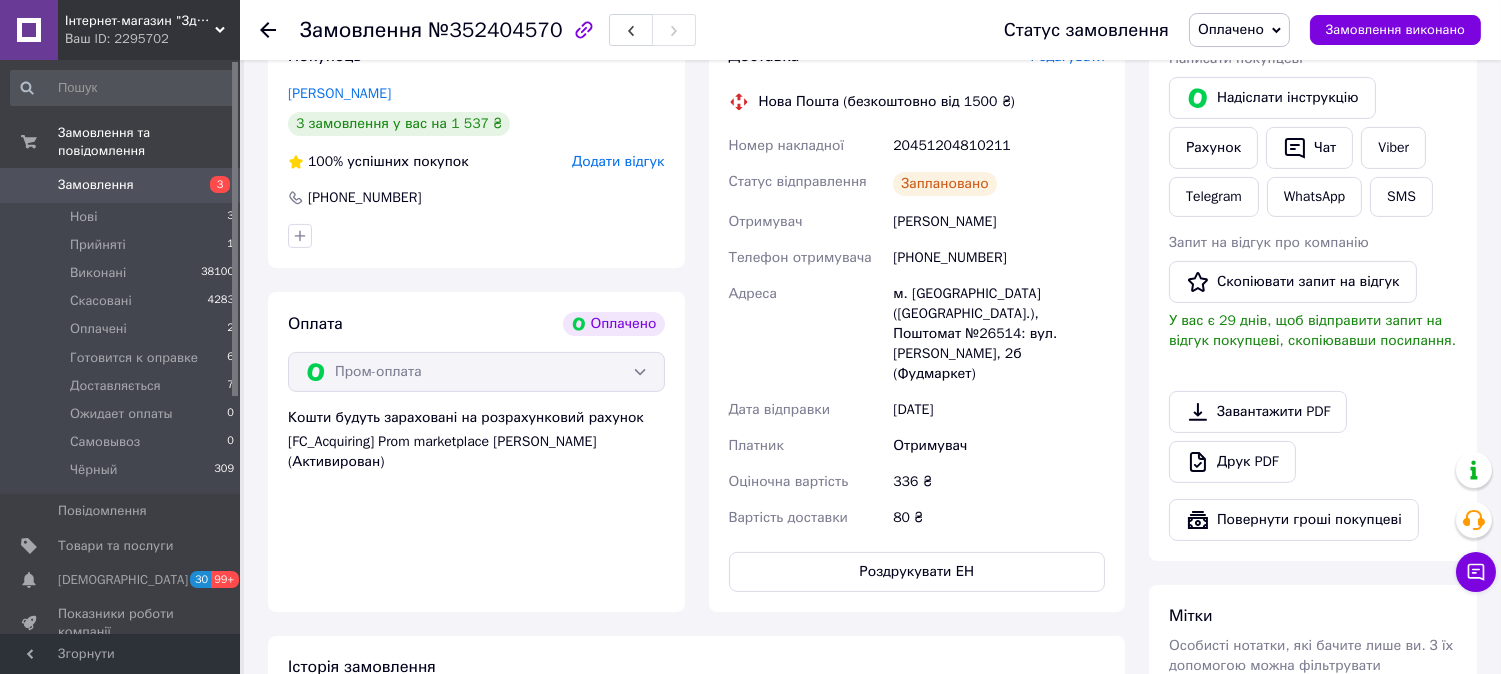 click on "Оплачено" at bounding box center [1231, 29] 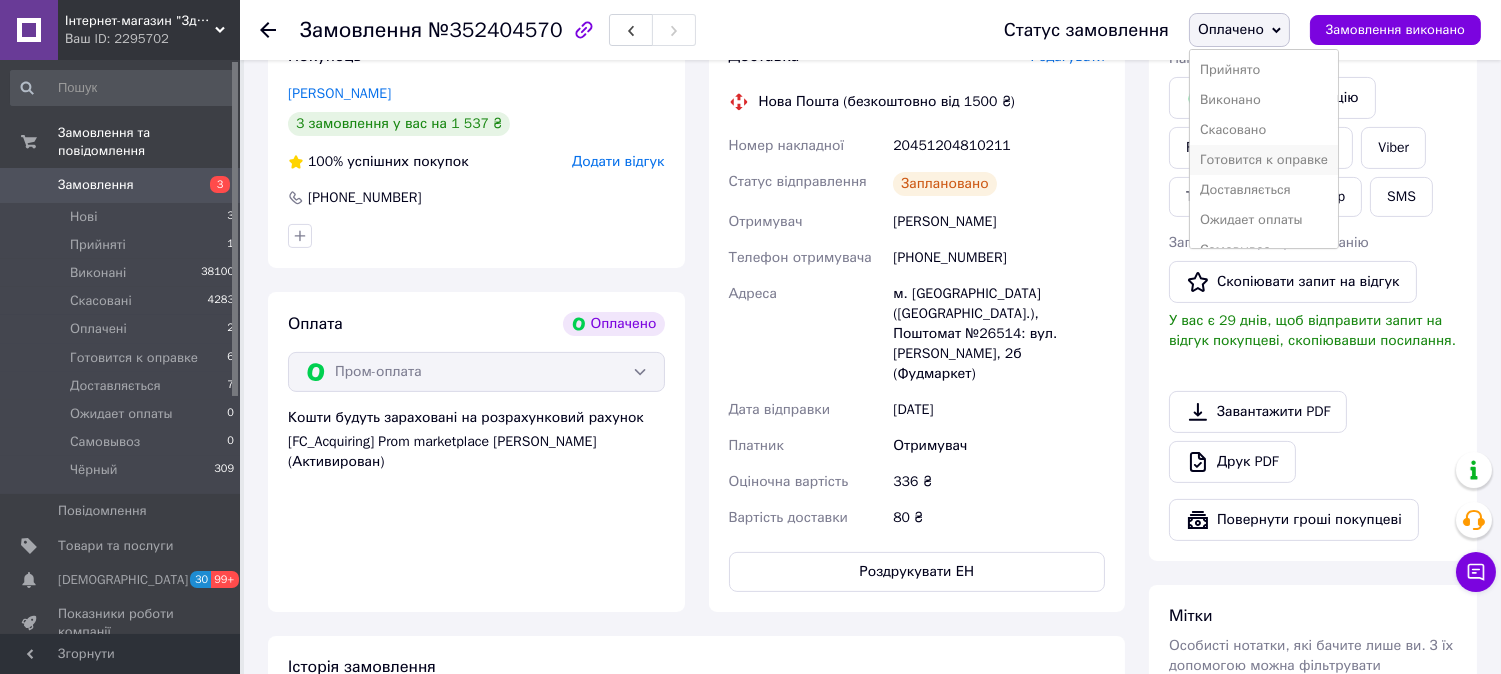 click on "Готовится к оправке" at bounding box center [1264, 160] 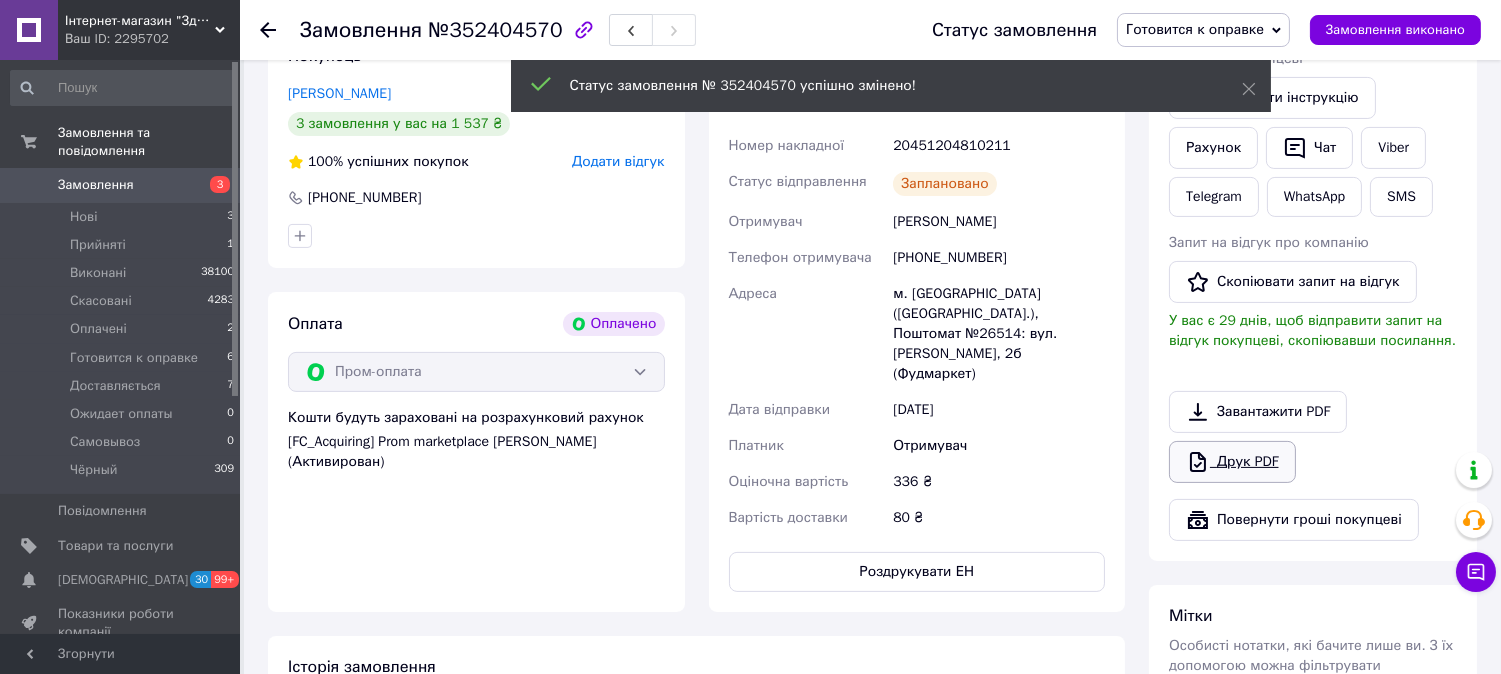 click on "Друк PDF" at bounding box center (1232, 462) 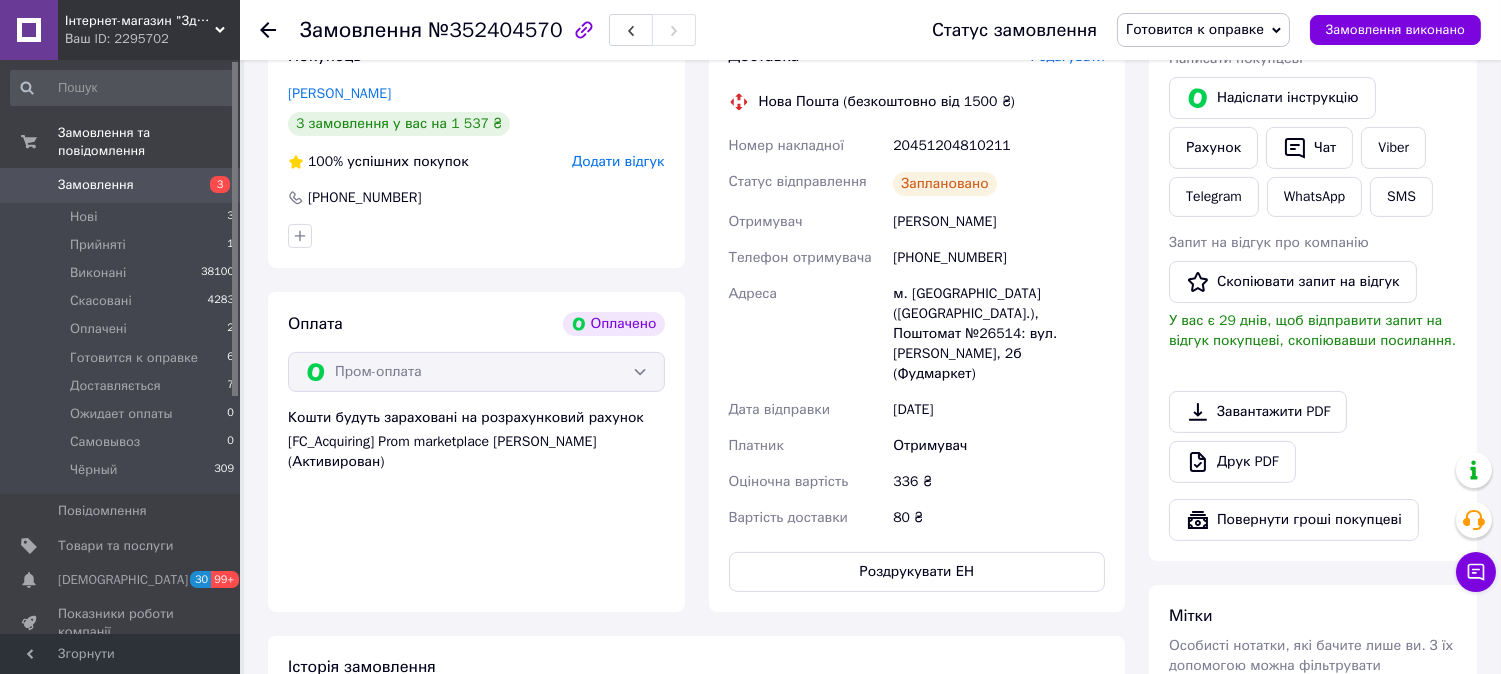 click 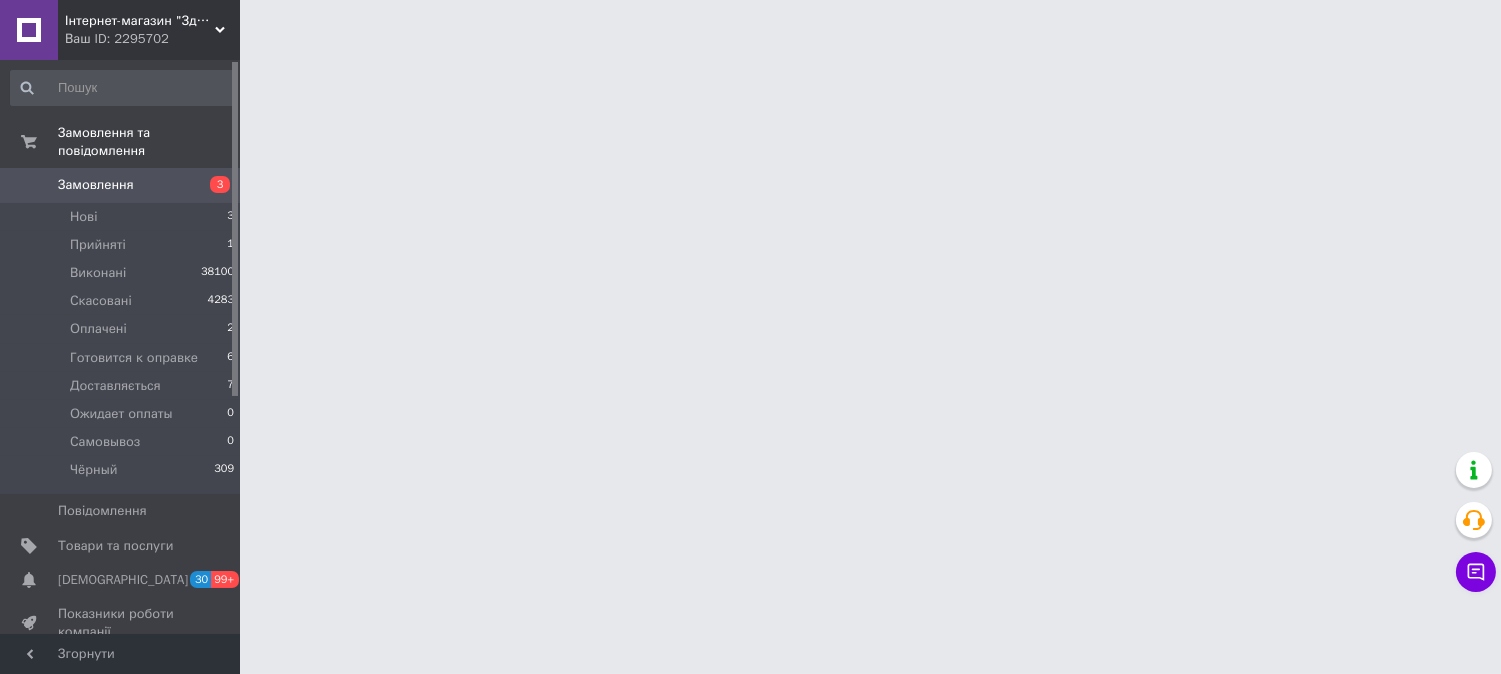 scroll, scrollTop: 0, scrollLeft: 0, axis: both 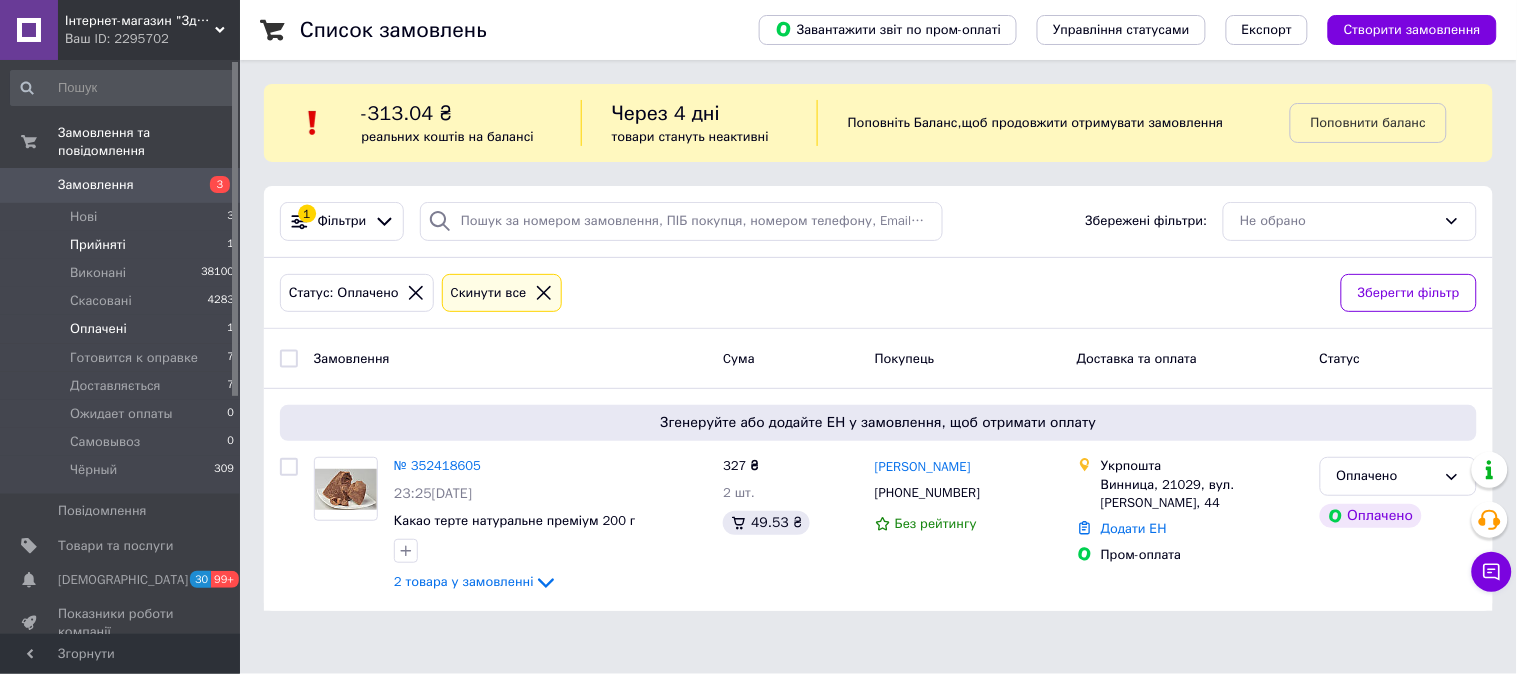 click on "Прийняті" at bounding box center (98, 245) 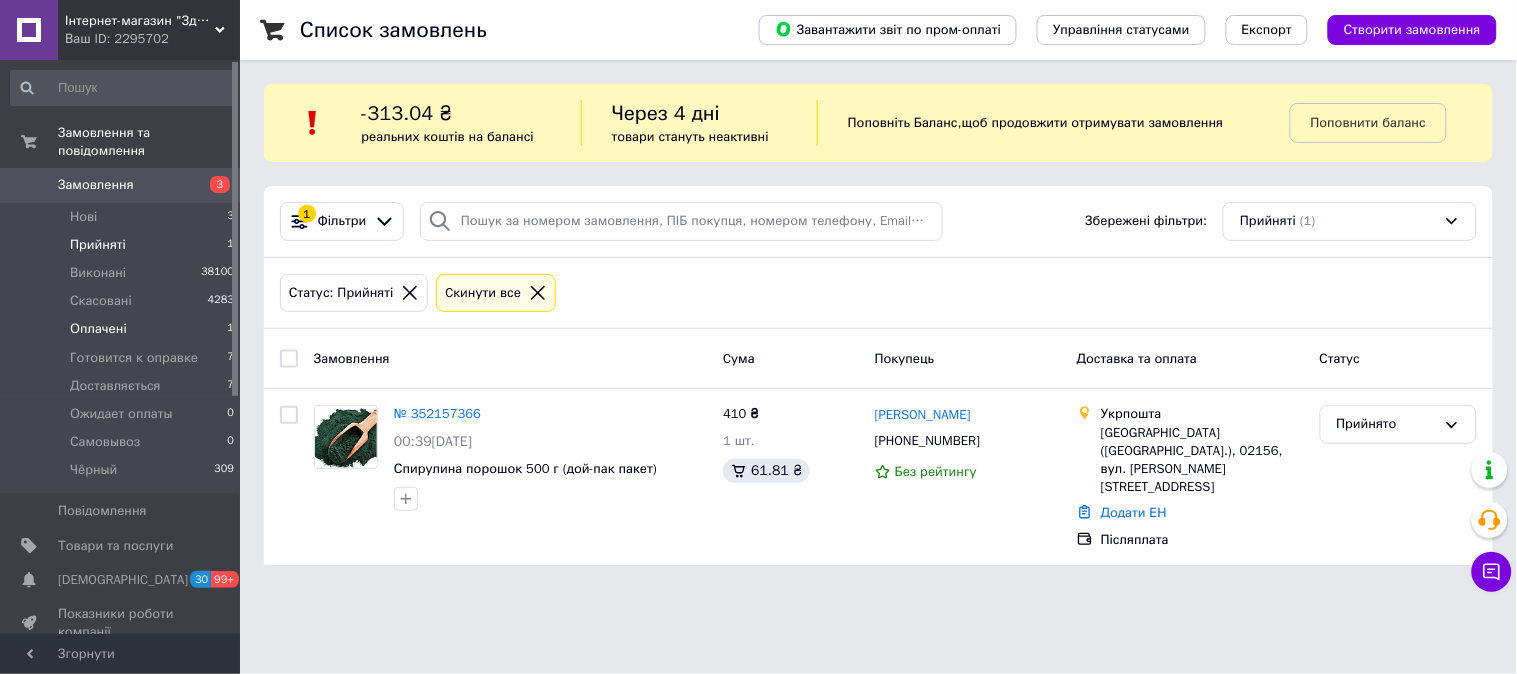 click on "Оплачені" at bounding box center [98, 329] 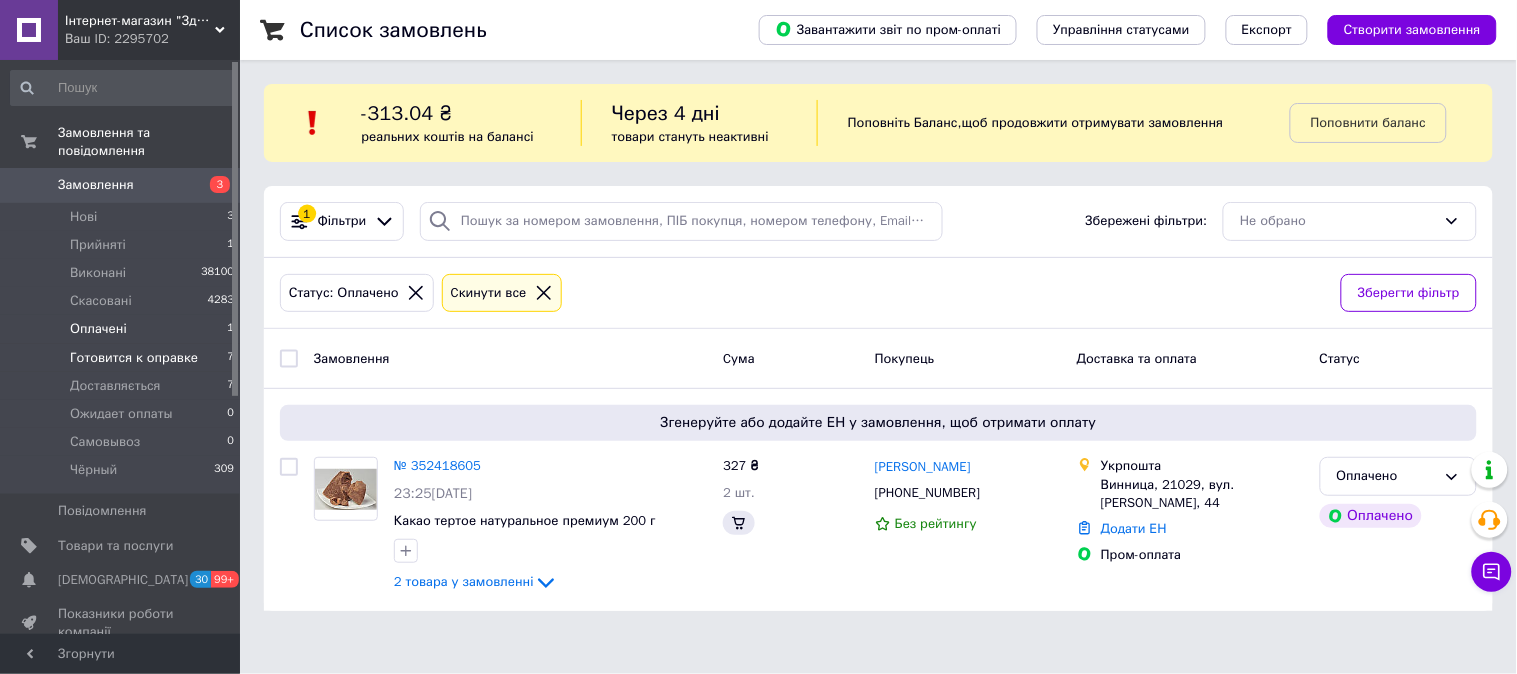 click on "Готовится к оправке" at bounding box center (134, 358) 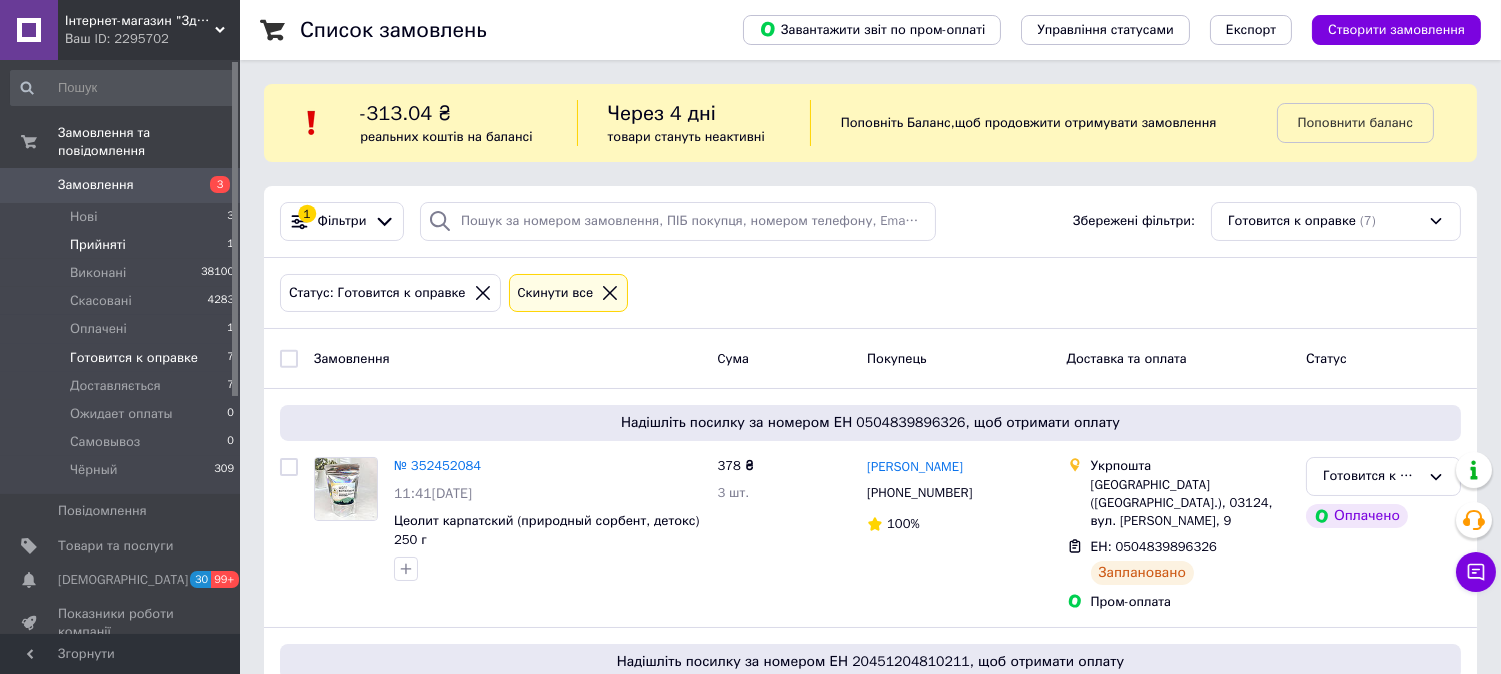 click on "Прийняті" at bounding box center [98, 245] 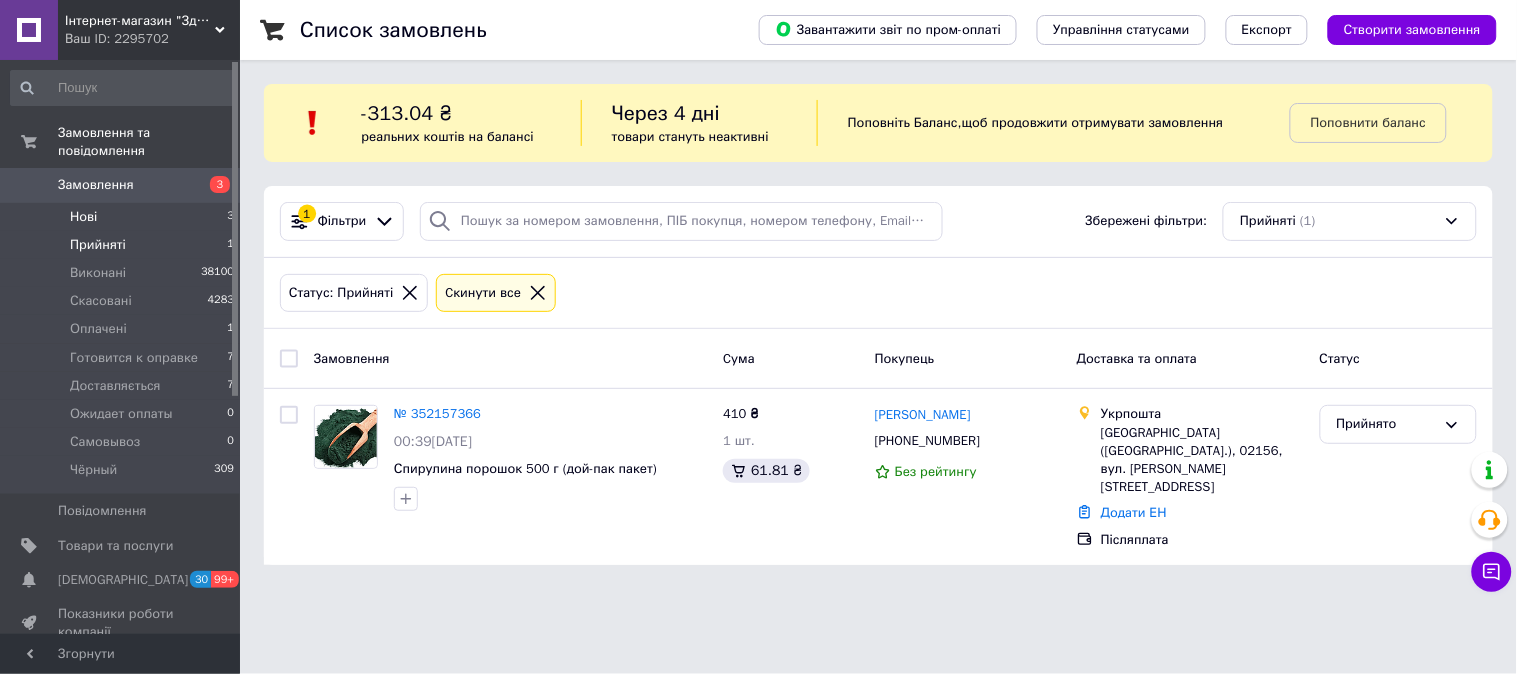 click on "Нові" at bounding box center [83, 217] 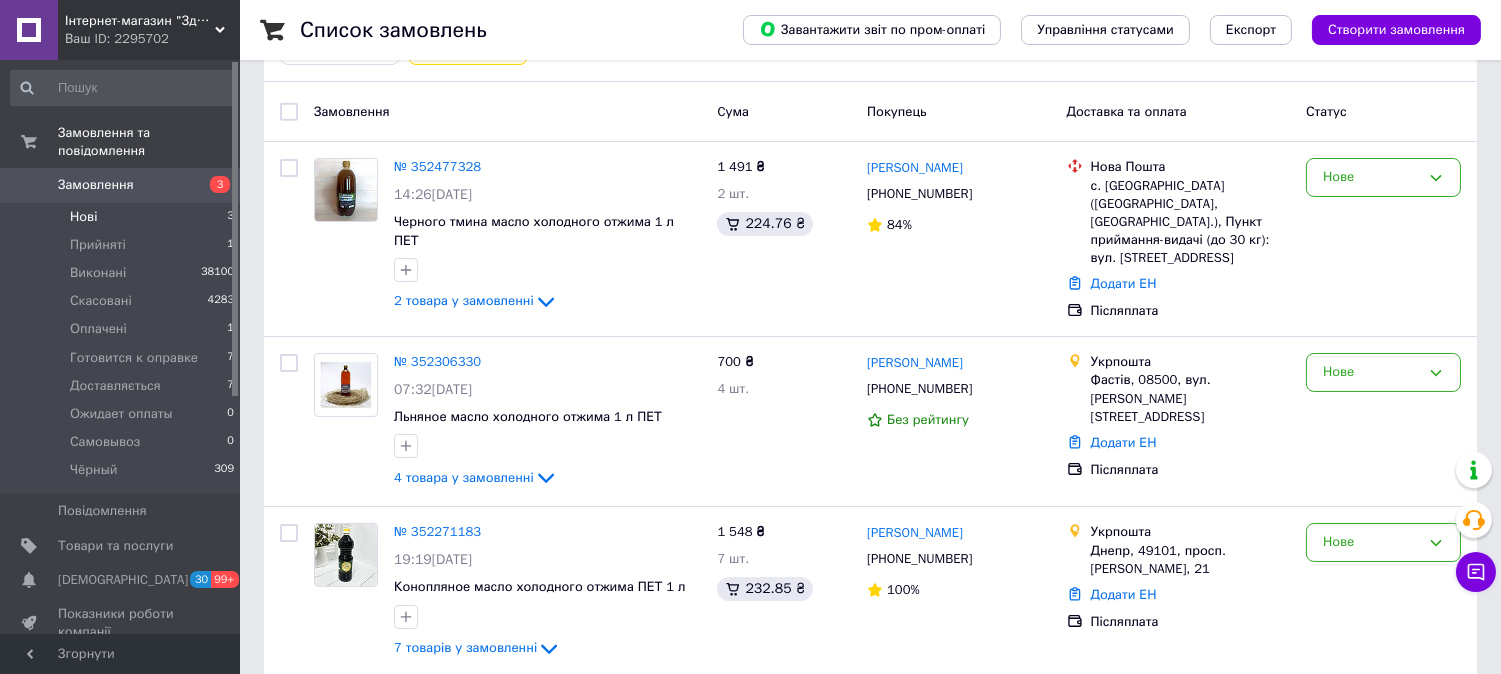 scroll, scrollTop: 255, scrollLeft: 0, axis: vertical 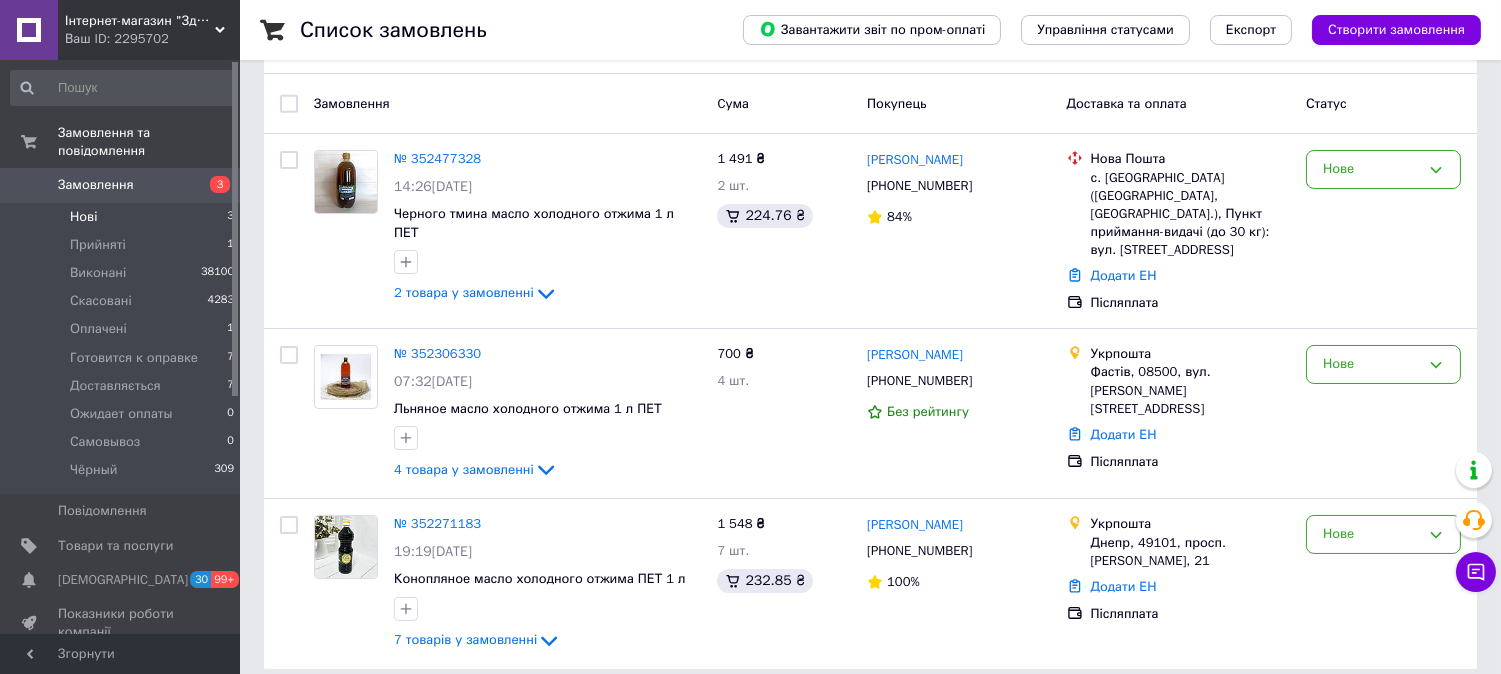 click on "Ваш ID: 2295702" at bounding box center [152, 39] 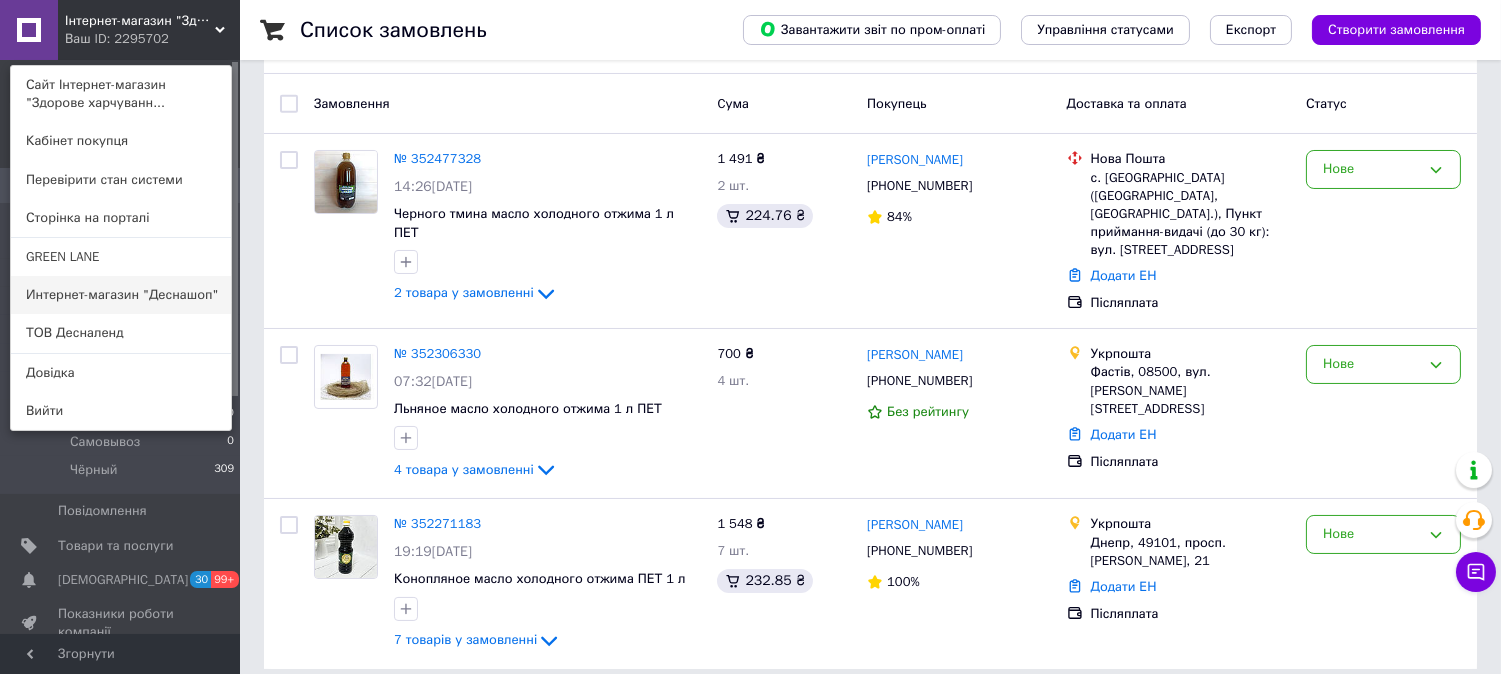 click on "Интернет-магазин "Деснашоп"" at bounding box center [121, 295] 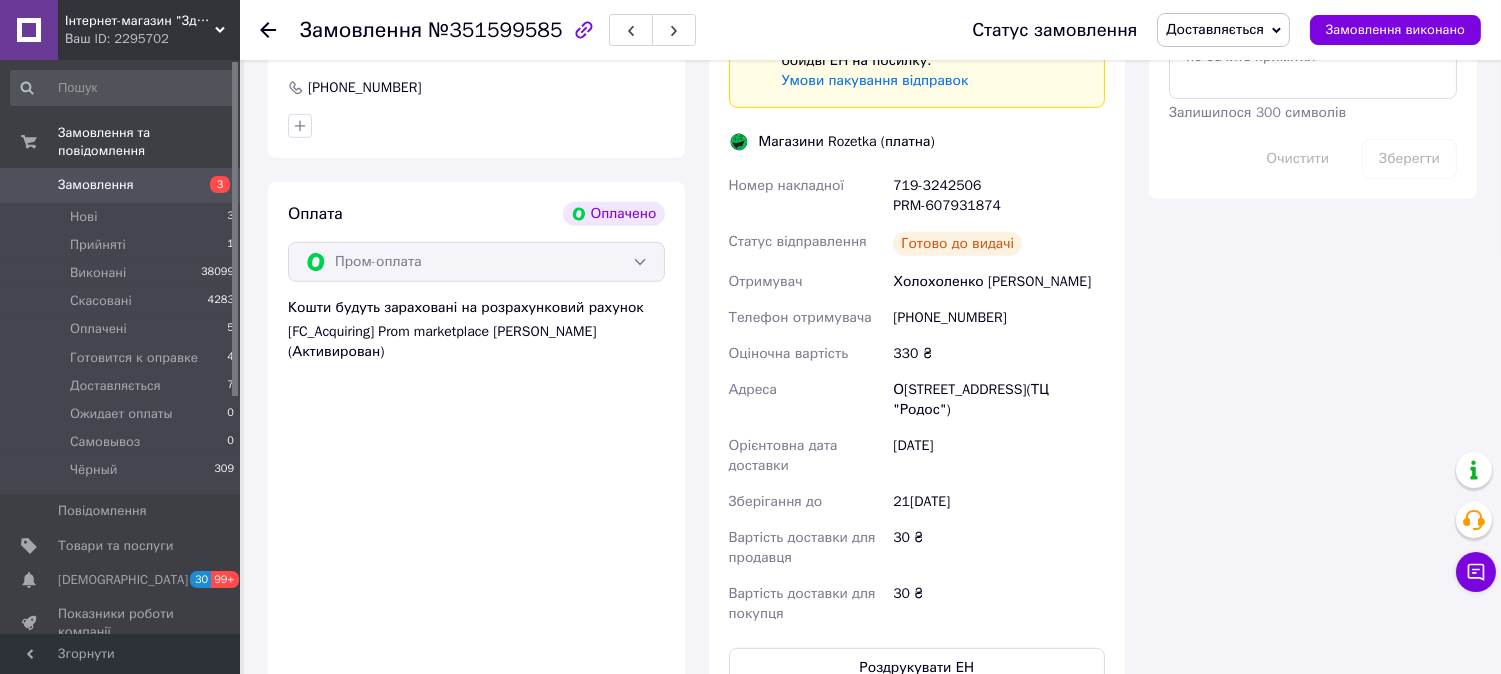 scroll, scrollTop: 1666, scrollLeft: 0, axis: vertical 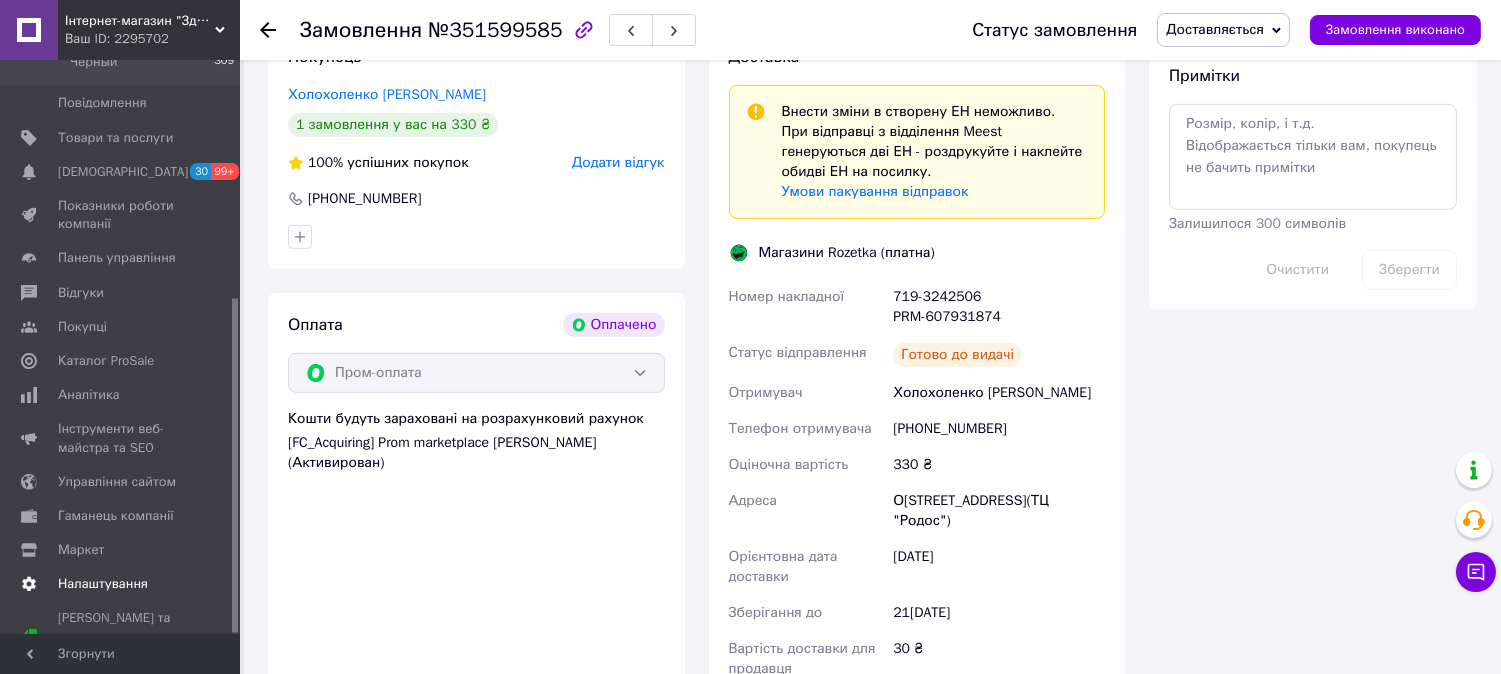 click on "Налаштування" at bounding box center [103, 584] 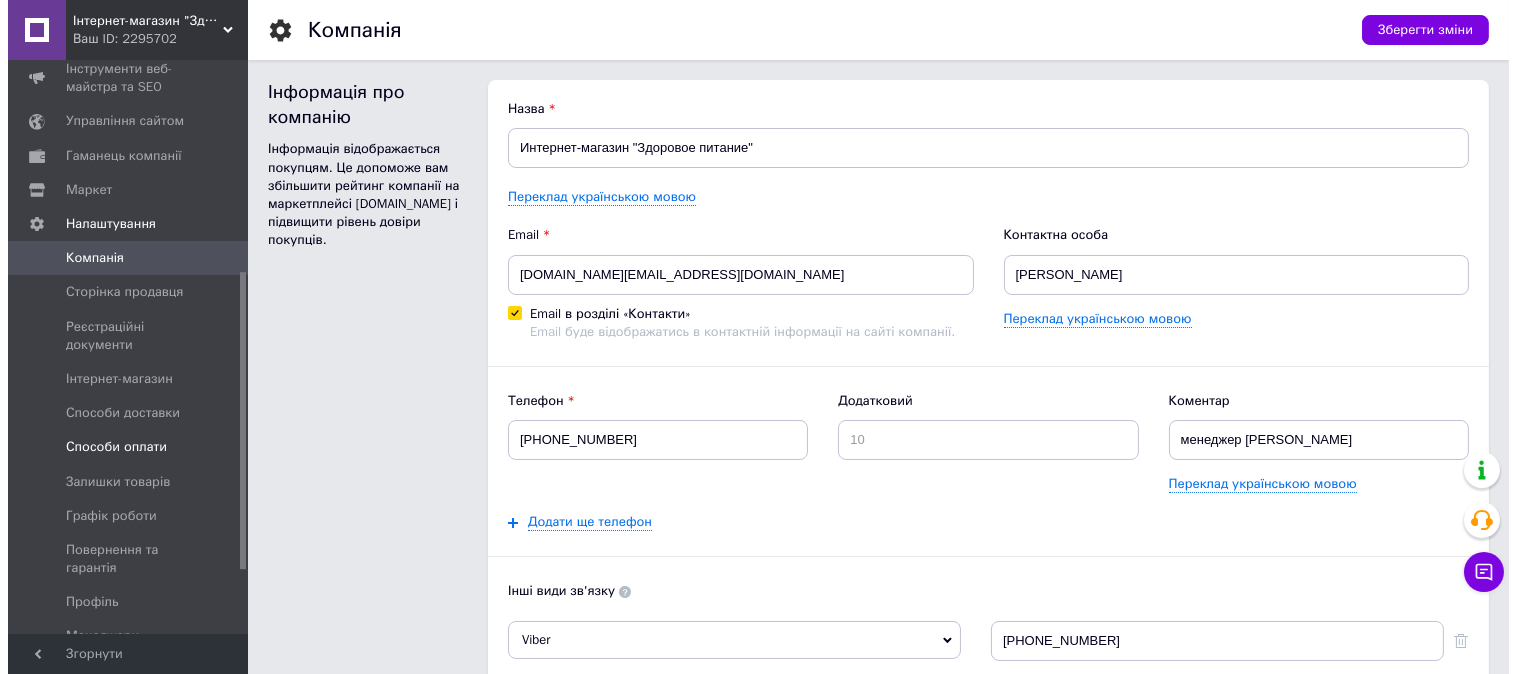 scroll, scrollTop: 0, scrollLeft: 0, axis: both 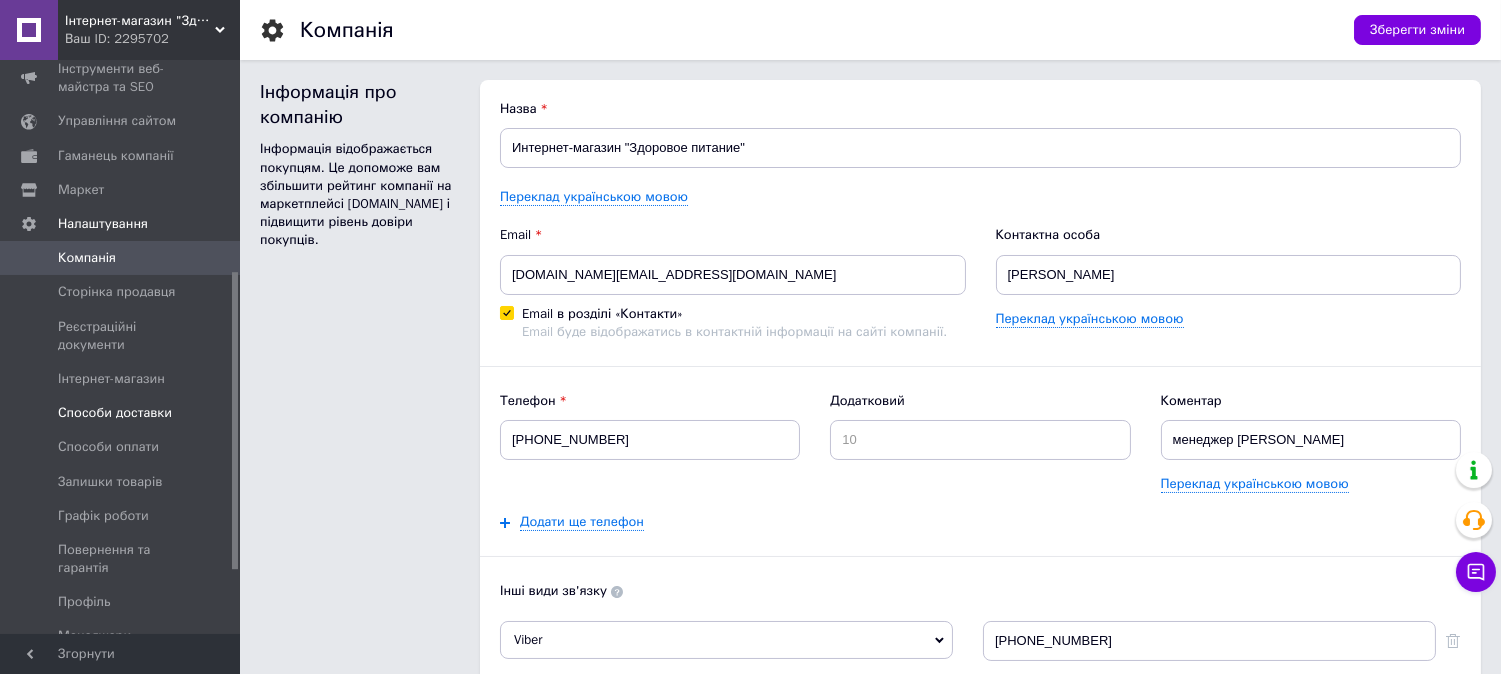 click on "Способи доставки" at bounding box center (115, 413) 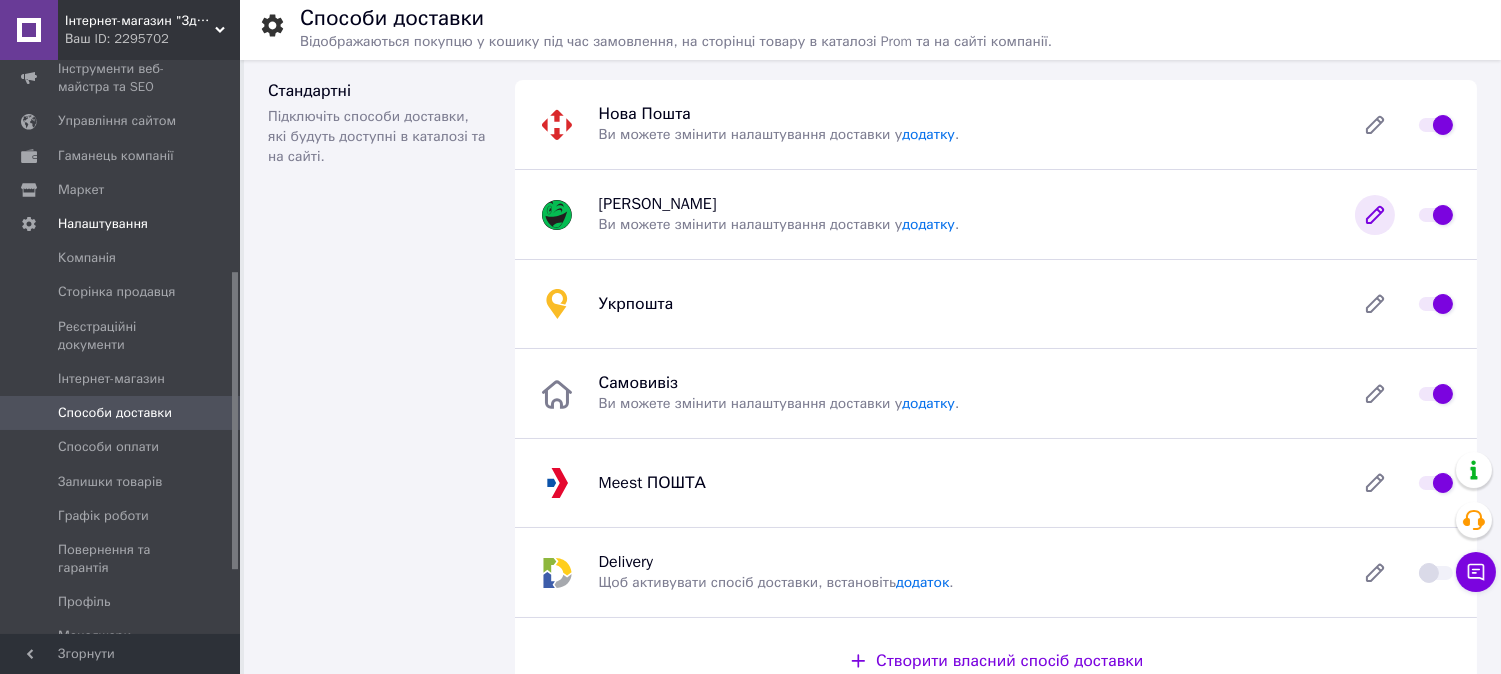 click 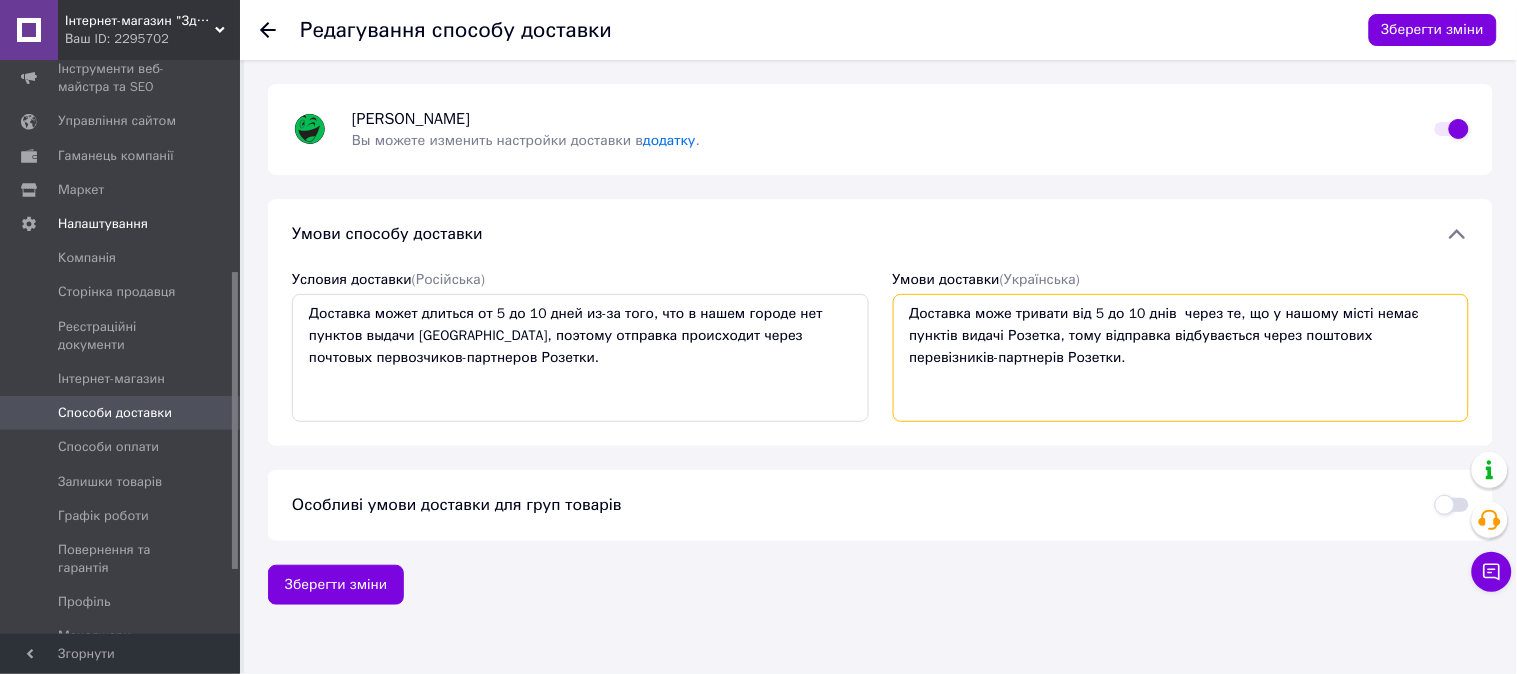 drag, startPoint x: 1074, startPoint y: 370, endPoint x: 906, endPoint y: 303, distance: 180.86736 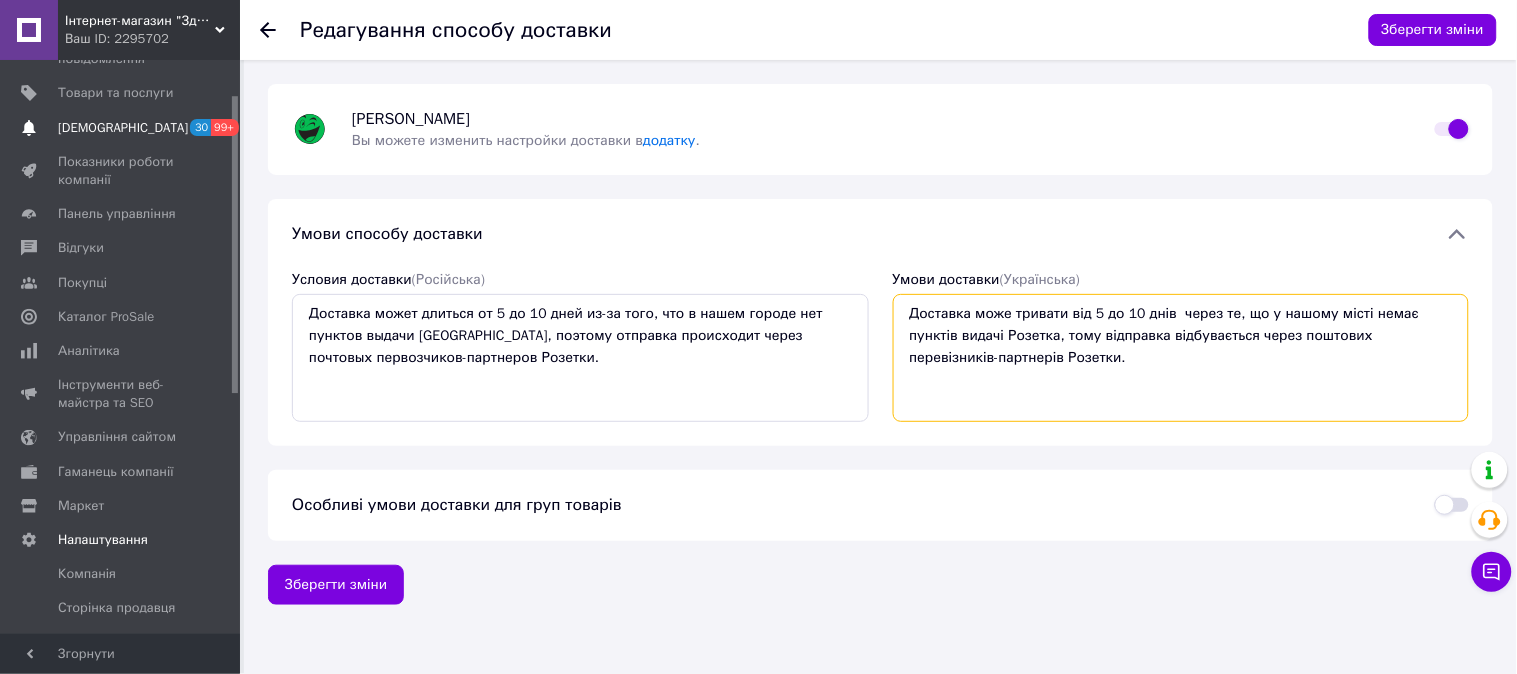 scroll, scrollTop: 0, scrollLeft: 0, axis: both 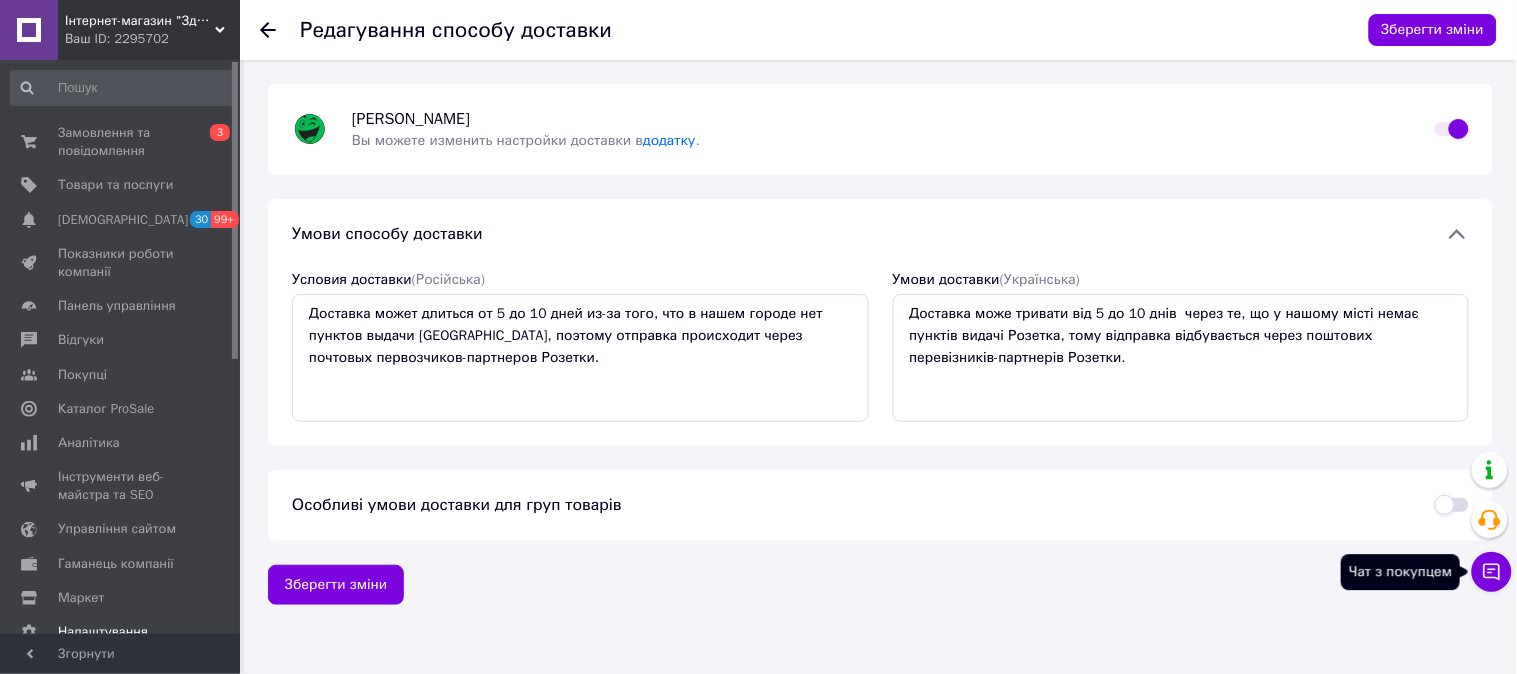 click 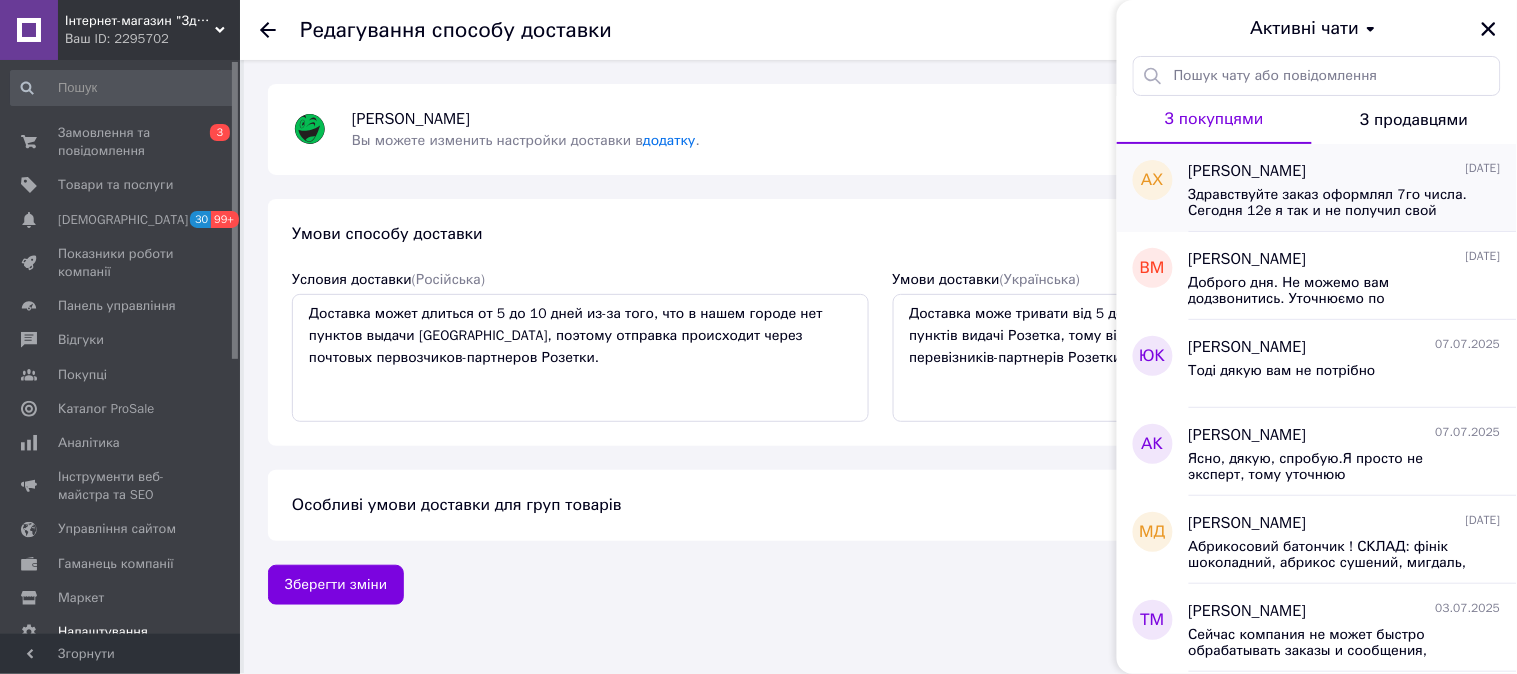 click on "[PERSON_NAME]" at bounding box center [1248, 171] 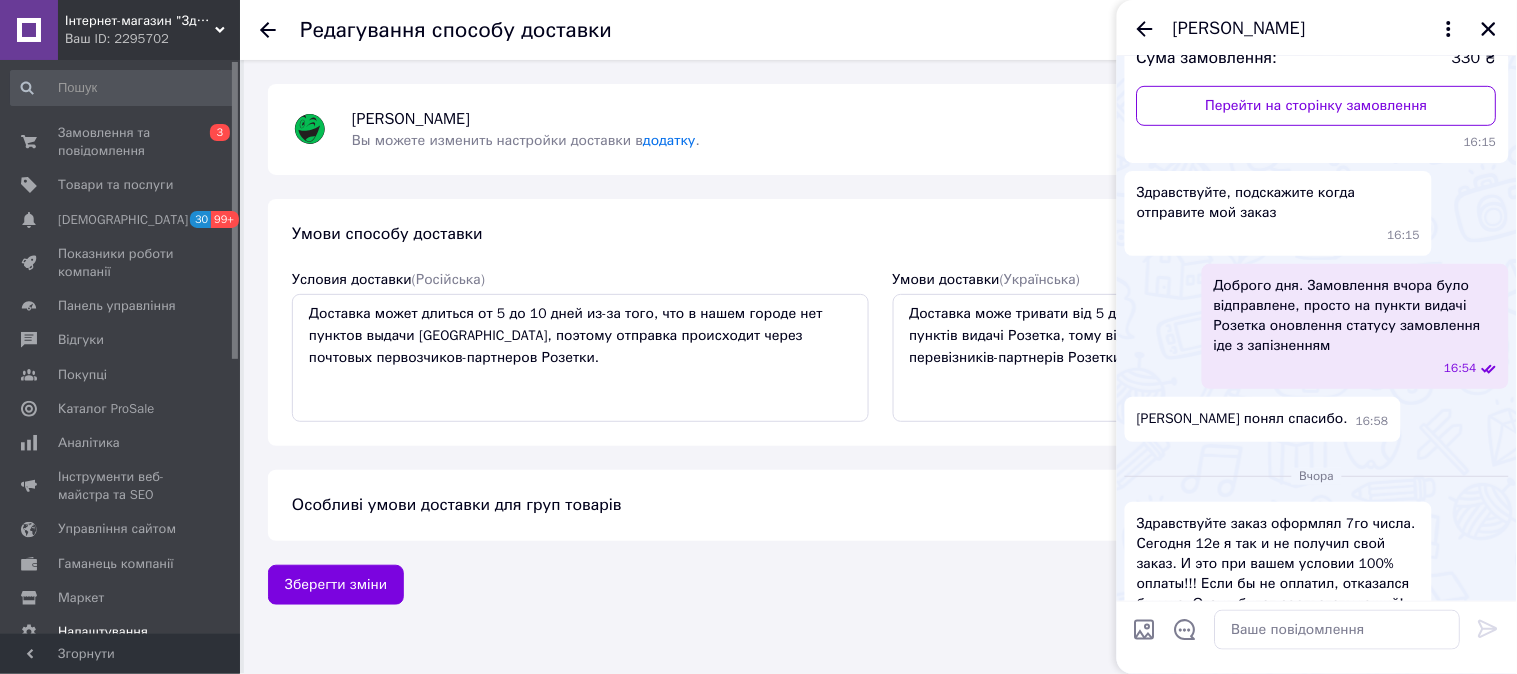 scroll, scrollTop: 331, scrollLeft: 0, axis: vertical 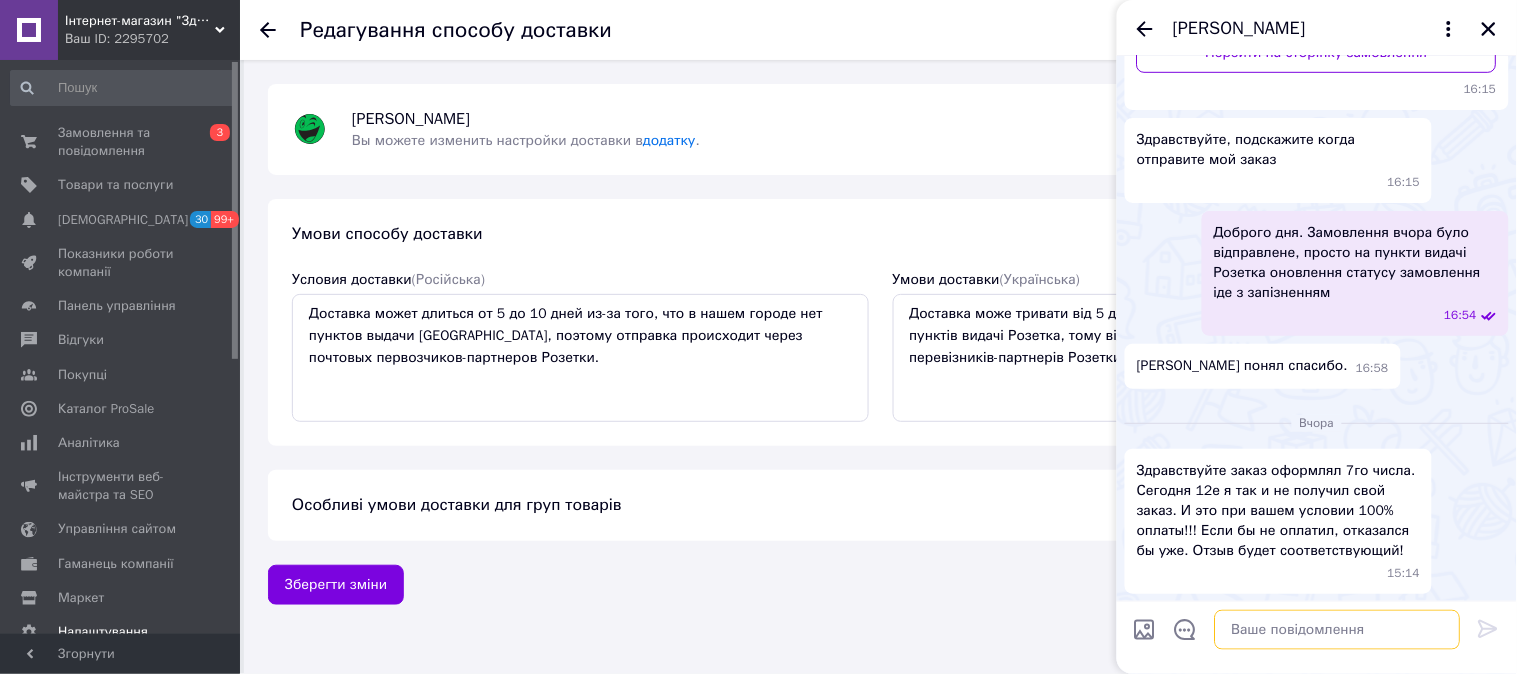 click at bounding box center (1338, 630) 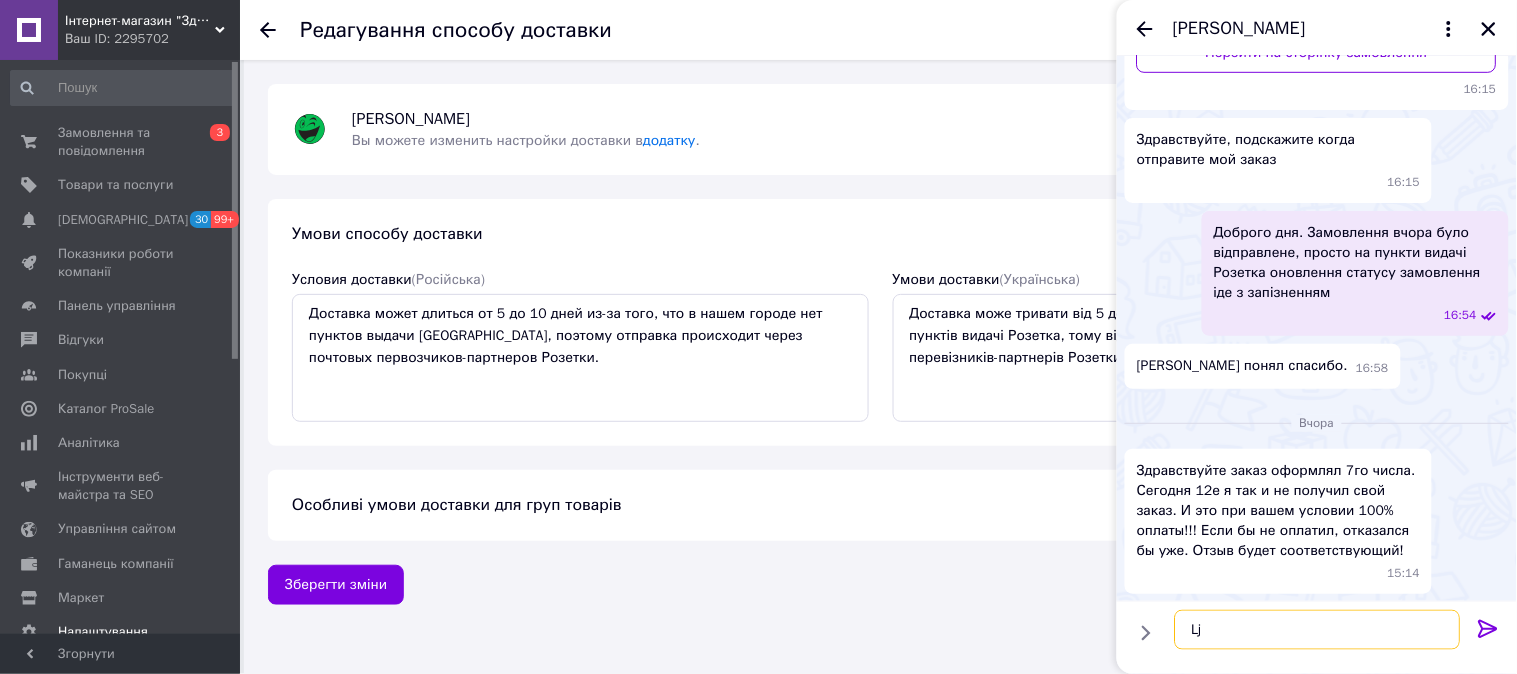 type on "L" 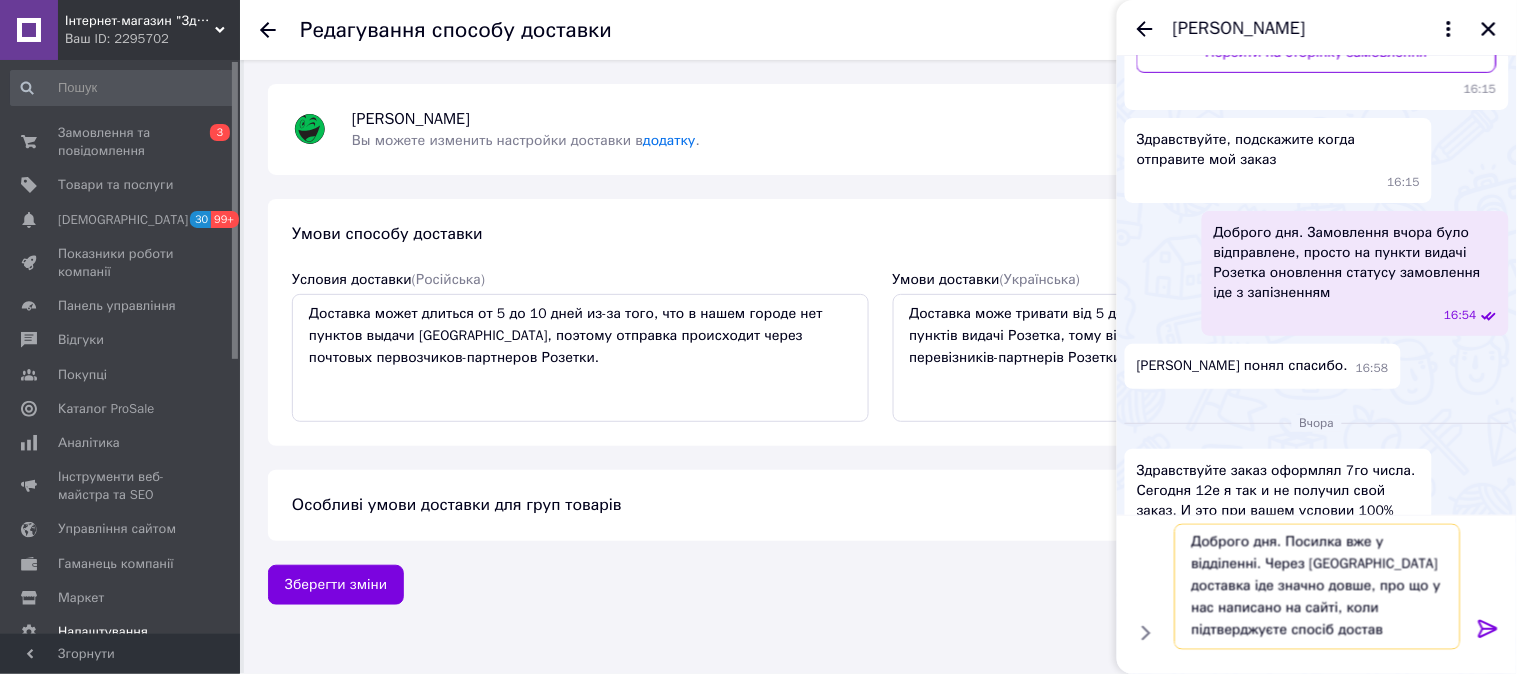 scroll, scrollTop: 2, scrollLeft: 0, axis: vertical 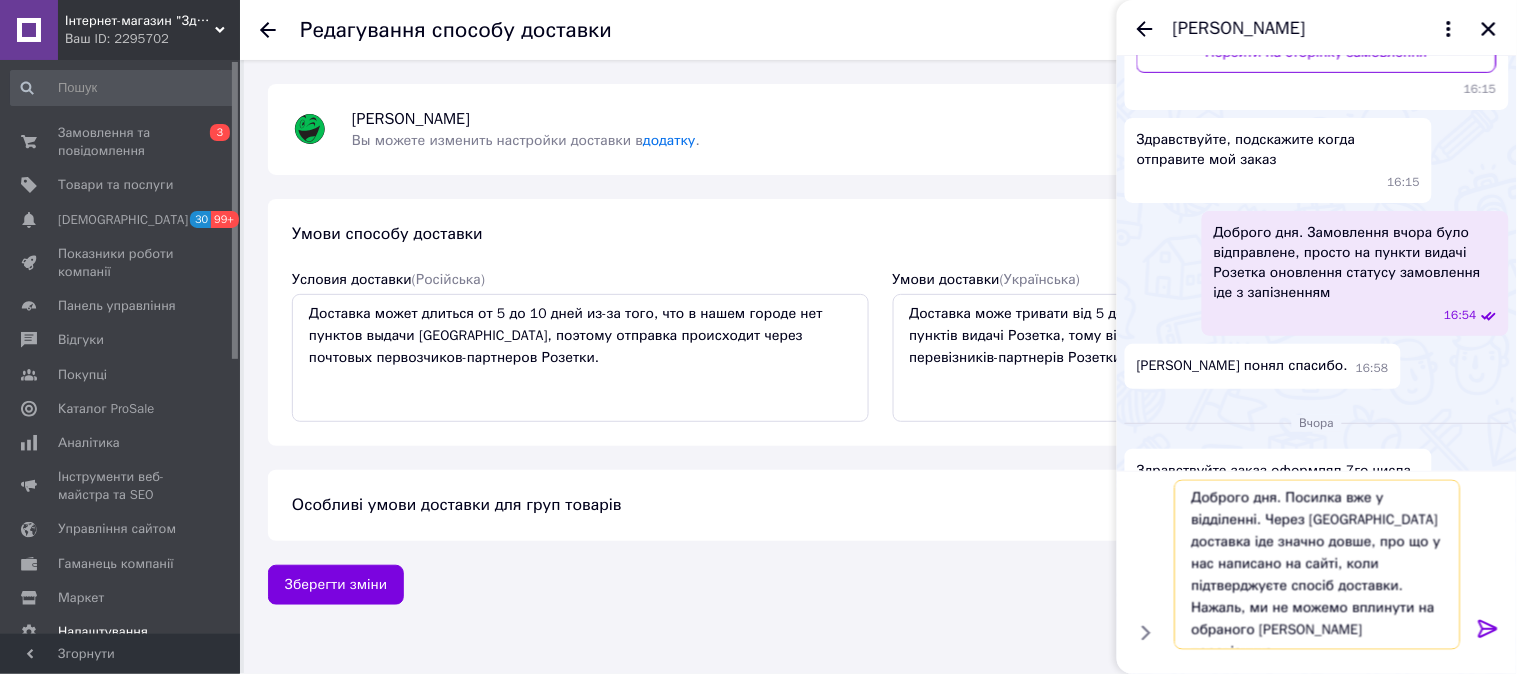 type on "Доброго дня. Посилка вже у відділенні. Через [GEOGRAPHIC_DATA] доставка іде значно довше, про що у нас написано на сайті, коли підтверджуєте спосіб доставки. Нажаль, ми не можемо вплинути на обраного [PERSON_NAME] перевізника..." 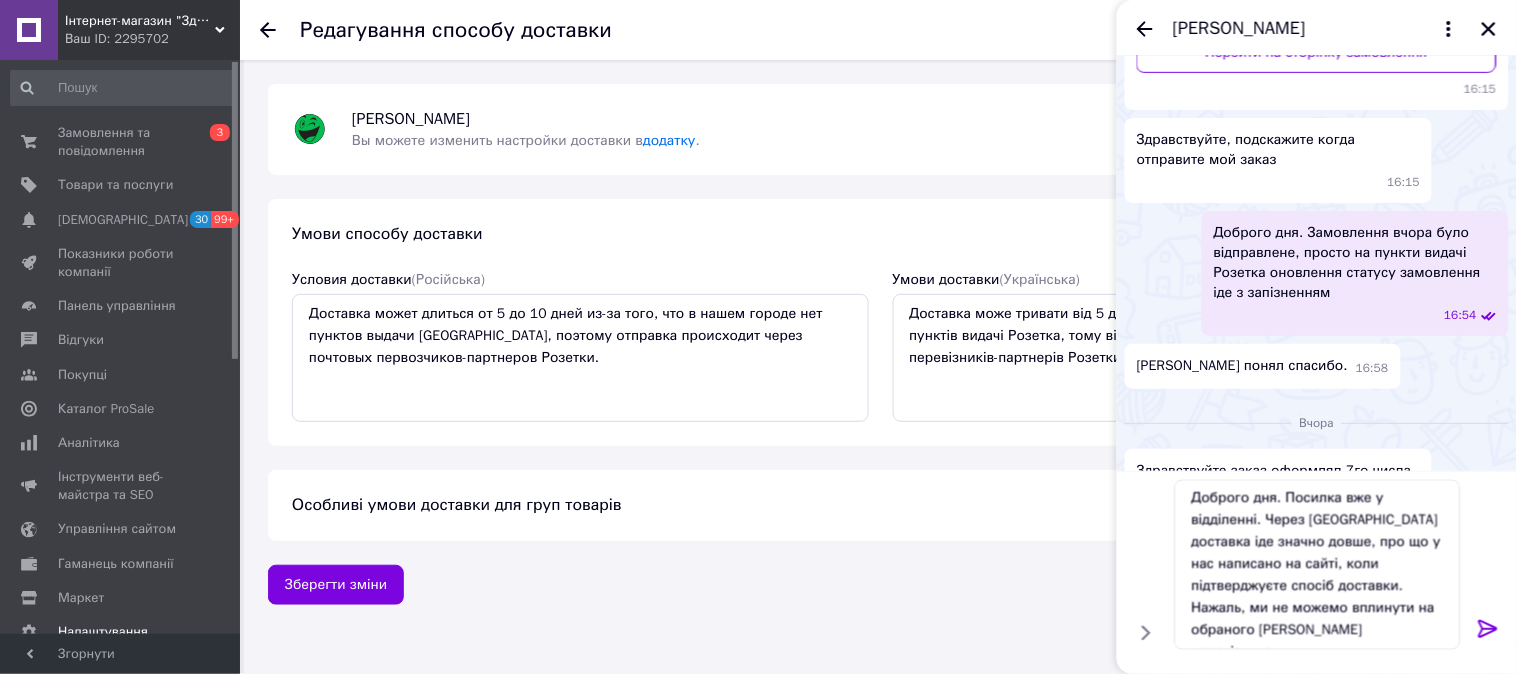 click 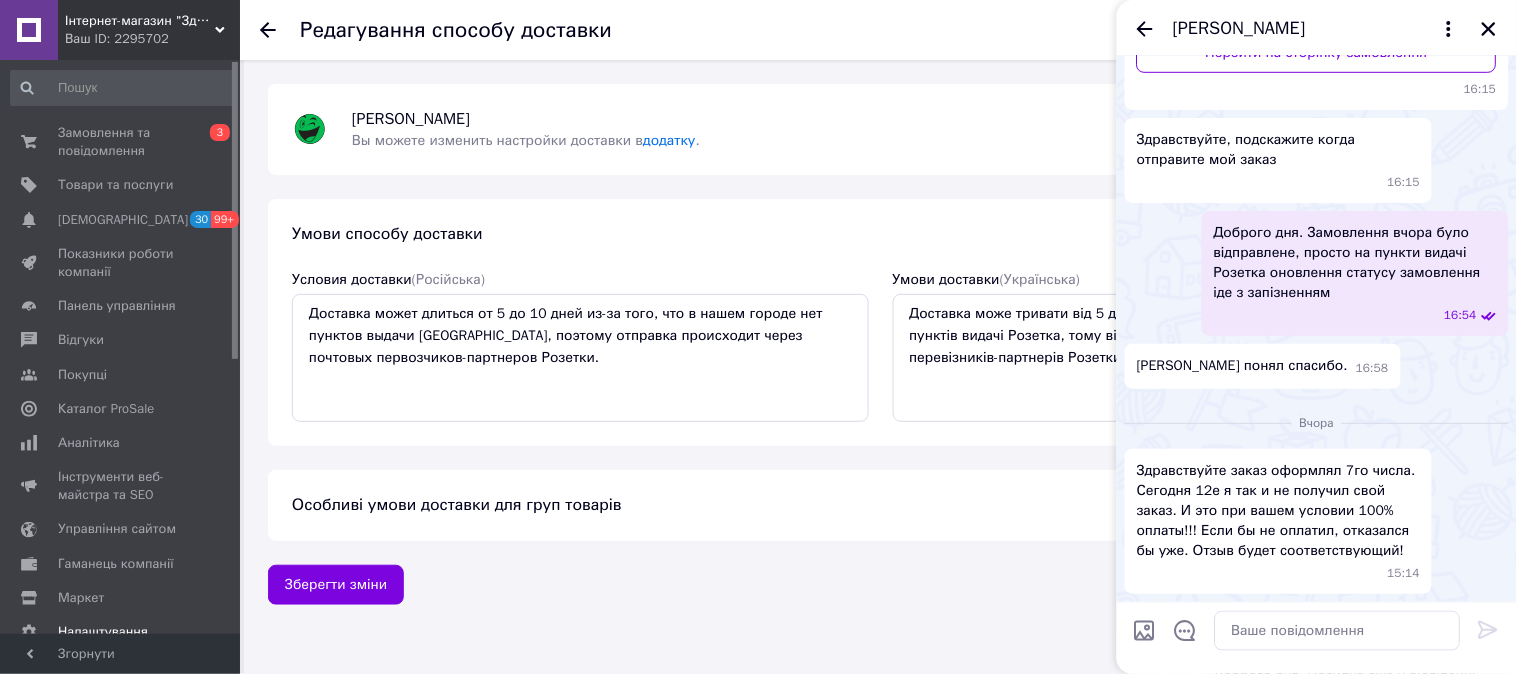 scroll, scrollTop: 0, scrollLeft: 0, axis: both 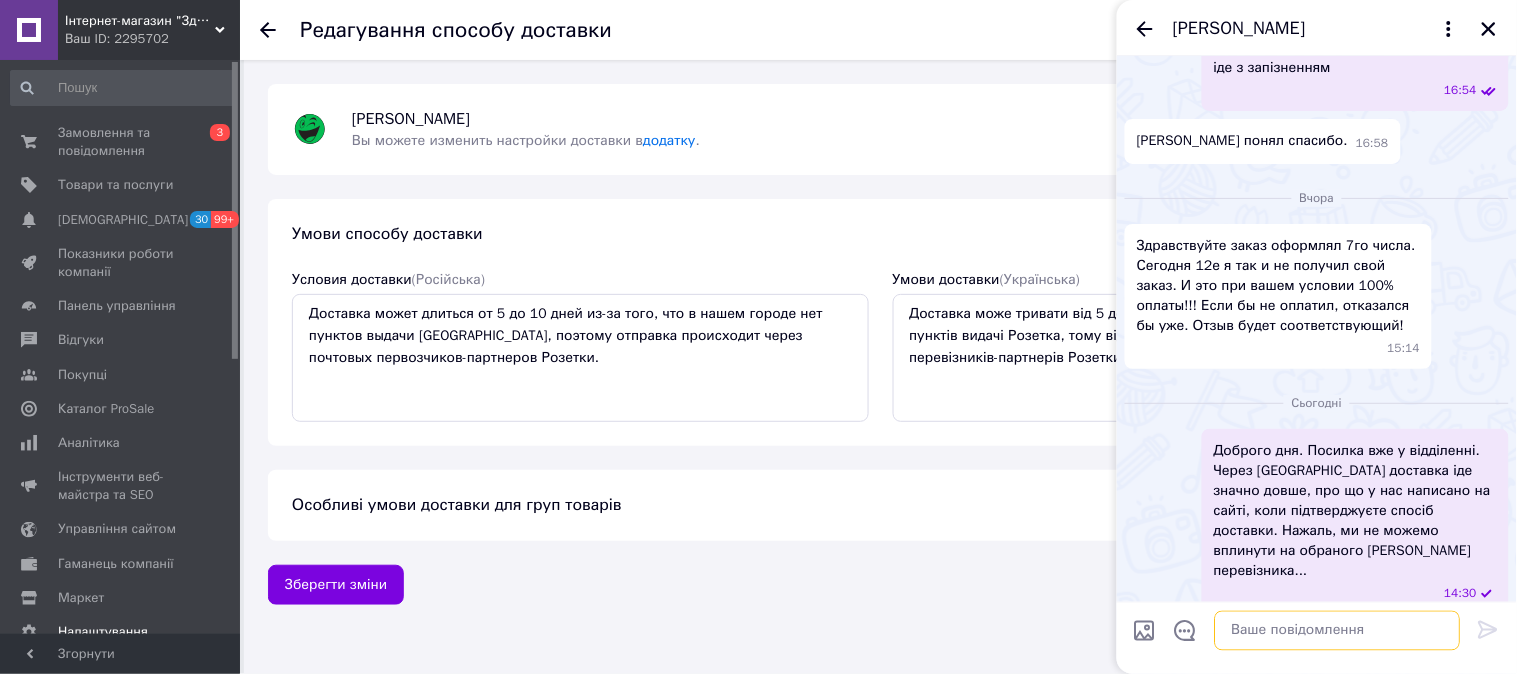 click at bounding box center (1338, 630) 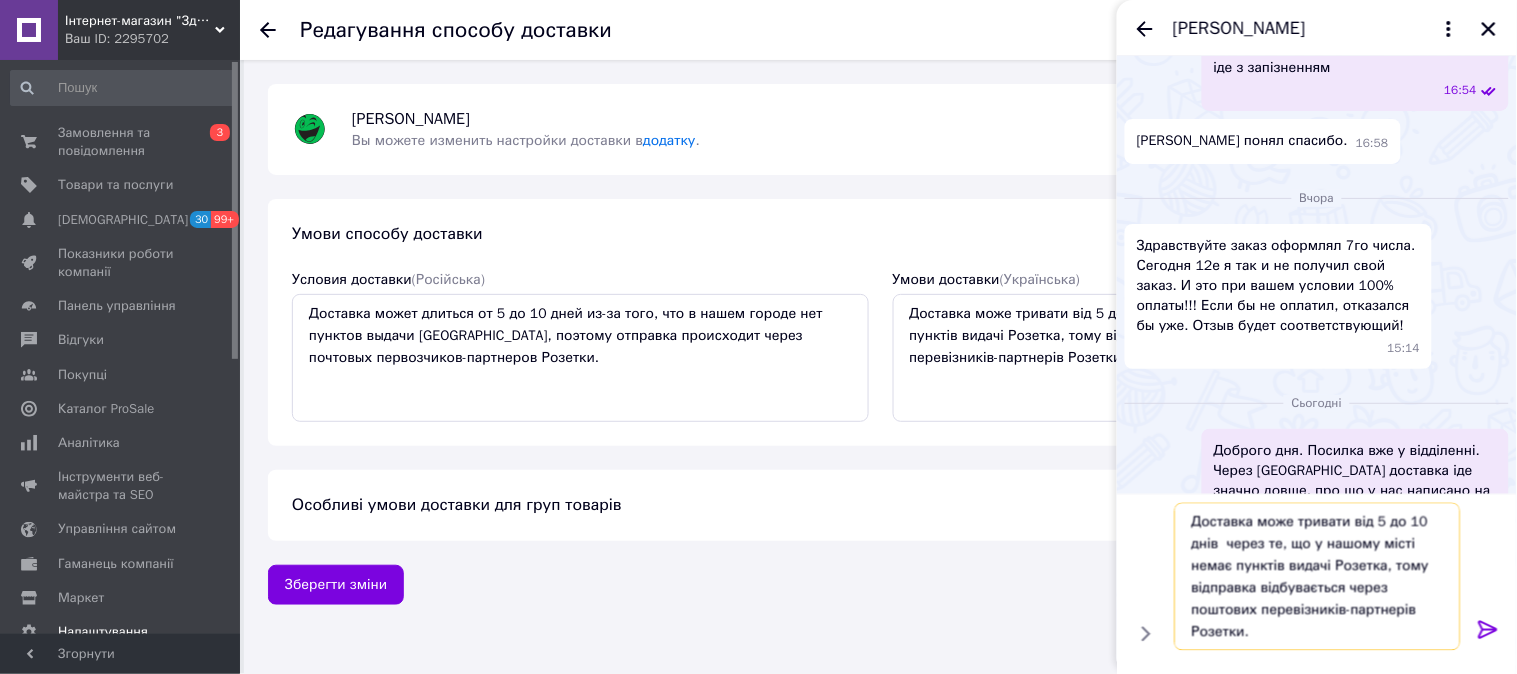 type on "Доставка може тривати від 5 до 10 днів  через те, що у нашому місті немає пунктів видачі Розетка, тому відправка відбувається через поштових перевізників-партнерів Розетки." 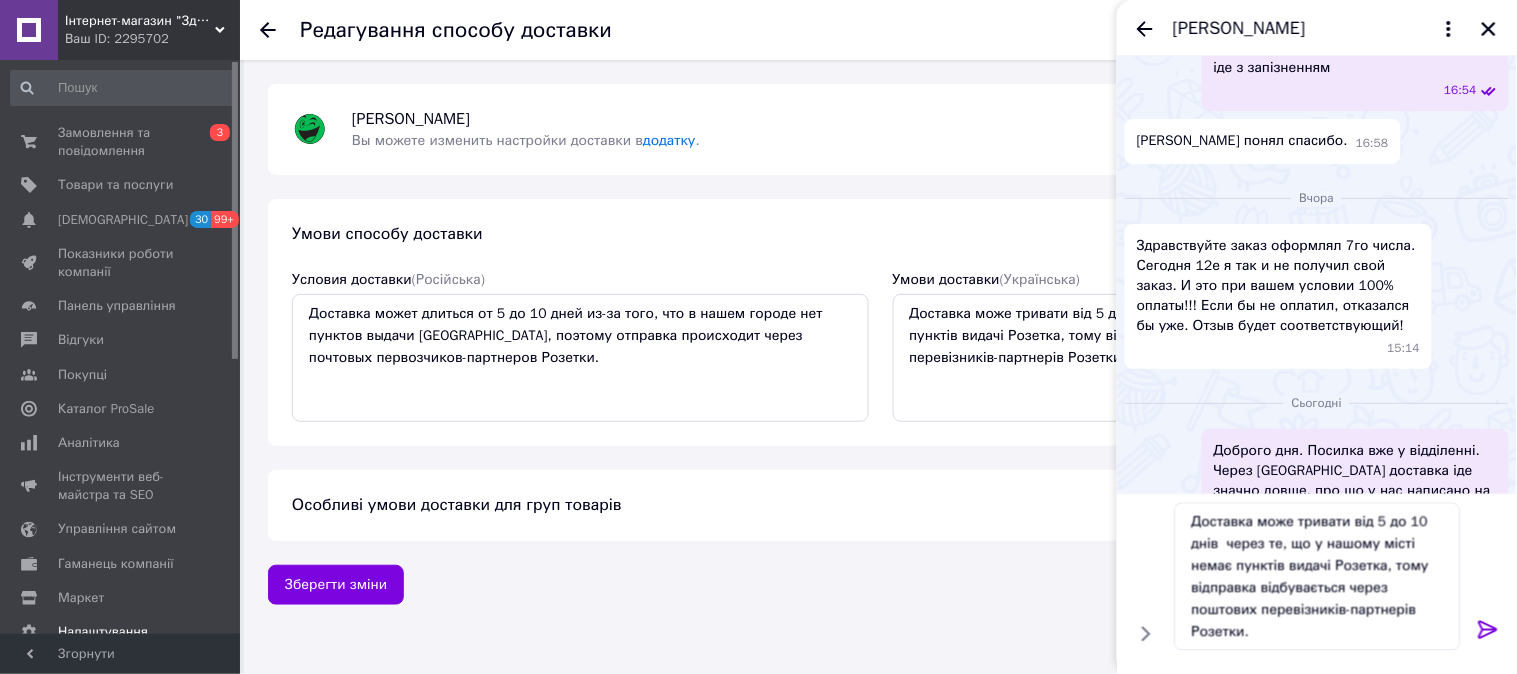 click 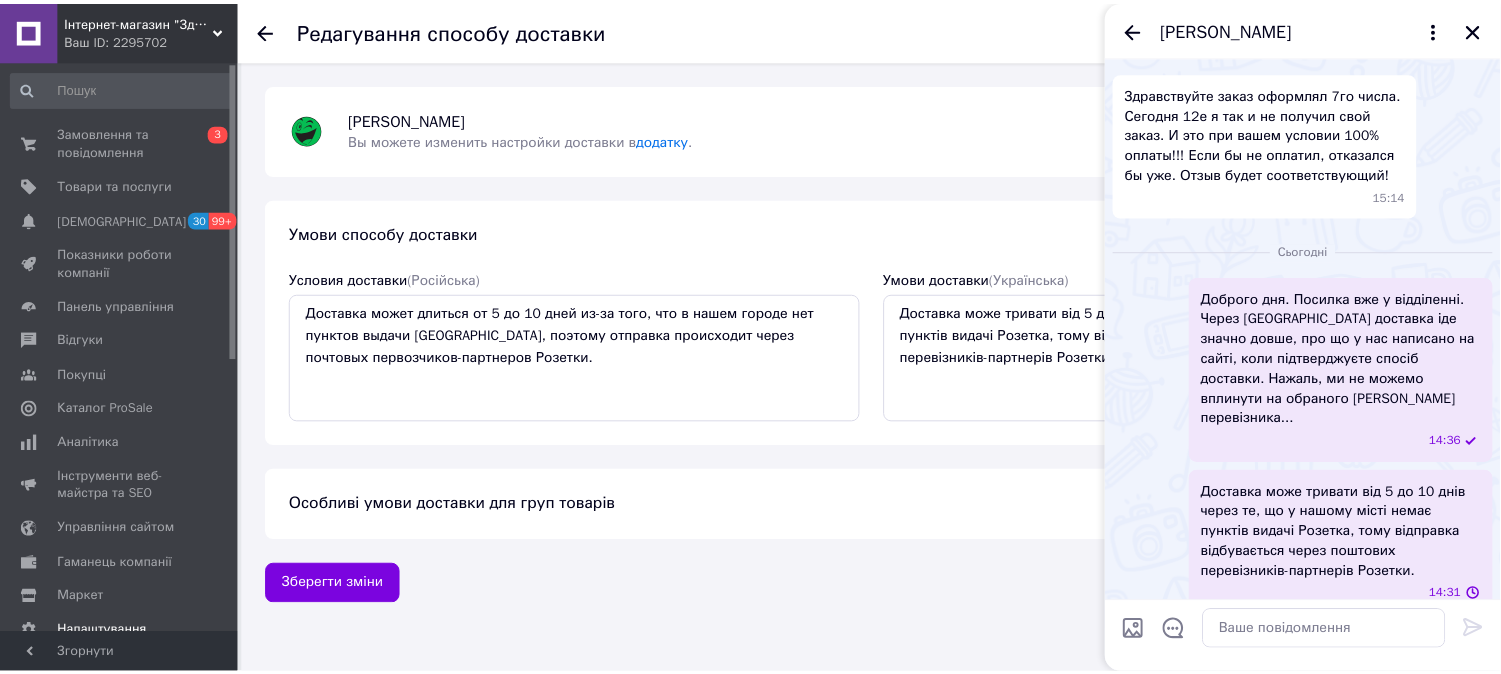 scroll, scrollTop: 710, scrollLeft: 0, axis: vertical 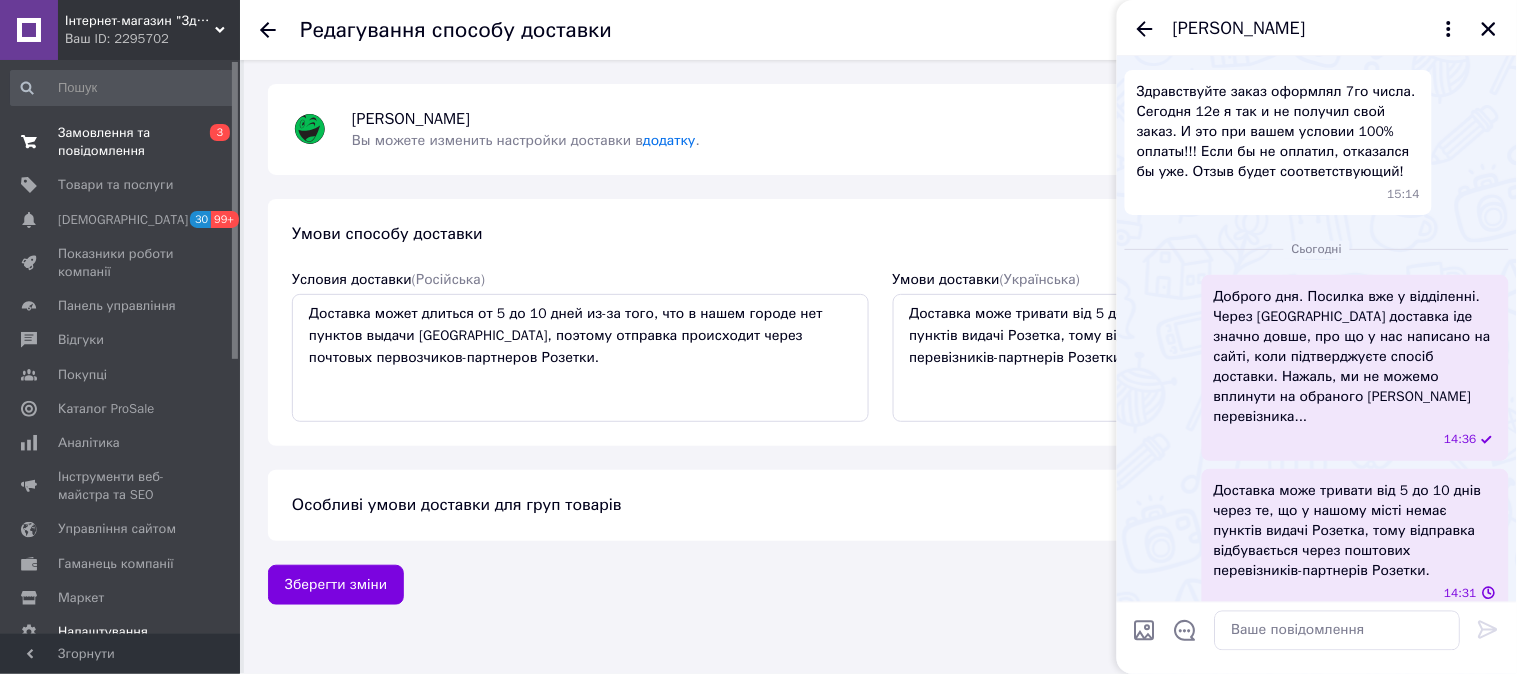 click on "Замовлення та повідомлення" at bounding box center (121, 142) 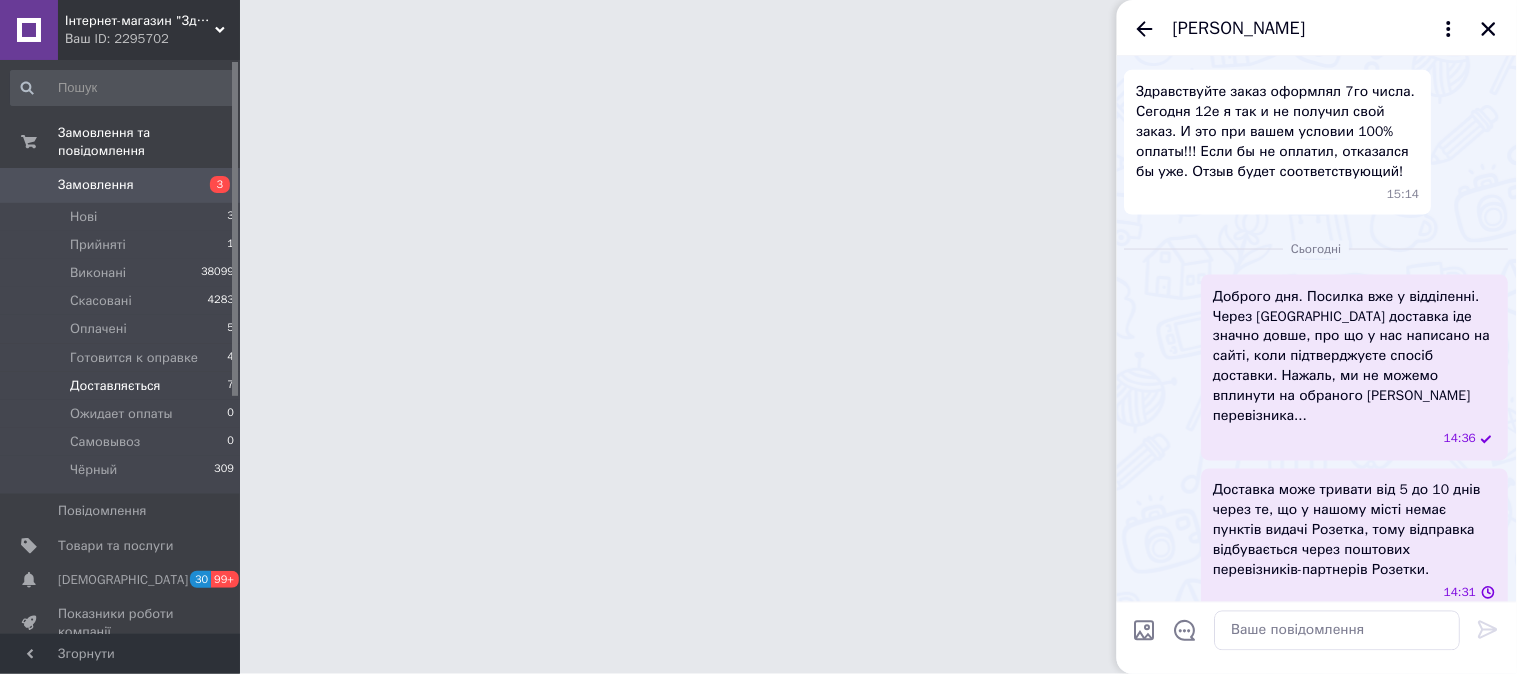 click on "Доставляється" at bounding box center [115, 386] 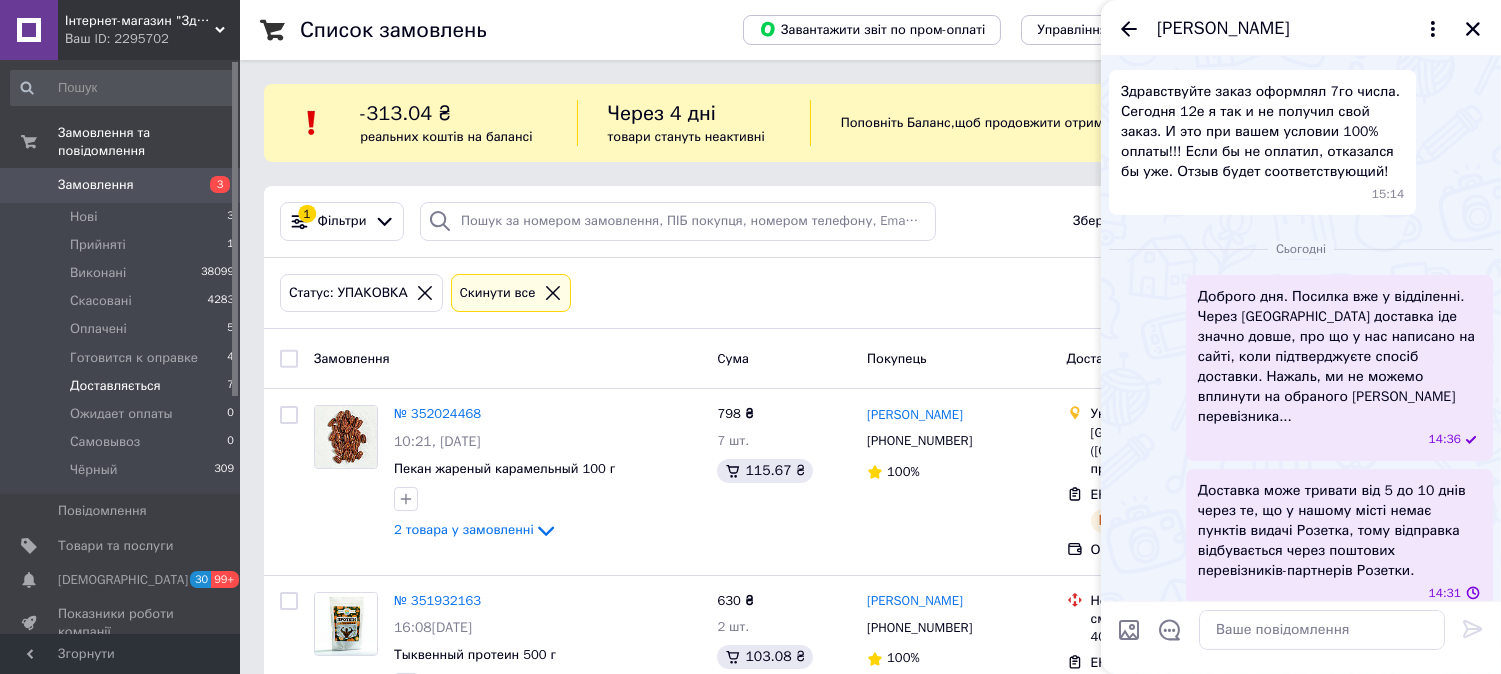 click on "Доставляється" at bounding box center [115, 386] 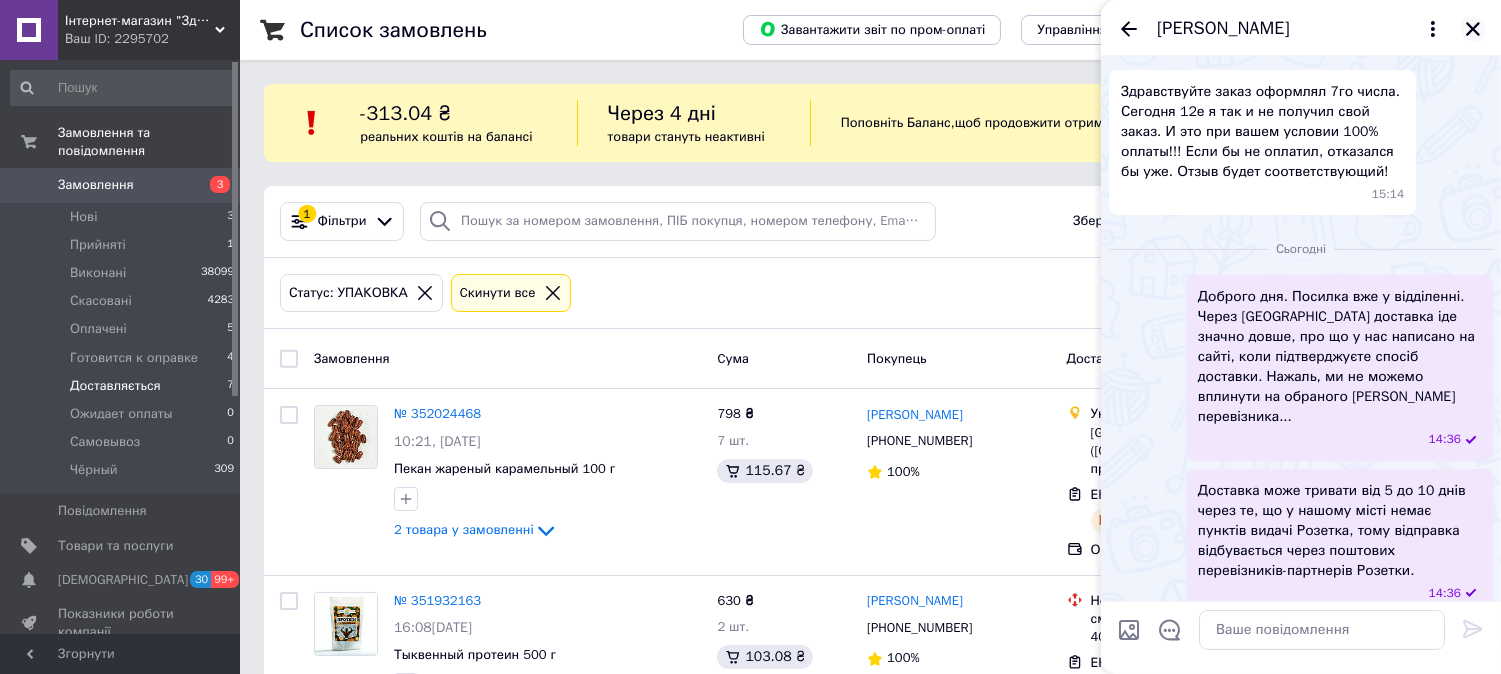 click 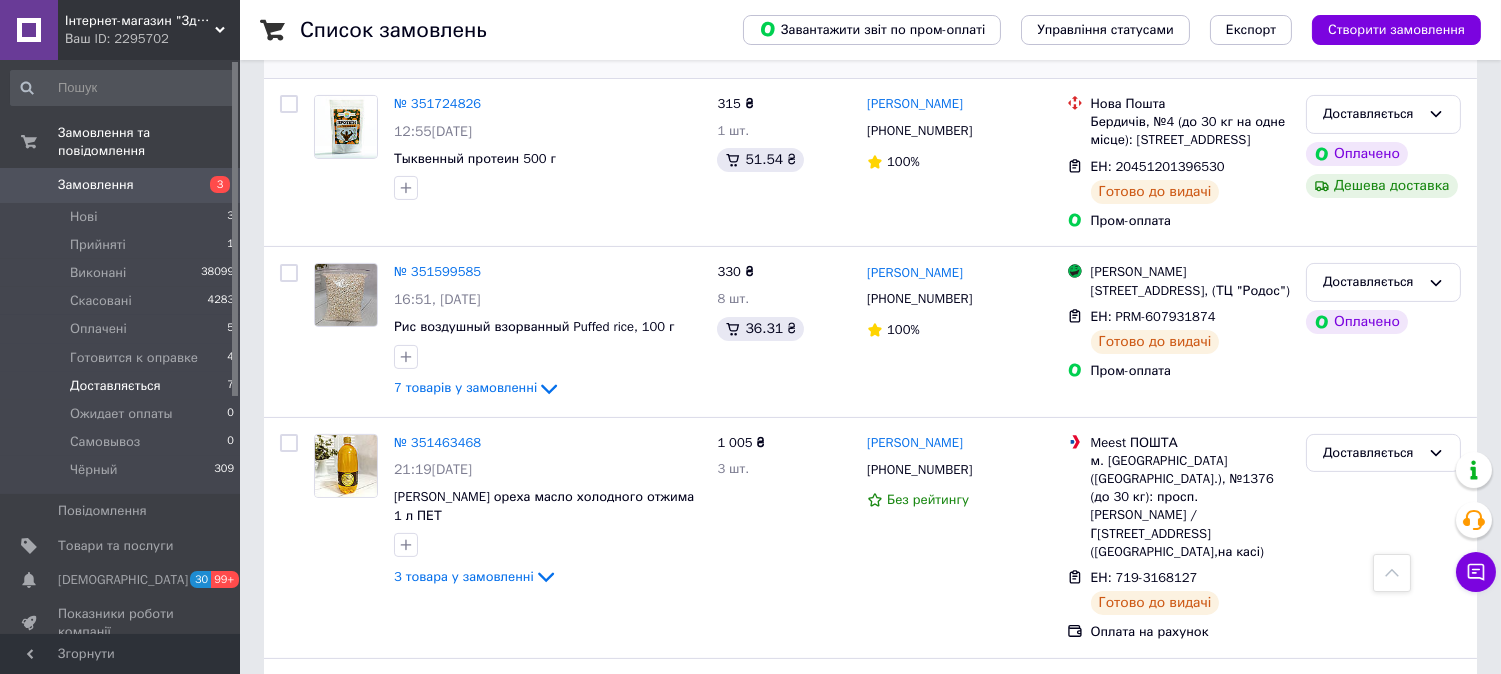 scroll, scrollTop: 975, scrollLeft: 0, axis: vertical 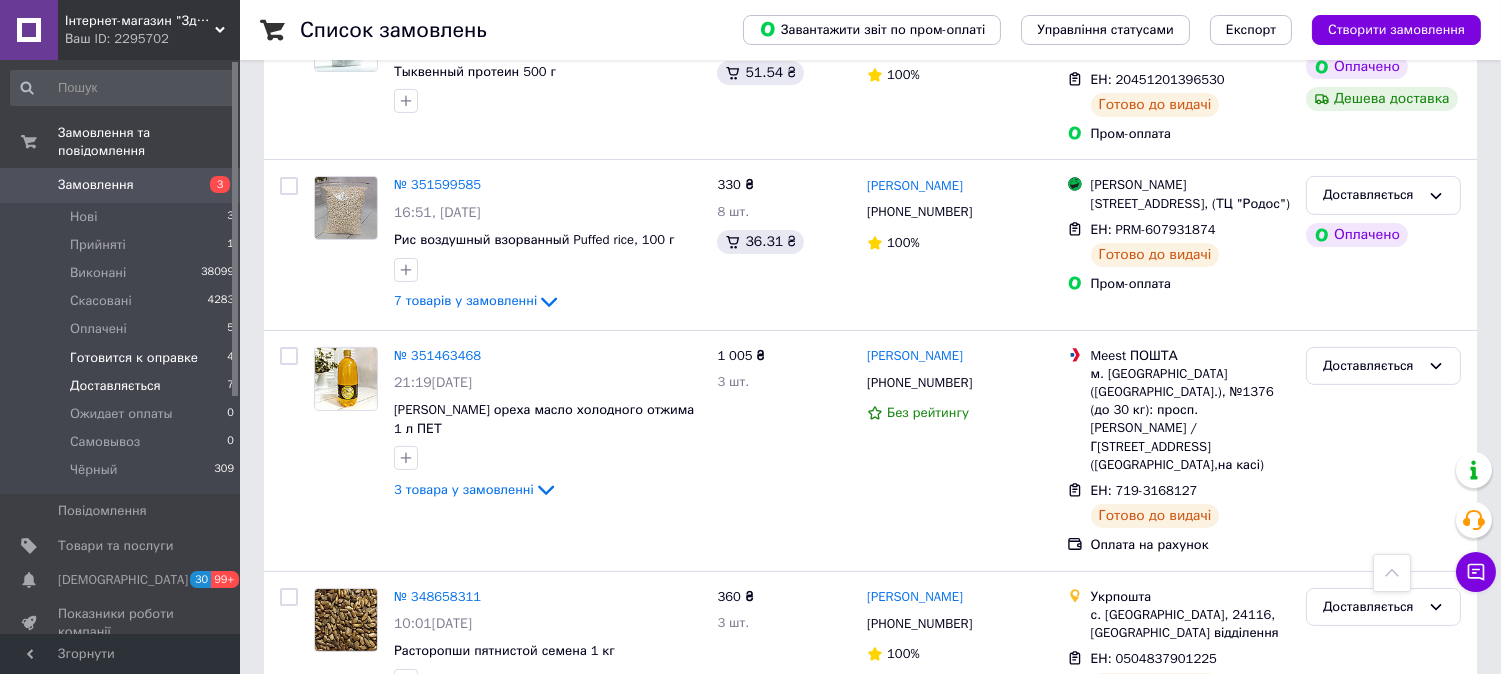 click on "Готовится к оправке" at bounding box center (134, 358) 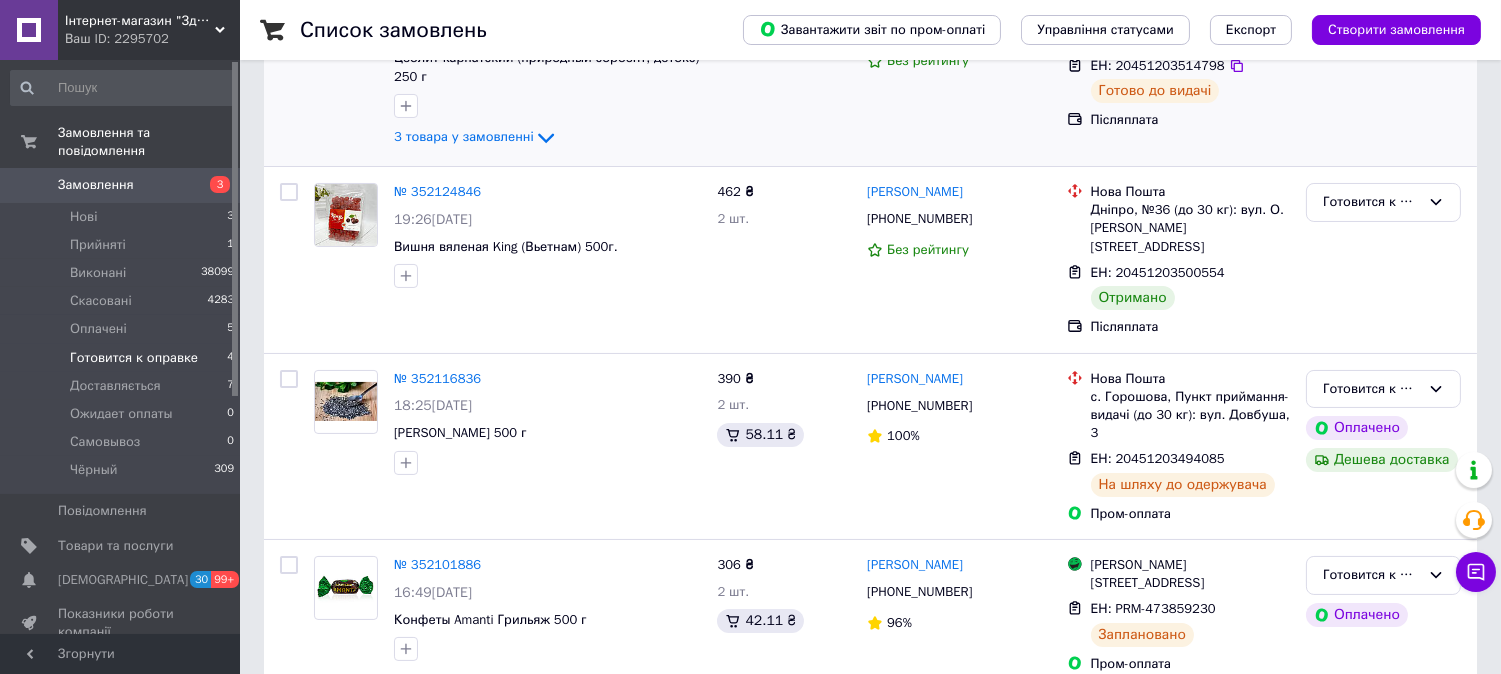 scroll, scrollTop: 414, scrollLeft: 0, axis: vertical 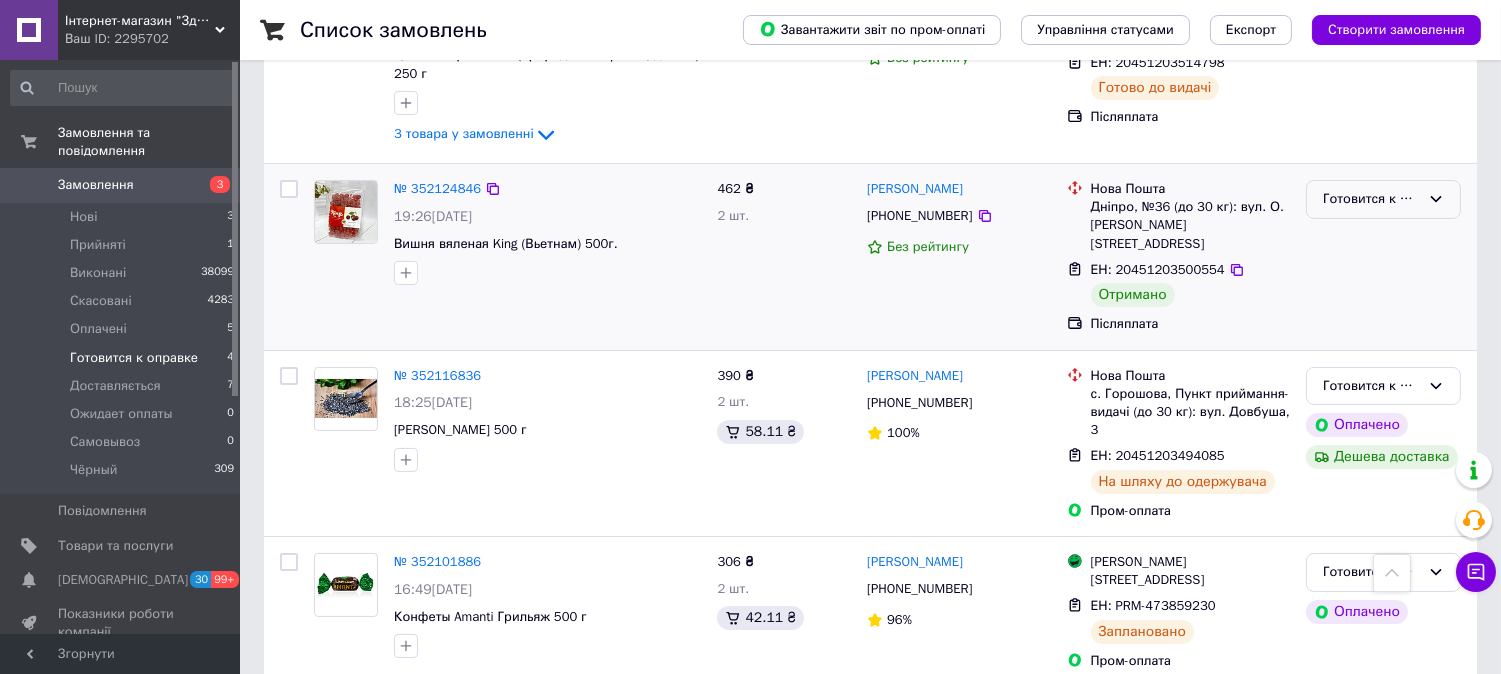 click on "Готовится к оправке" at bounding box center (1371, 199) 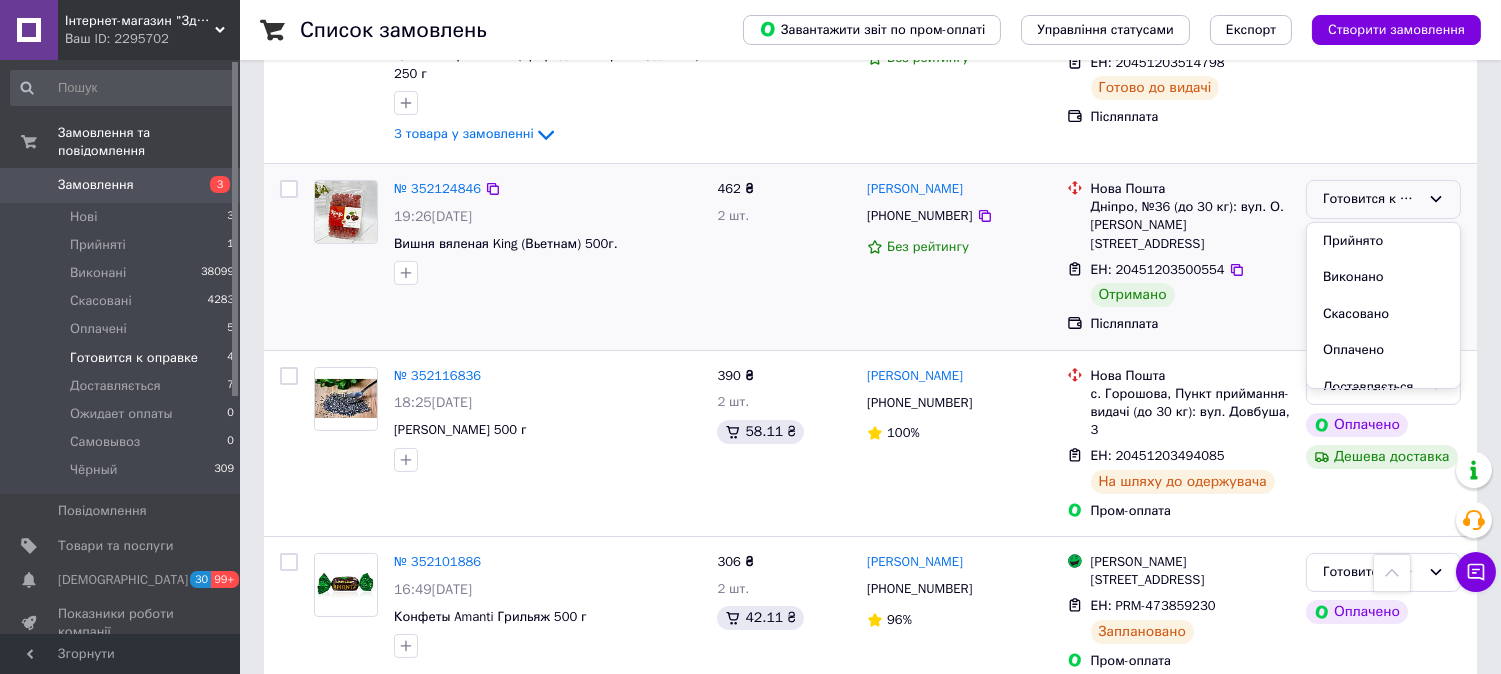 click on "Виконано" at bounding box center (1383, 277) 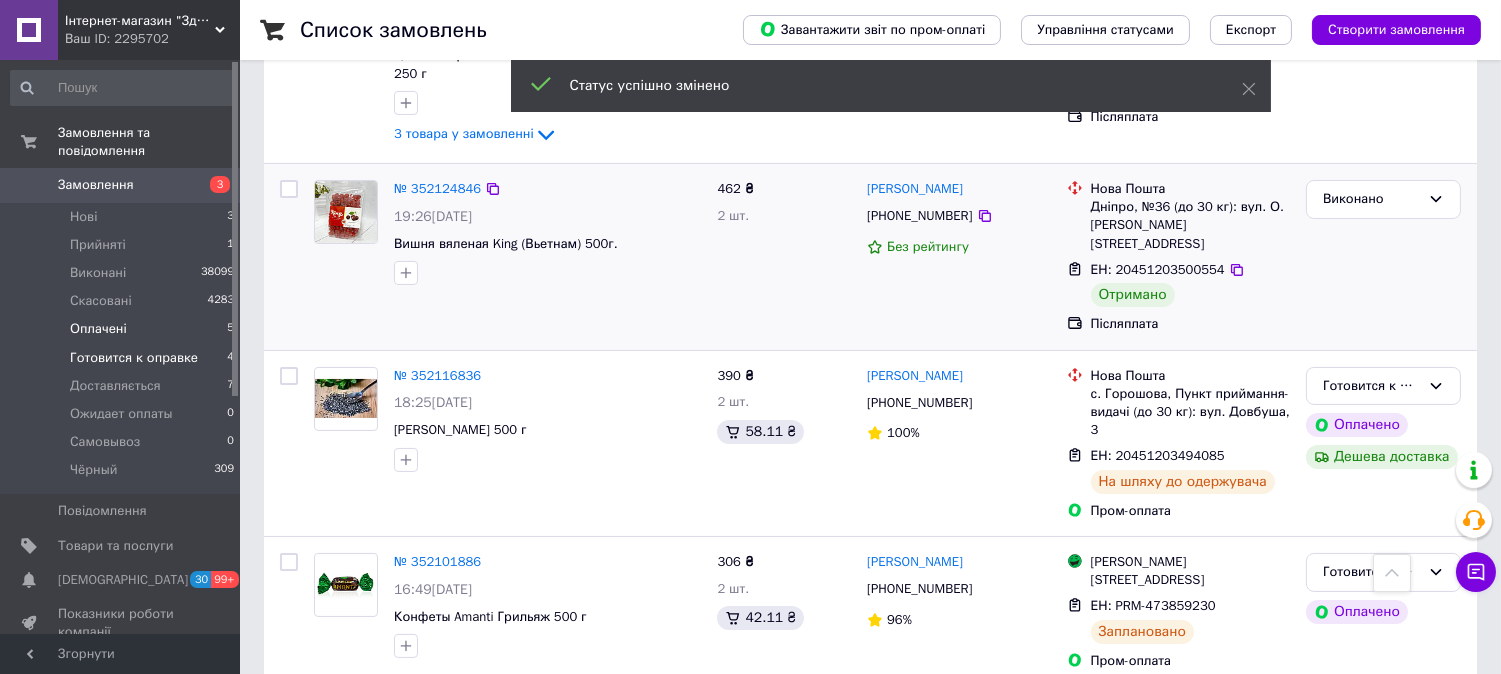 click on "Оплачені" at bounding box center [98, 329] 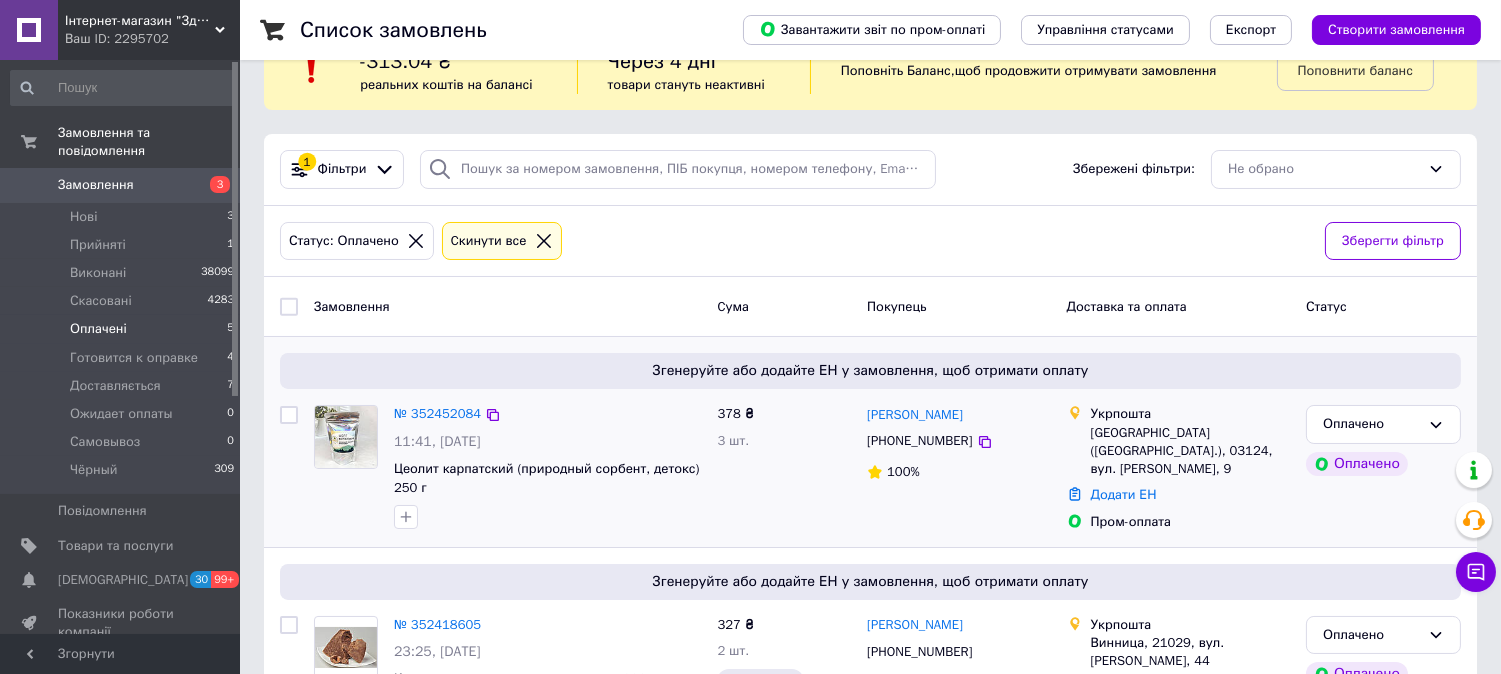 scroll, scrollTop: 0, scrollLeft: 0, axis: both 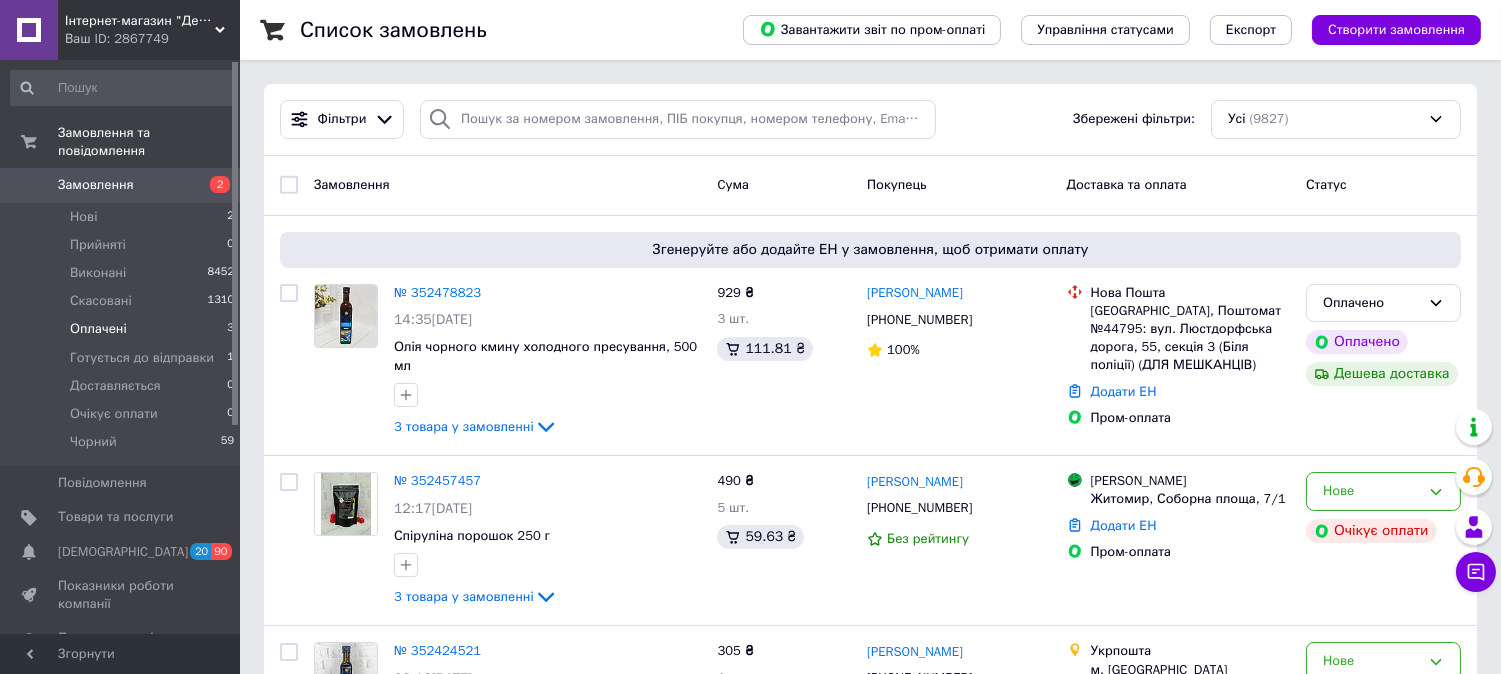 click on "Оплачені" at bounding box center (98, 329) 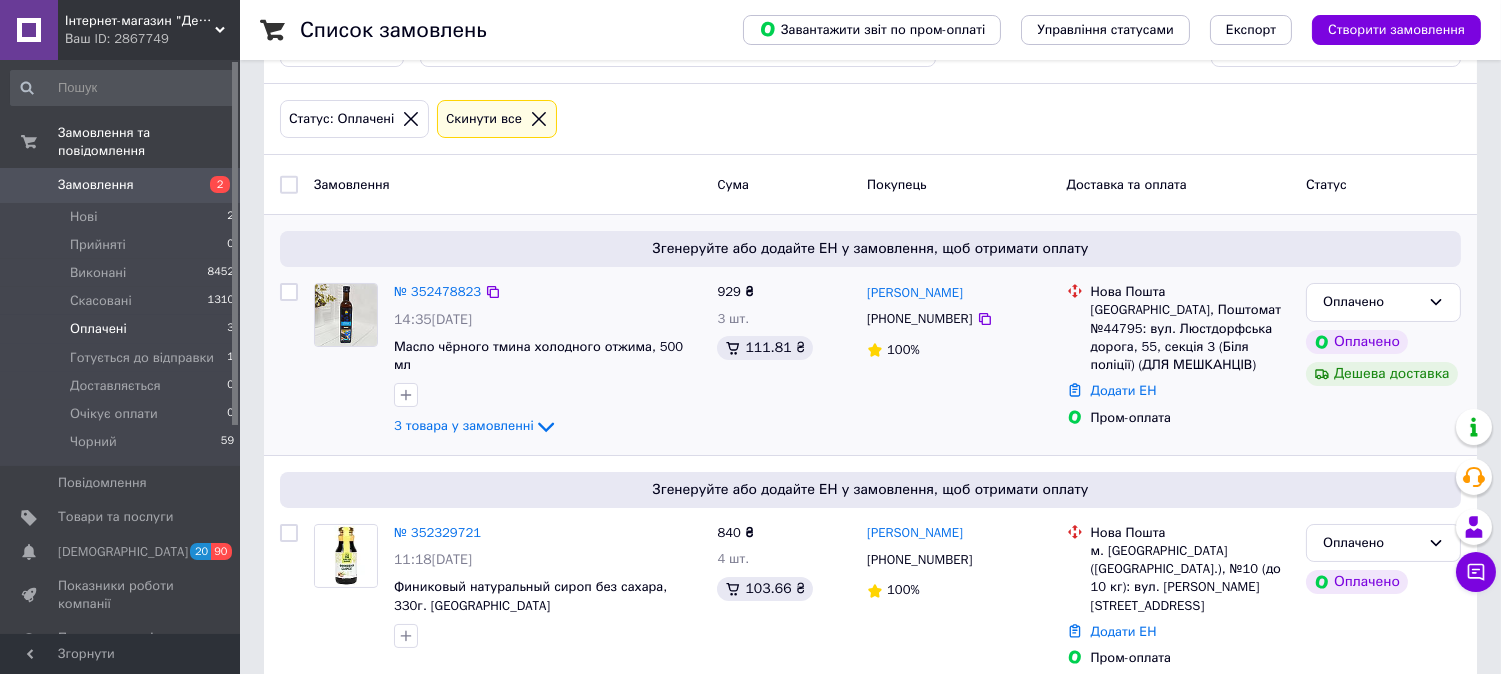 scroll, scrollTop: 111, scrollLeft: 0, axis: vertical 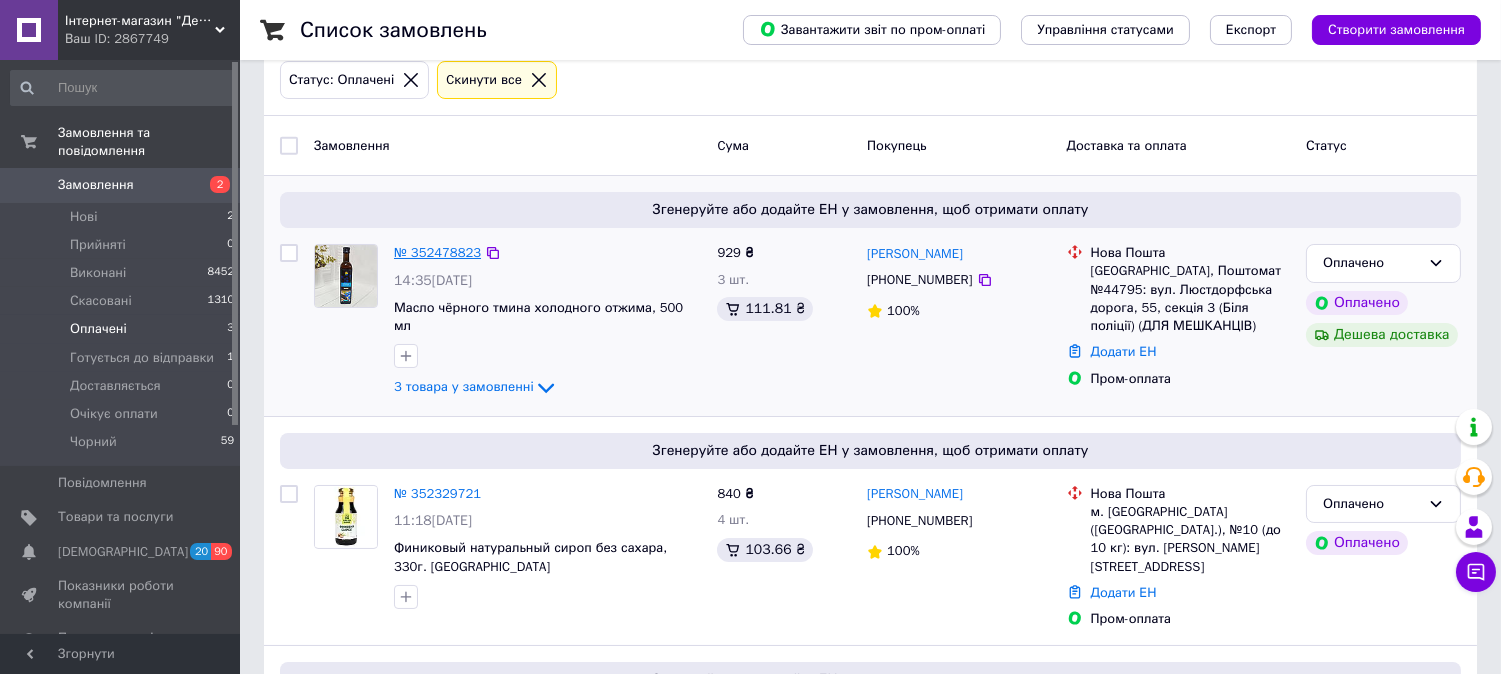 click on "№ 352478823" at bounding box center (437, 252) 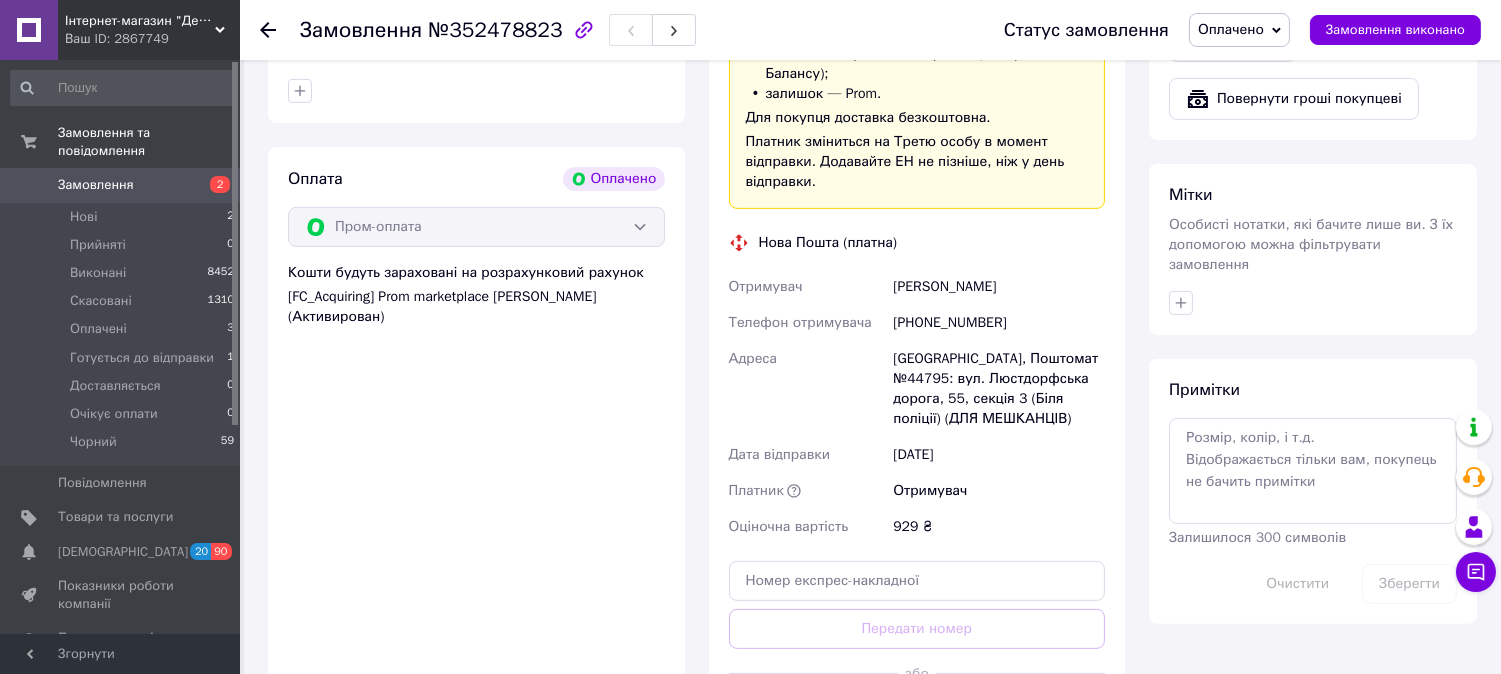 scroll, scrollTop: 1666, scrollLeft: 0, axis: vertical 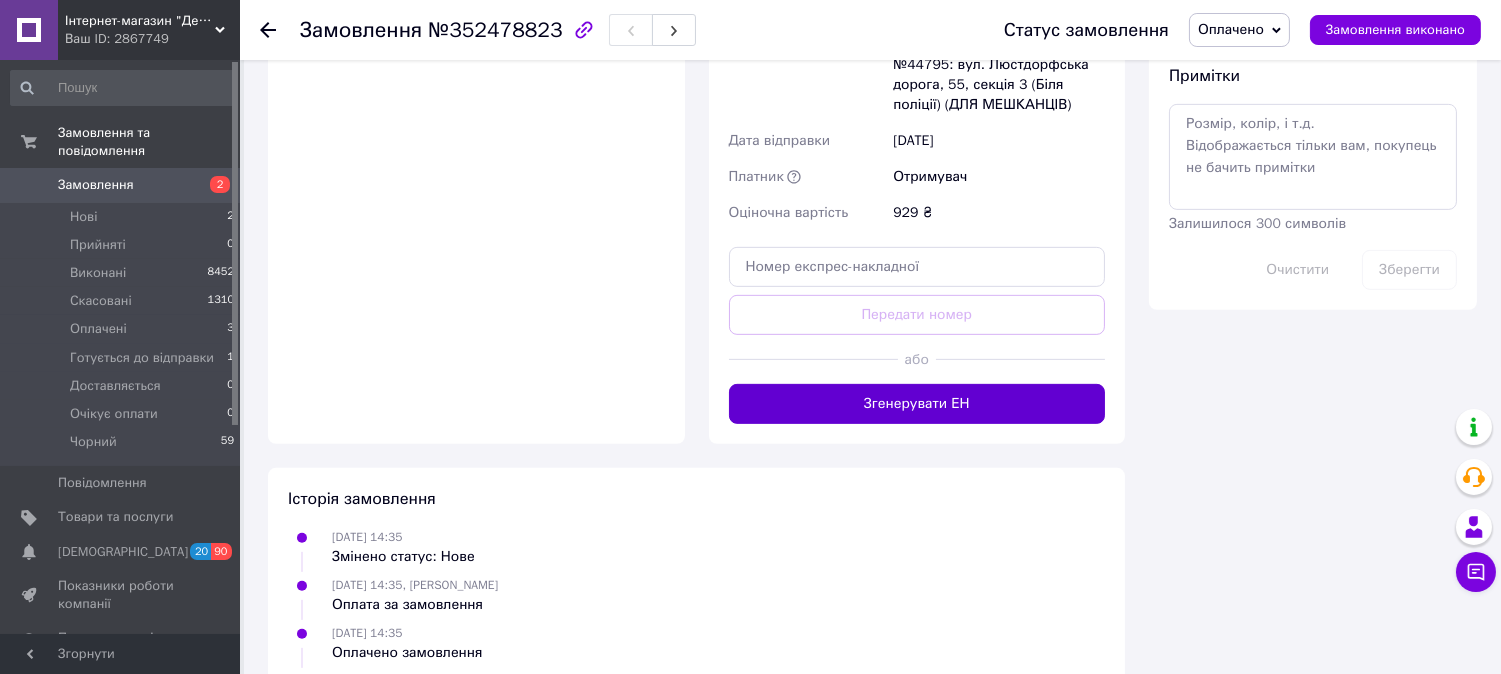 click on "Згенерувати ЕН" at bounding box center (917, 404) 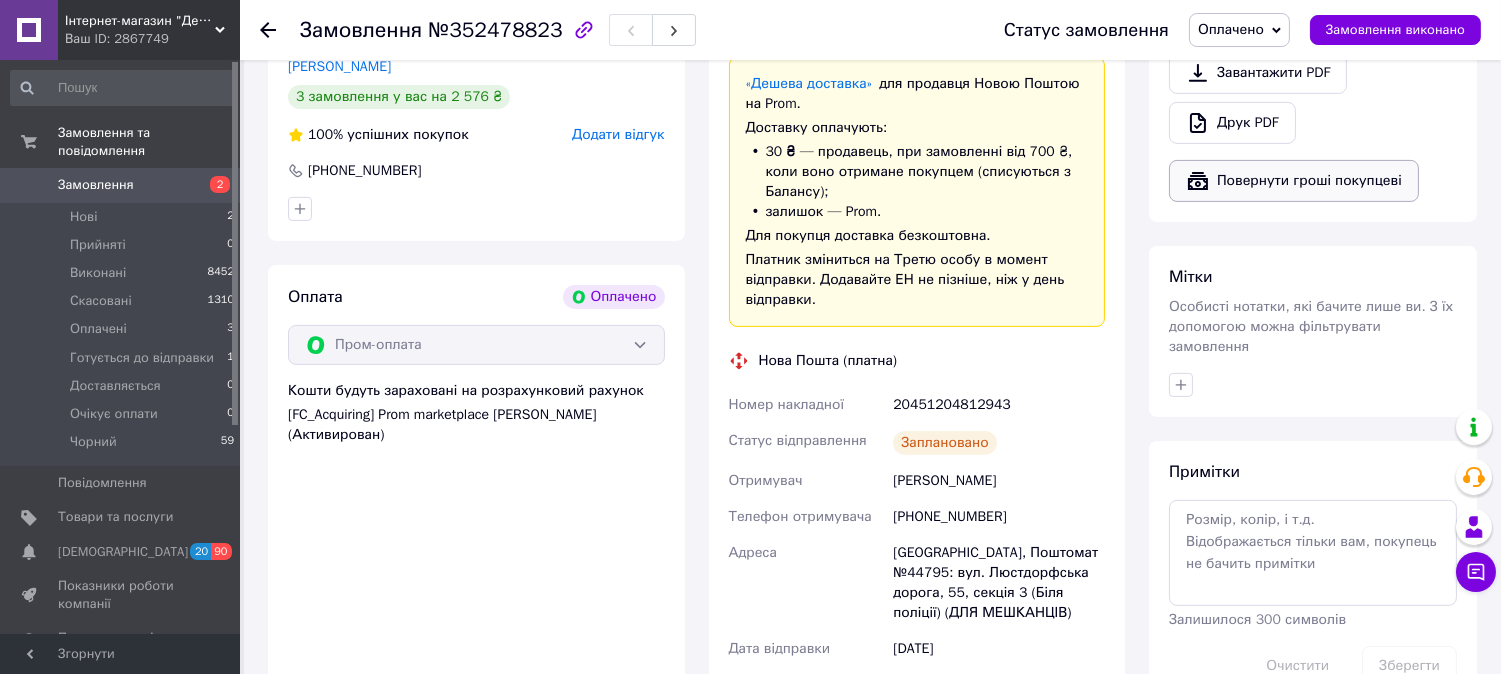 scroll, scrollTop: 1111, scrollLeft: 0, axis: vertical 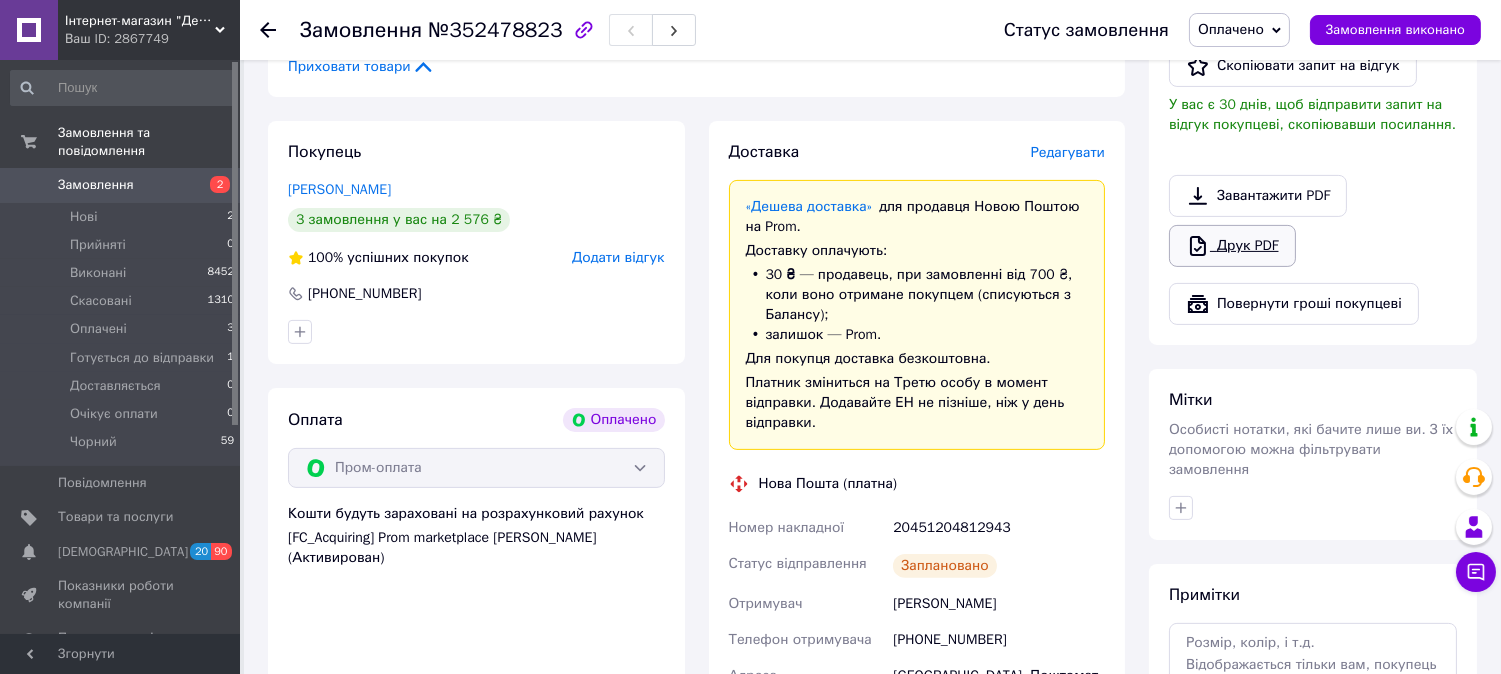 click on "Друк PDF" at bounding box center [1232, 246] 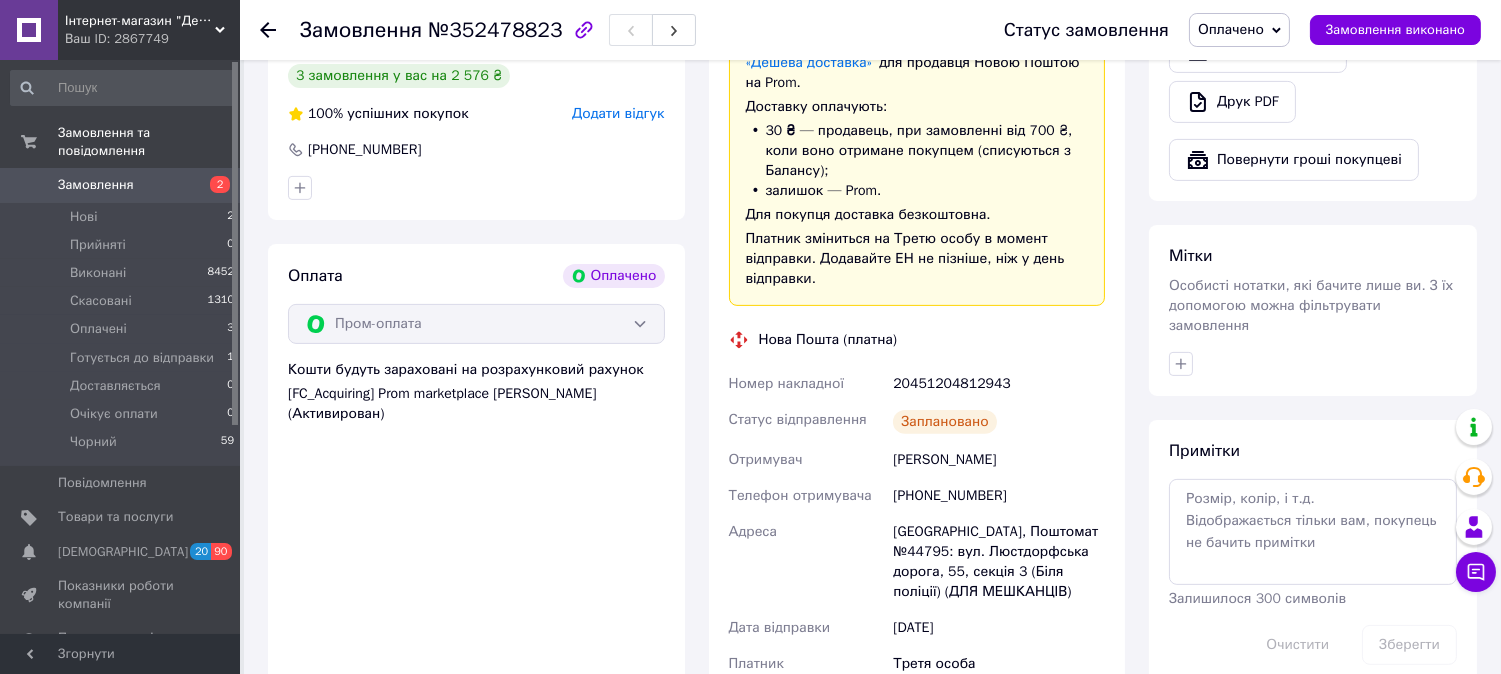 scroll, scrollTop: 1222, scrollLeft: 0, axis: vertical 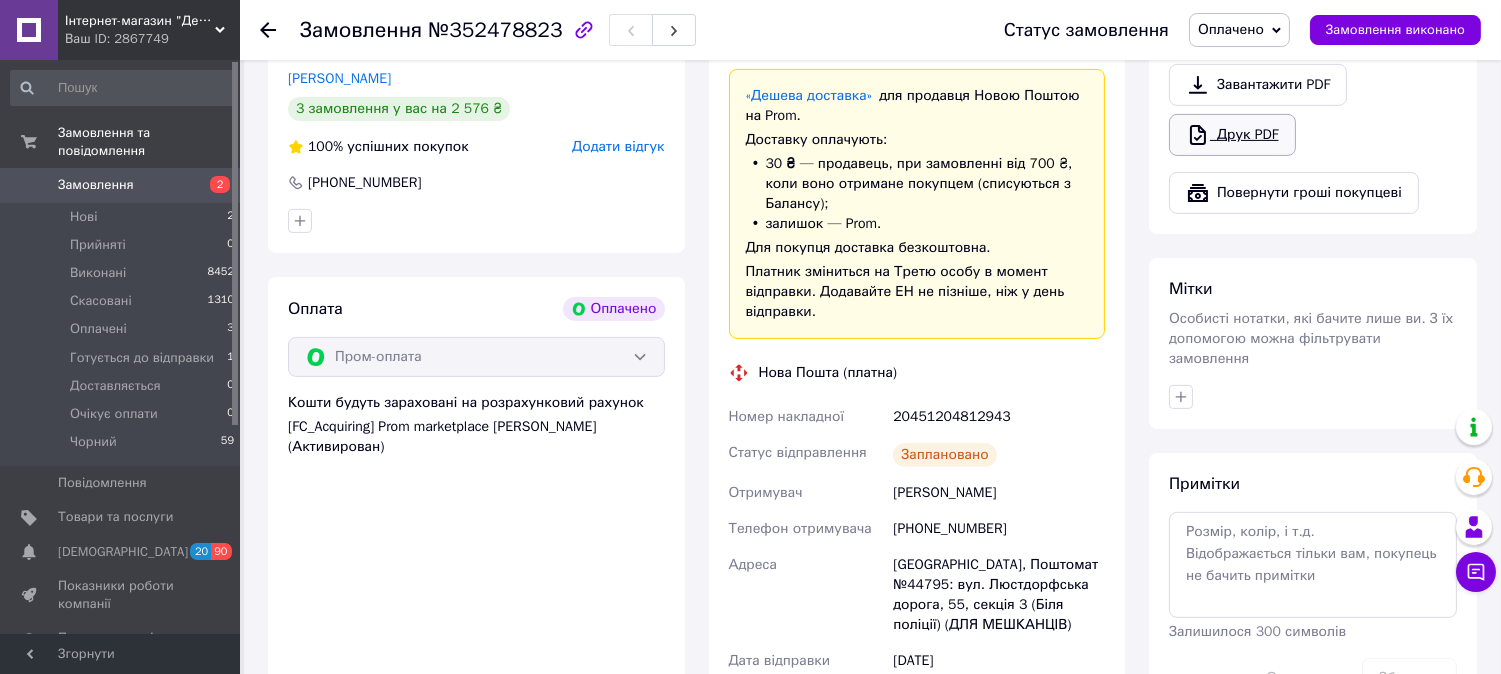 click on "Друк PDF" at bounding box center [1232, 135] 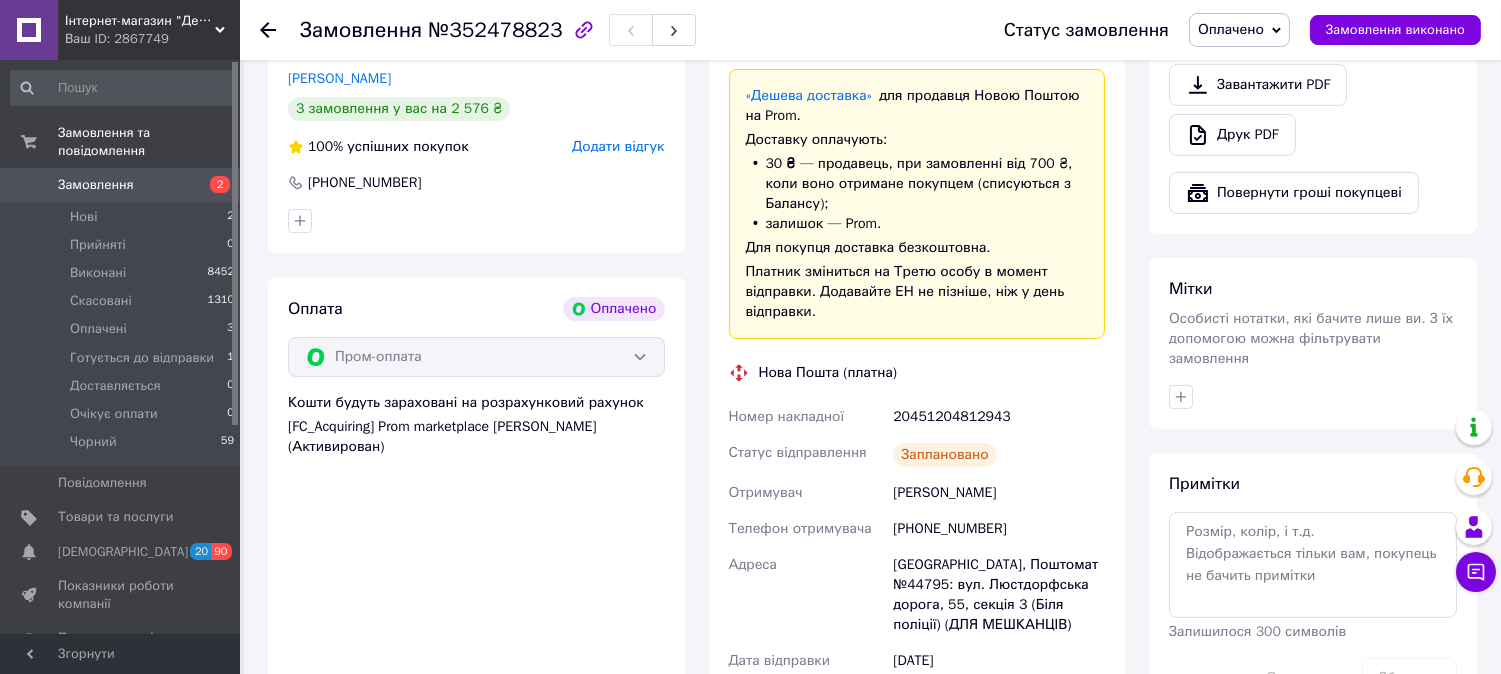 click on "Оплачено" at bounding box center [1231, 29] 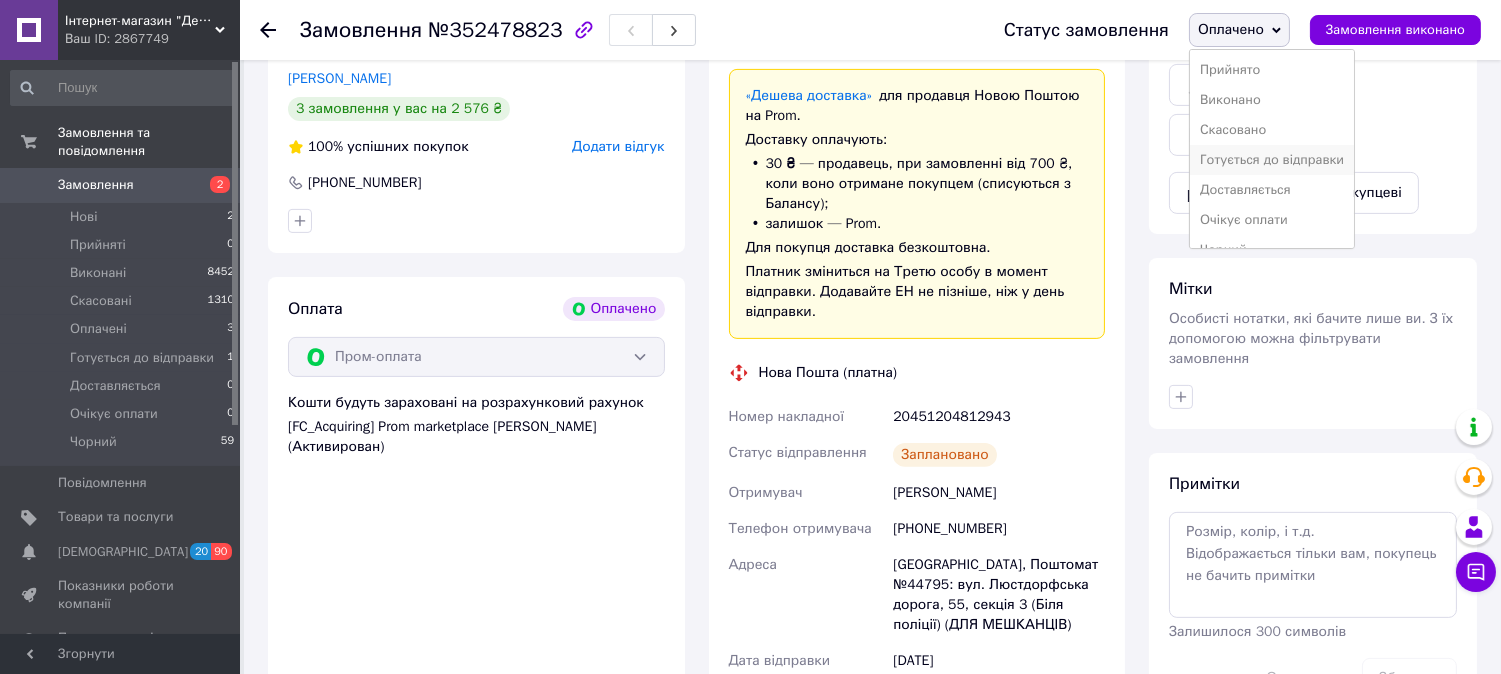 click on "Готується до відправки" at bounding box center [1272, 160] 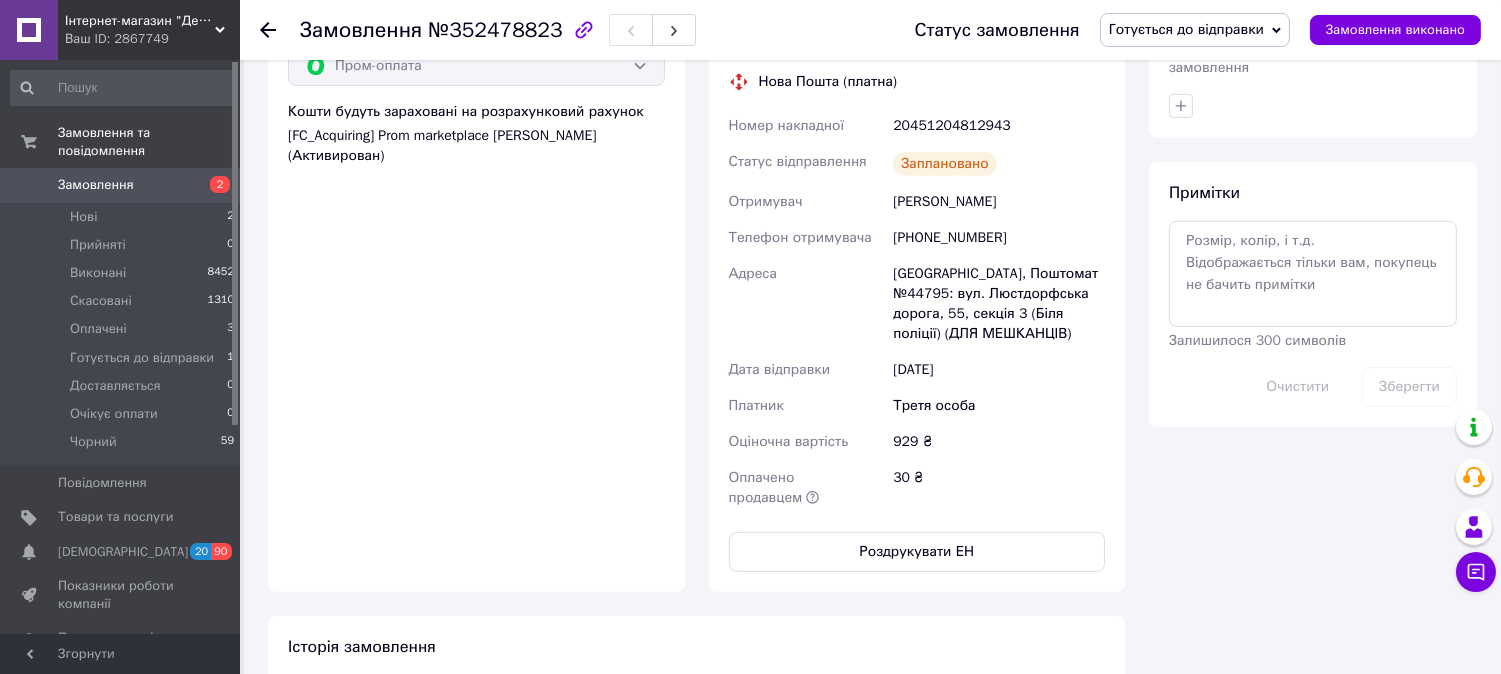 scroll, scrollTop: 1555, scrollLeft: 0, axis: vertical 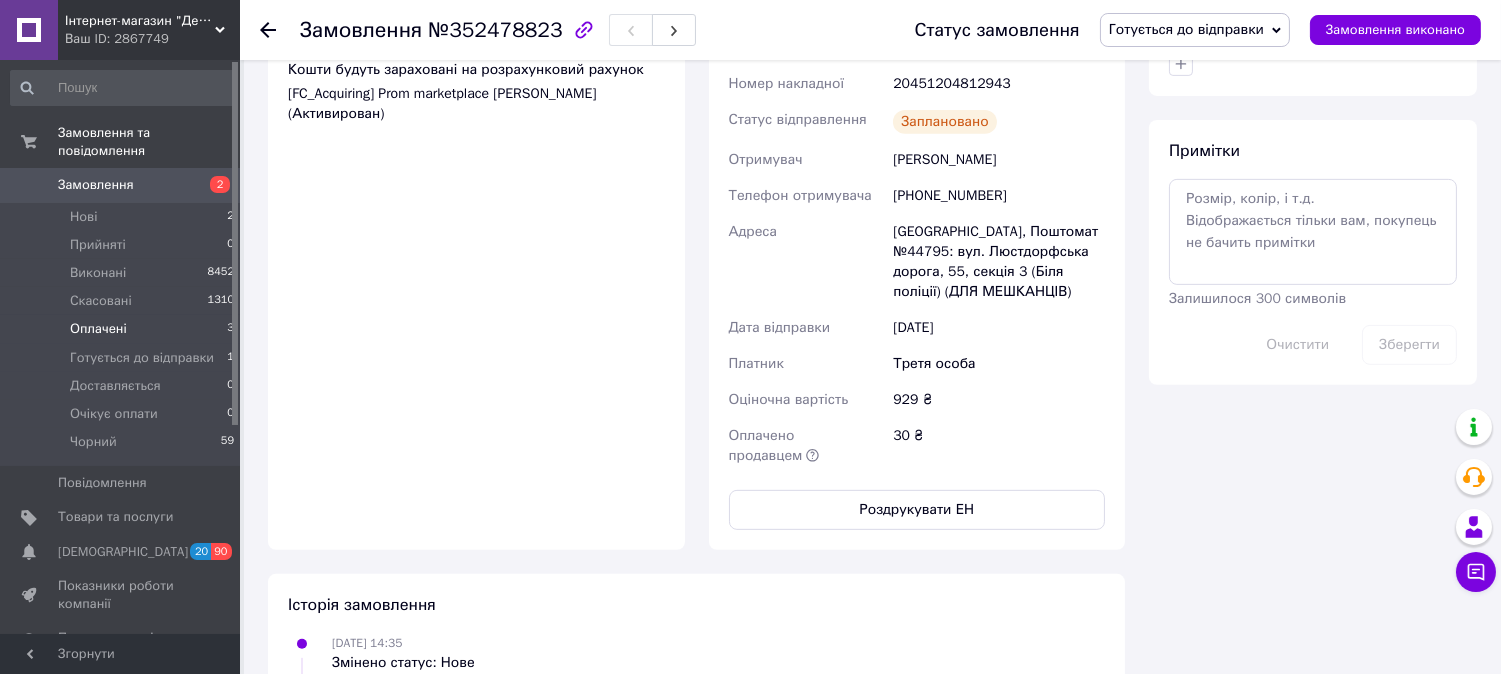 click on "Оплачені" at bounding box center (98, 329) 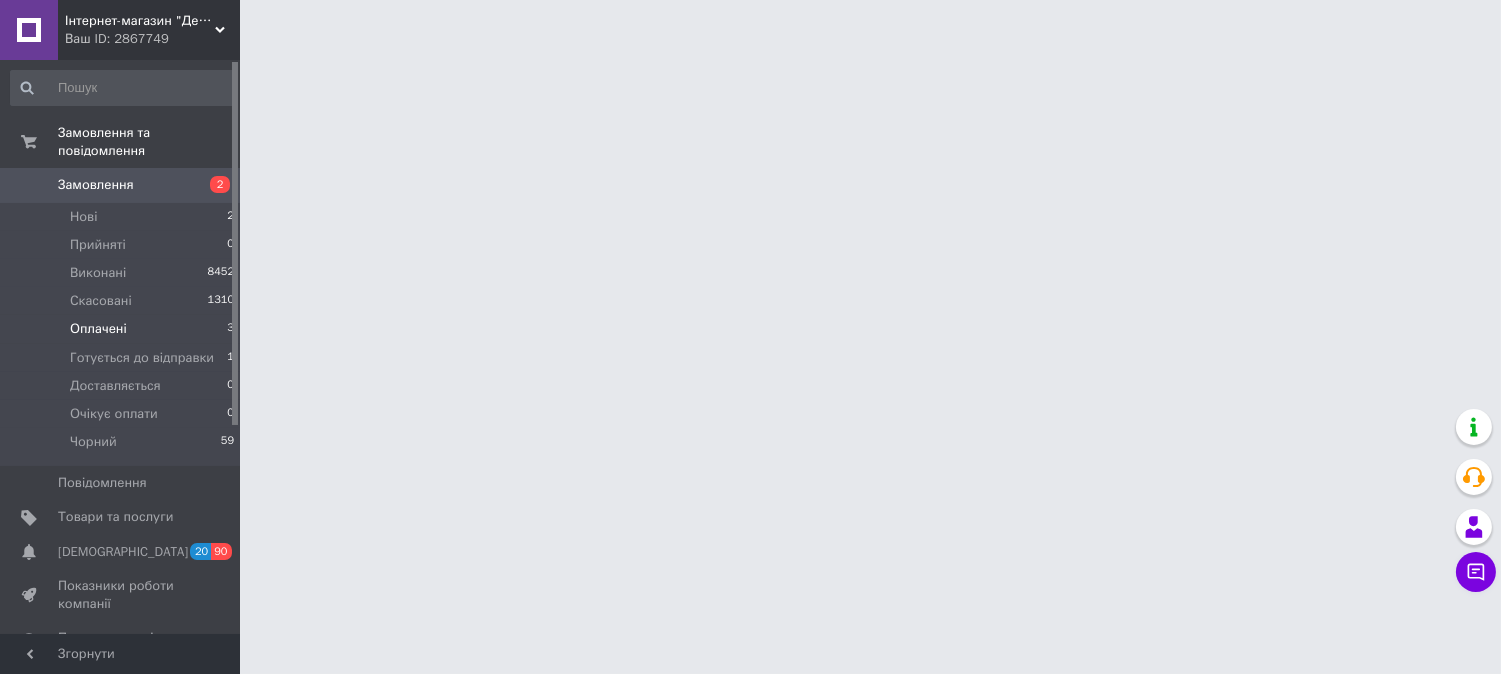 scroll, scrollTop: 0, scrollLeft: 0, axis: both 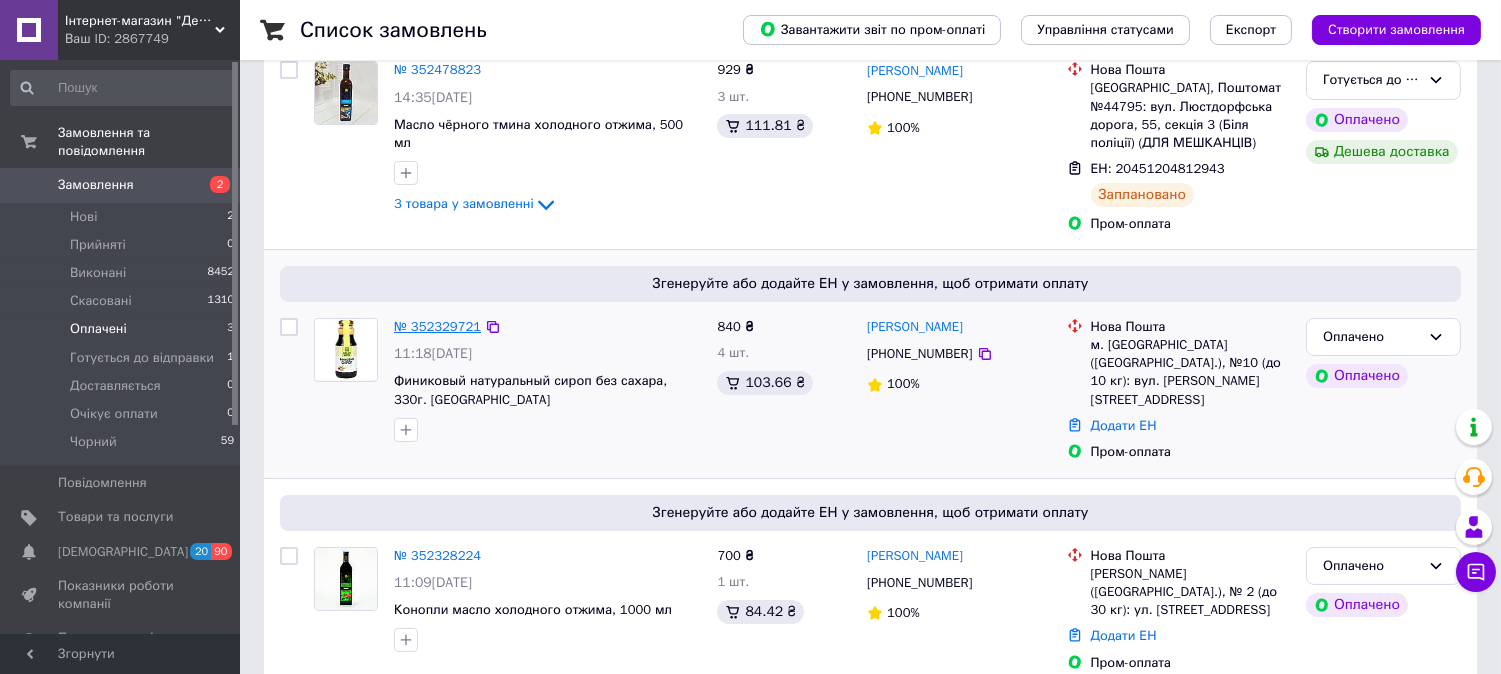 click on "№ 352329721" at bounding box center (437, 326) 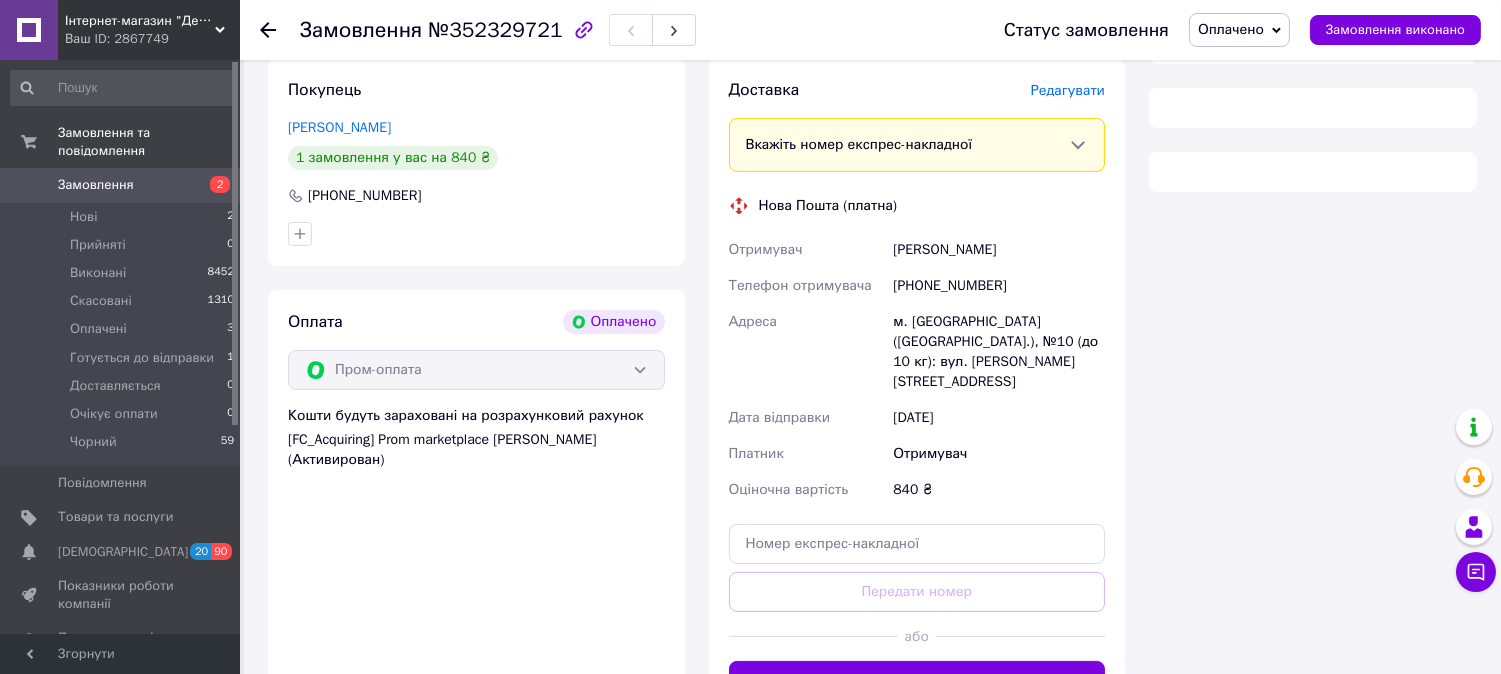 scroll, scrollTop: 993, scrollLeft: 0, axis: vertical 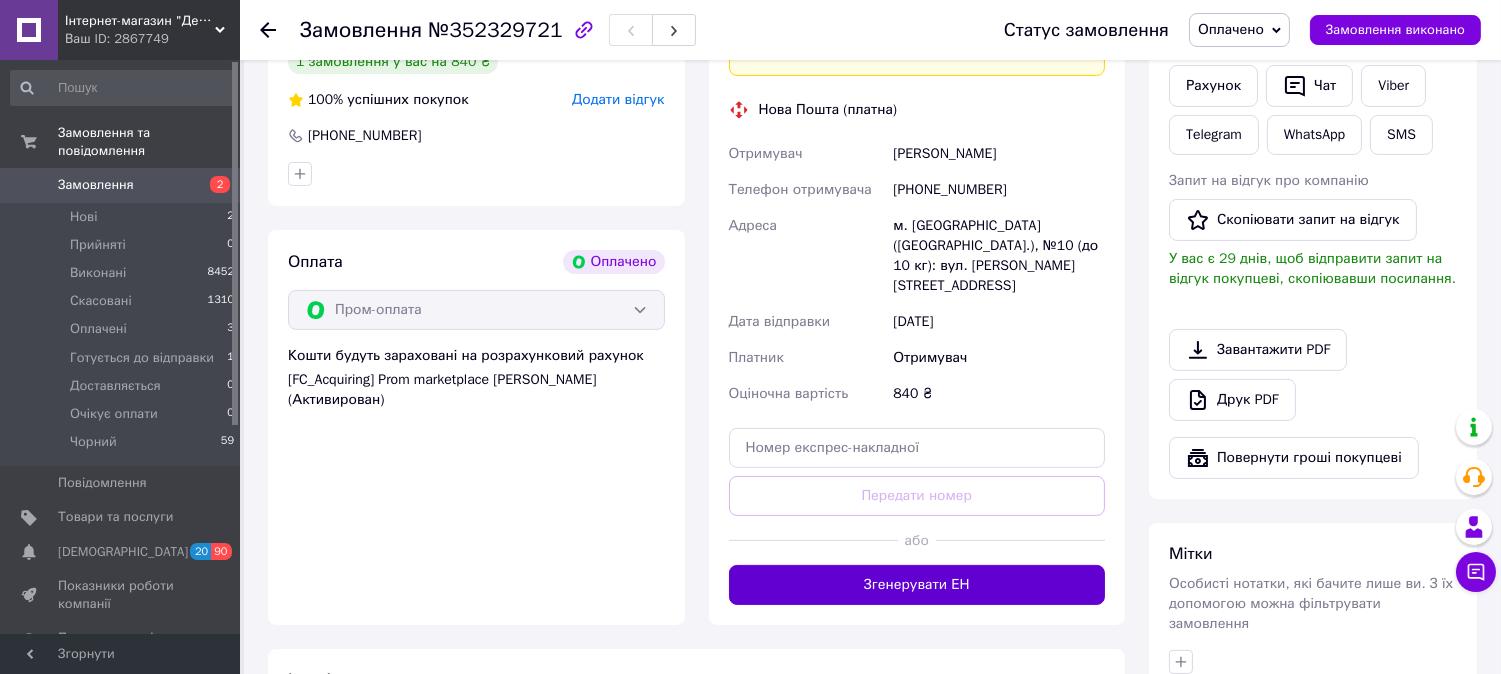 click on "Згенерувати ЕН" at bounding box center [917, 585] 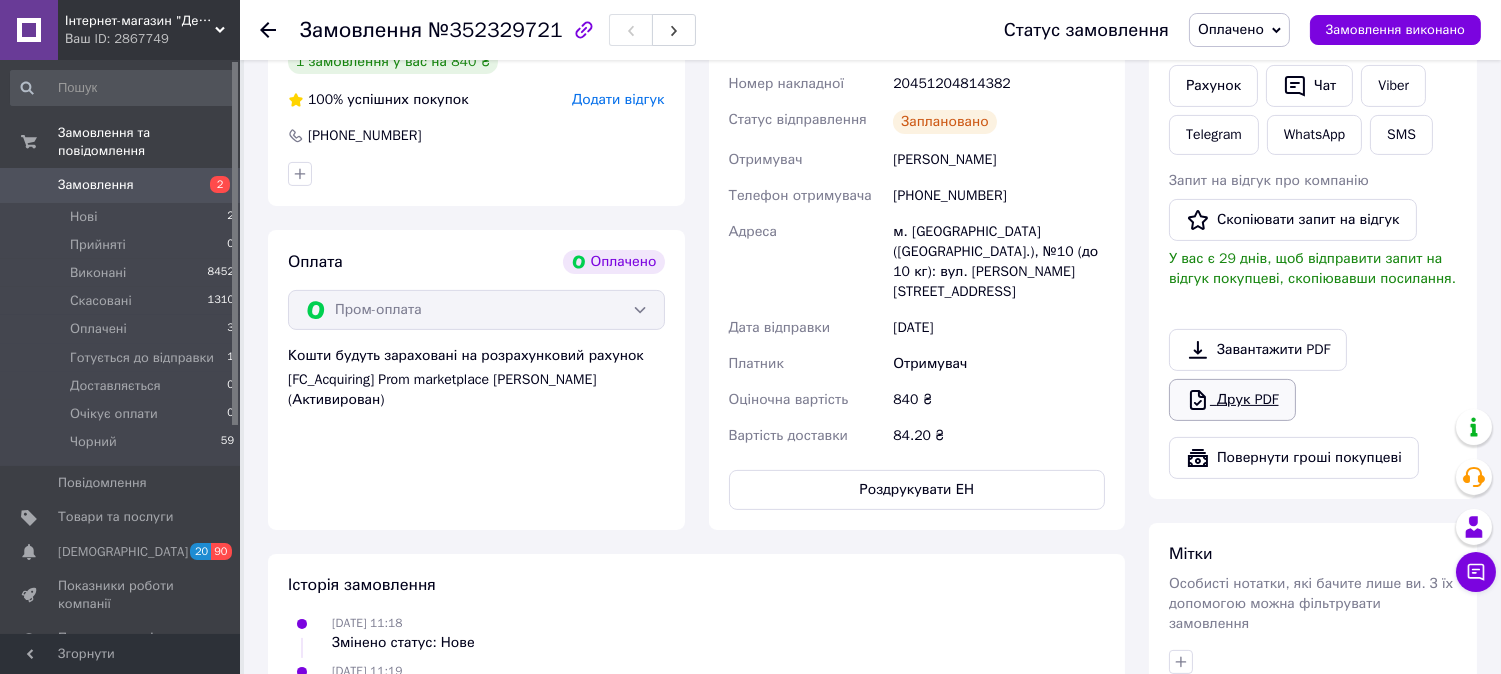 click on "Друк PDF" at bounding box center (1232, 400) 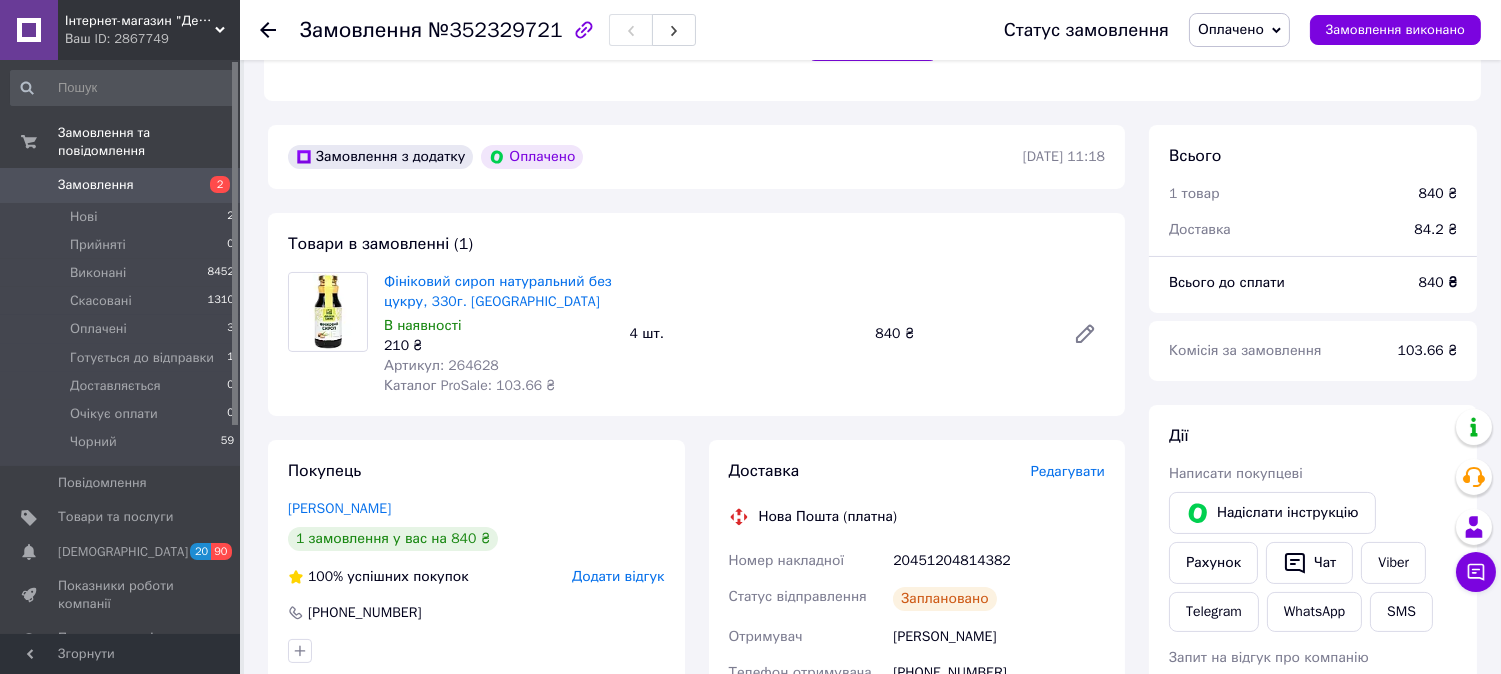 scroll, scrollTop: 548, scrollLeft: 0, axis: vertical 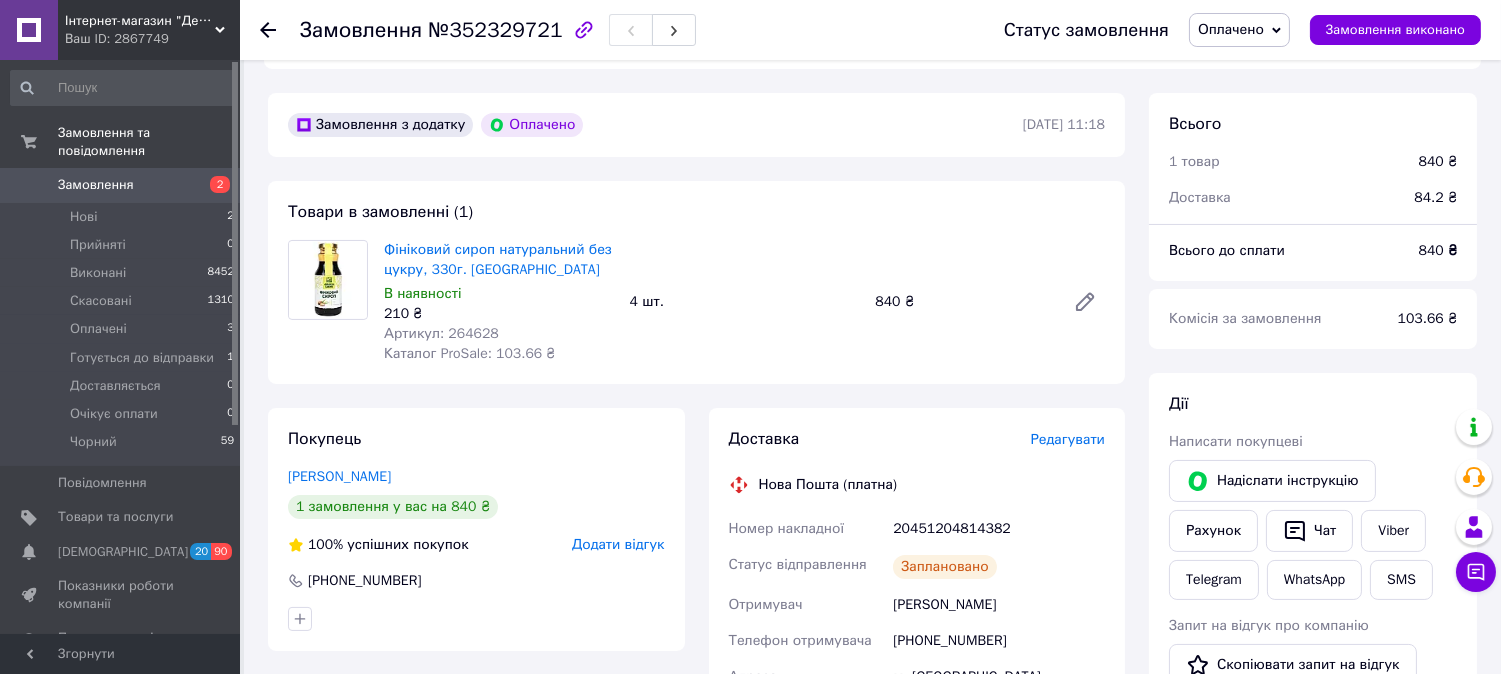 click on "Оплачено" at bounding box center (1231, 29) 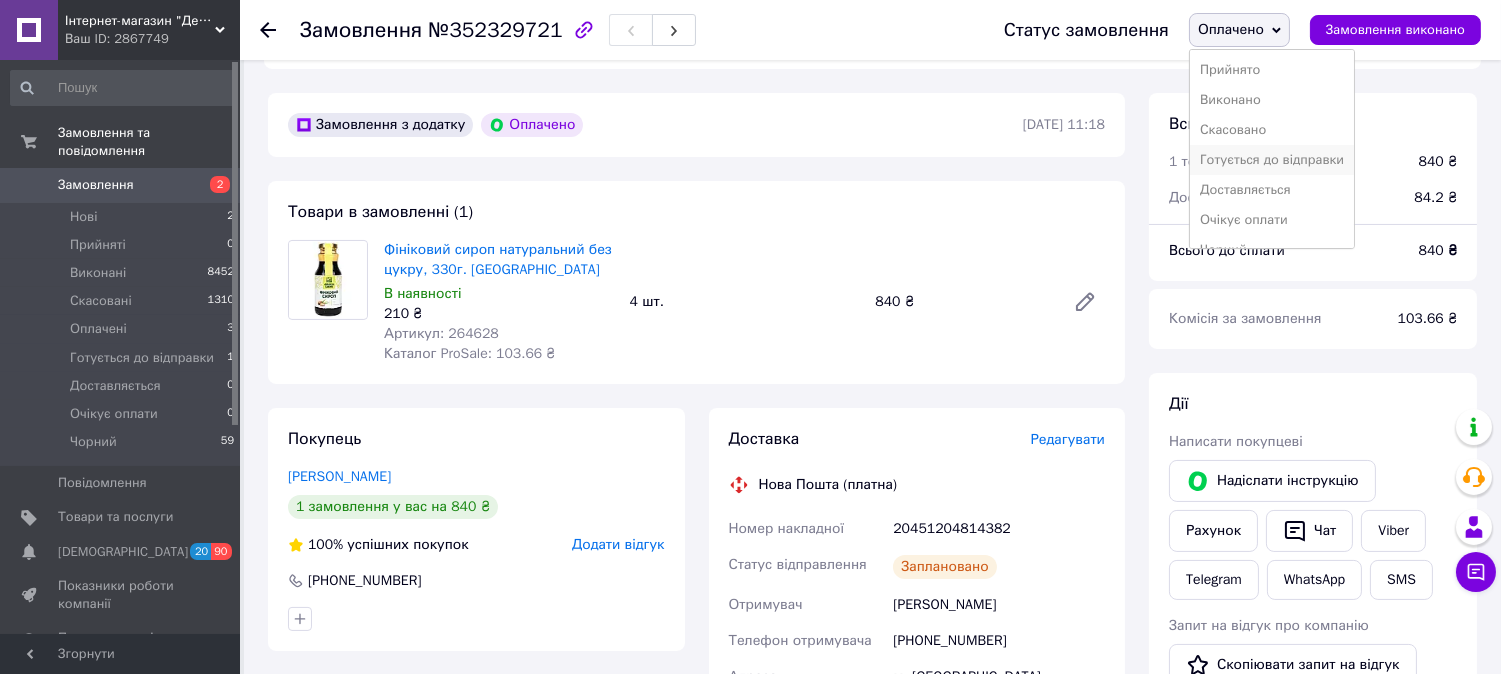 click on "Готується до відправки" at bounding box center (1272, 160) 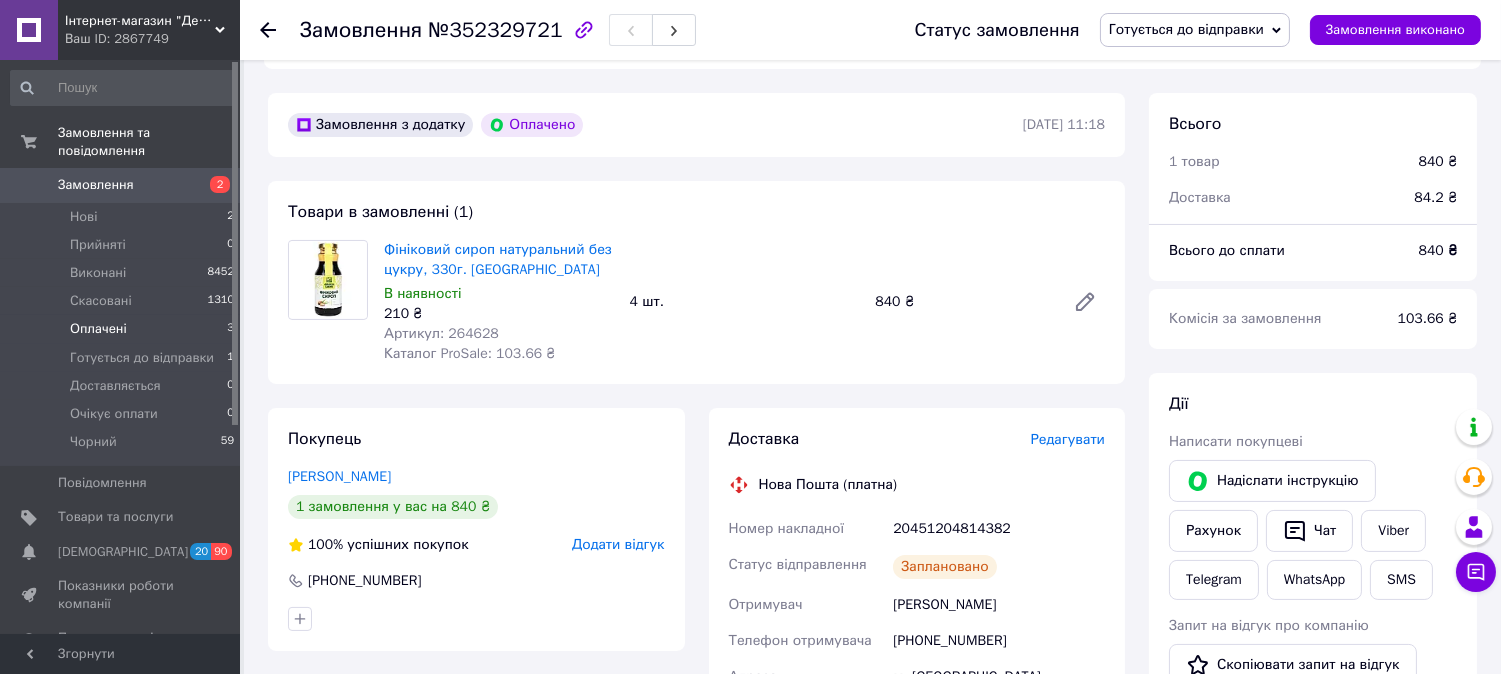 click on "Оплачені" at bounding box center [98, 329] 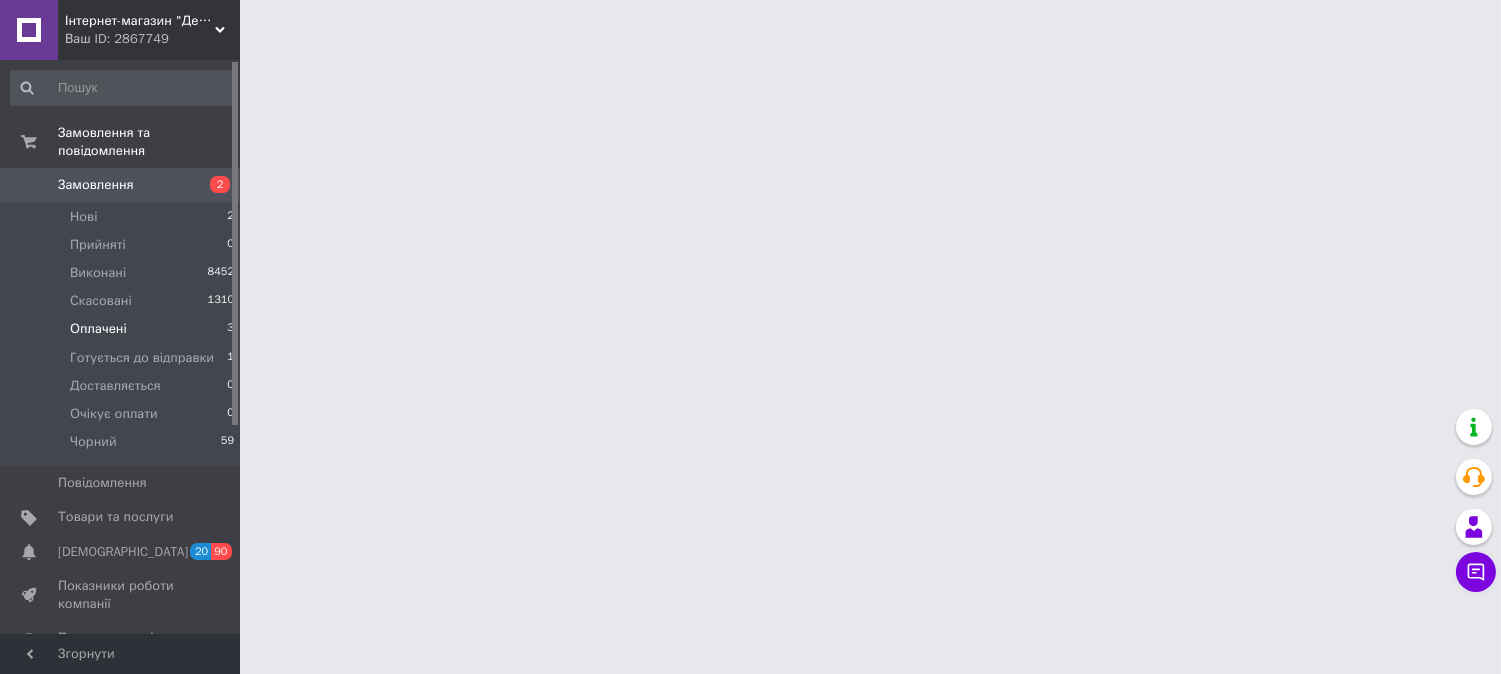 scroll, scrollTop: 0, scrollLeft: 0, axis: both 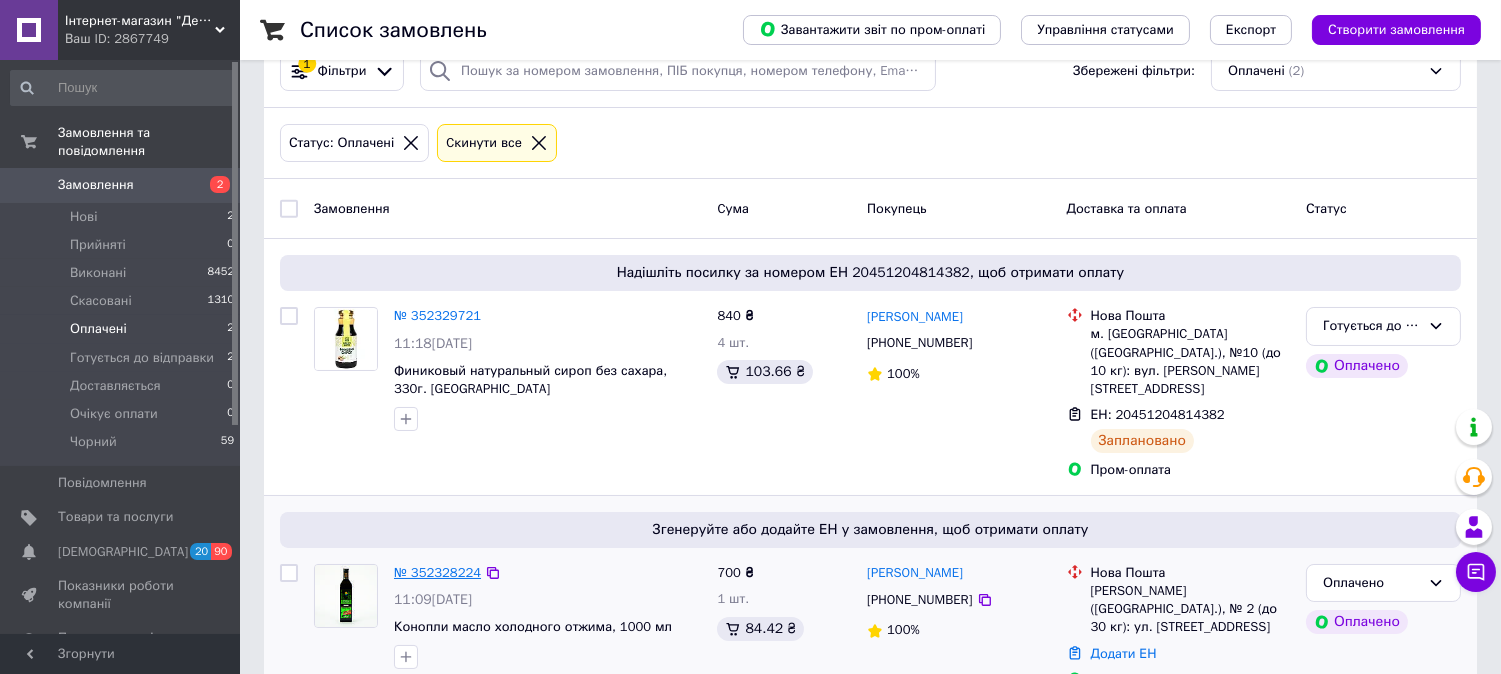 click on "№ 352328224" at bounding box center (437, 572) 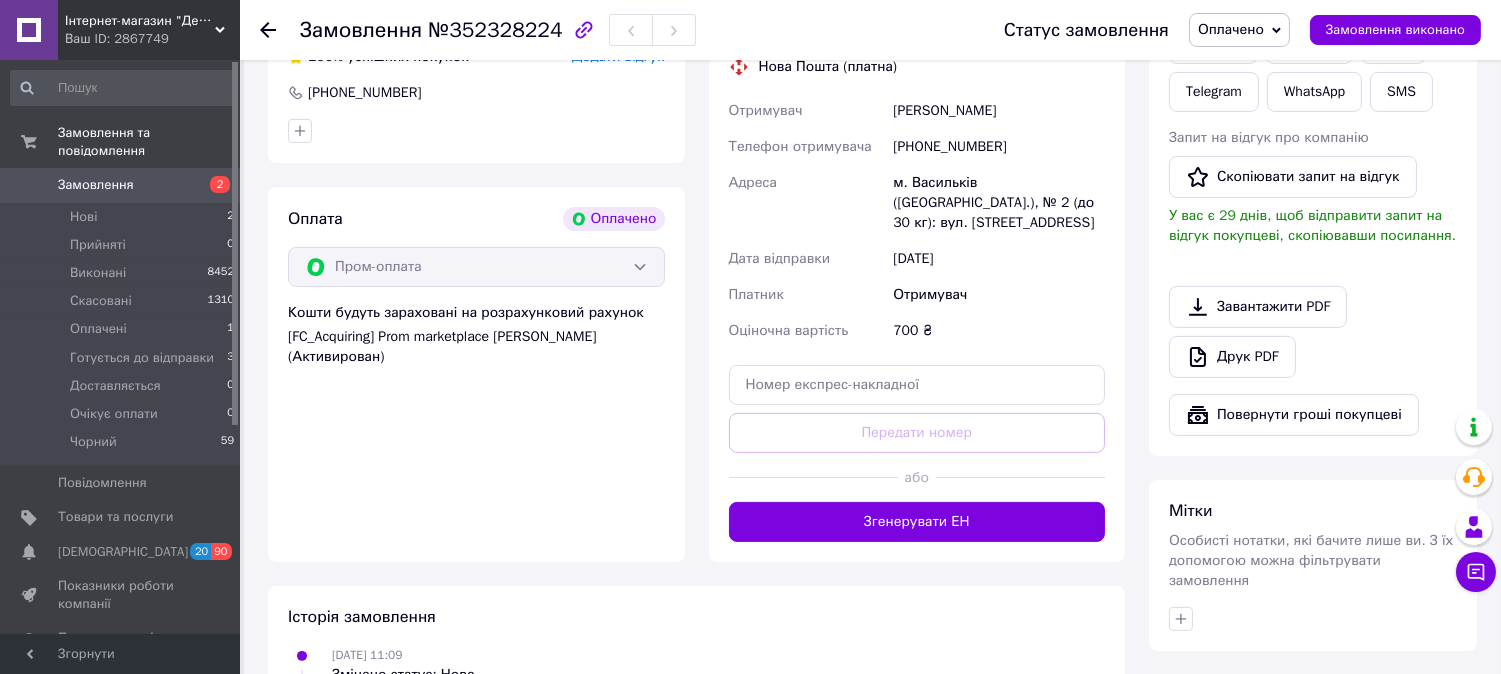 scroll, scrollTop: 1048, scrollLeft: 0, axis: vertical 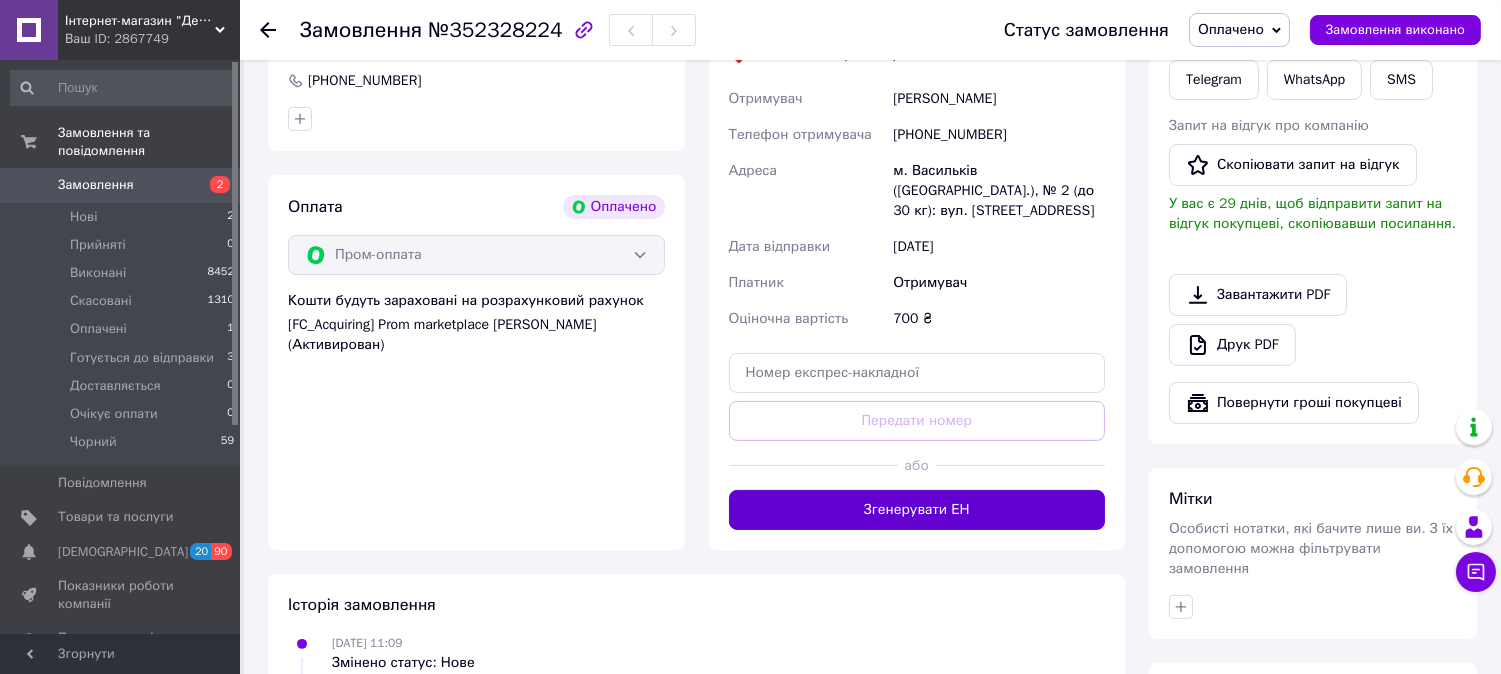 click on "Згенерувати ЕН" at bounding box center (917, 510) 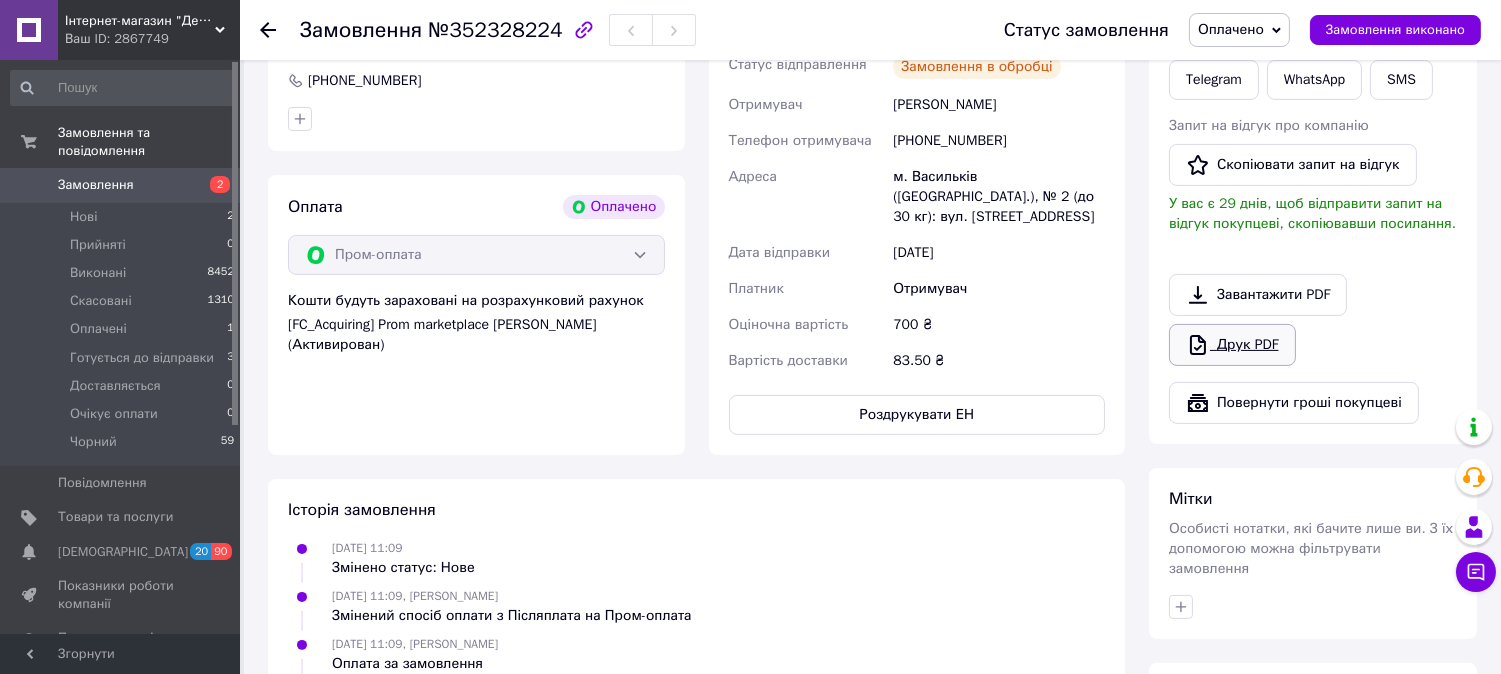 click on "Друк PDF" at bounding box center (1232, 345) 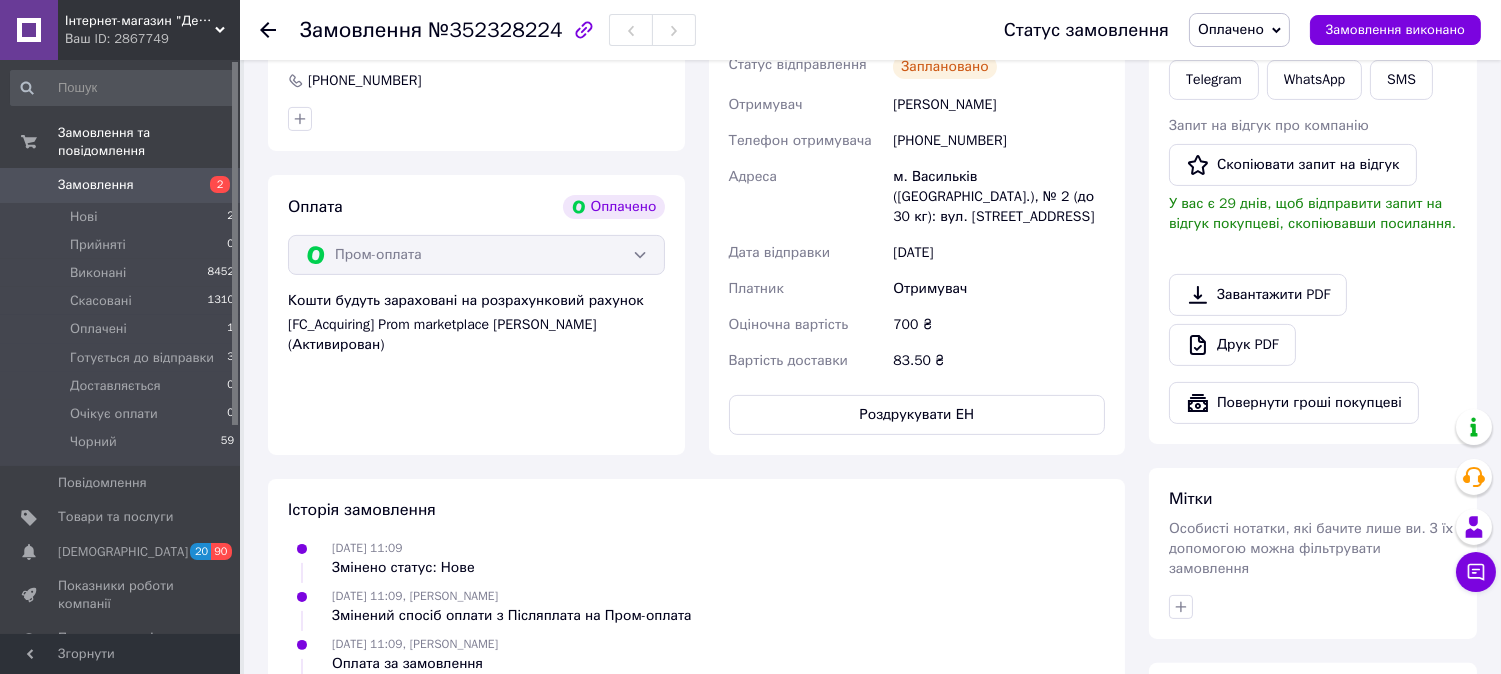 click on "Оплачено" at bounding box center (1231, 29) 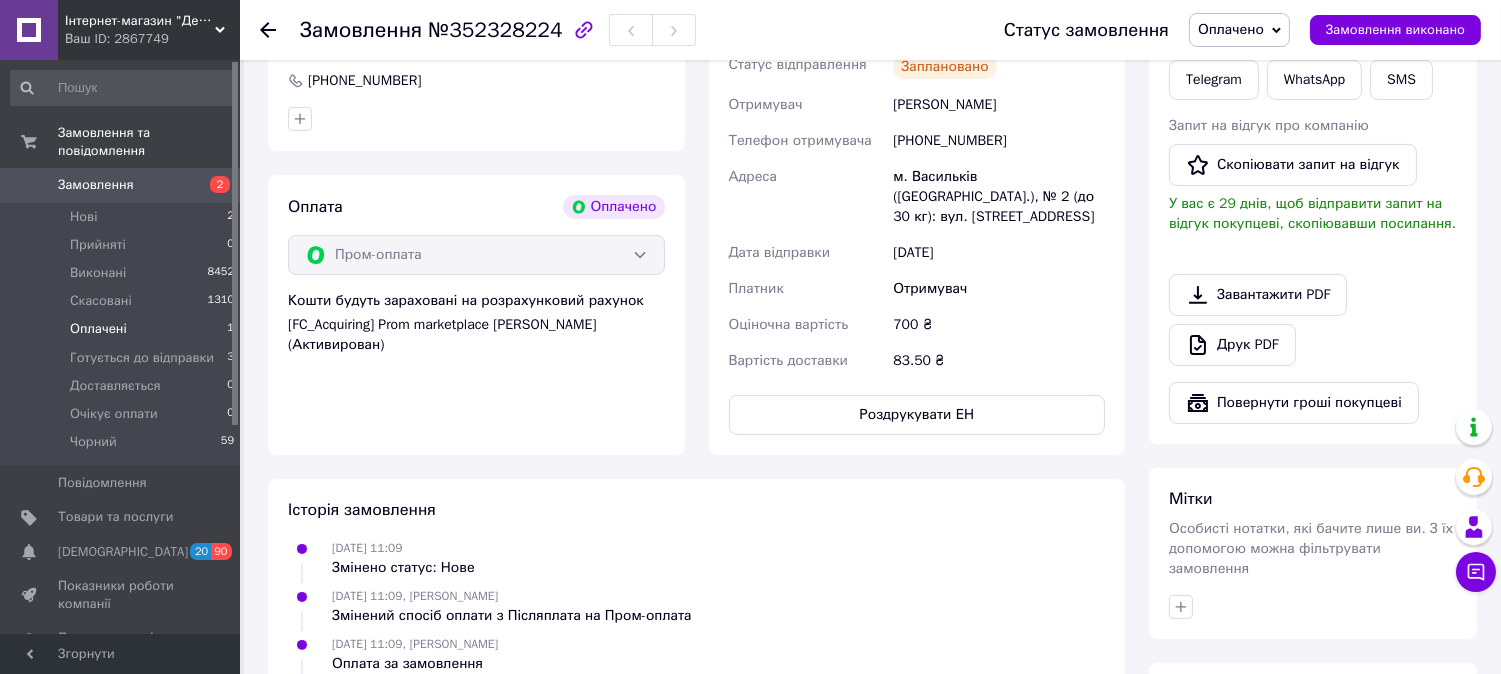 click on "Оплачені" at bounding box center (98, 329) 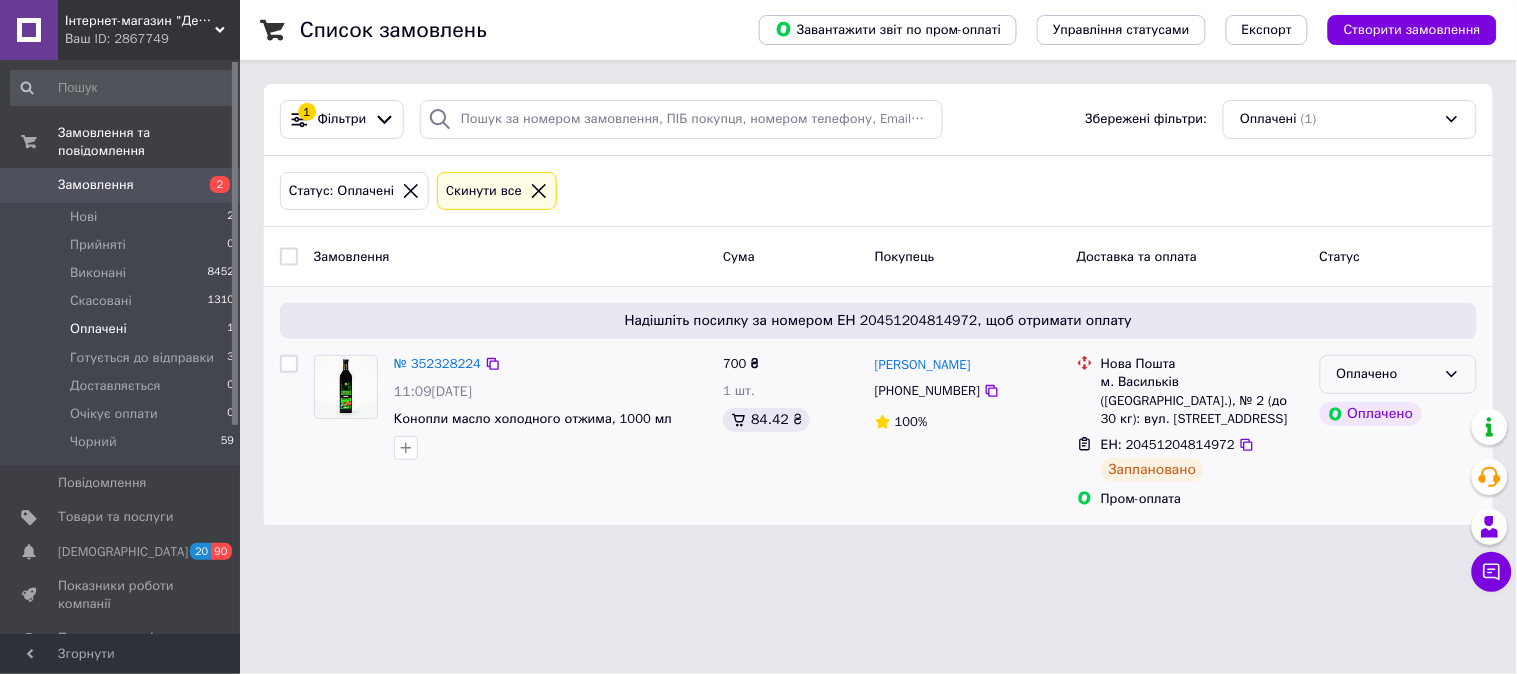 click on "Оплачено" at bounding box center (1386, 374) 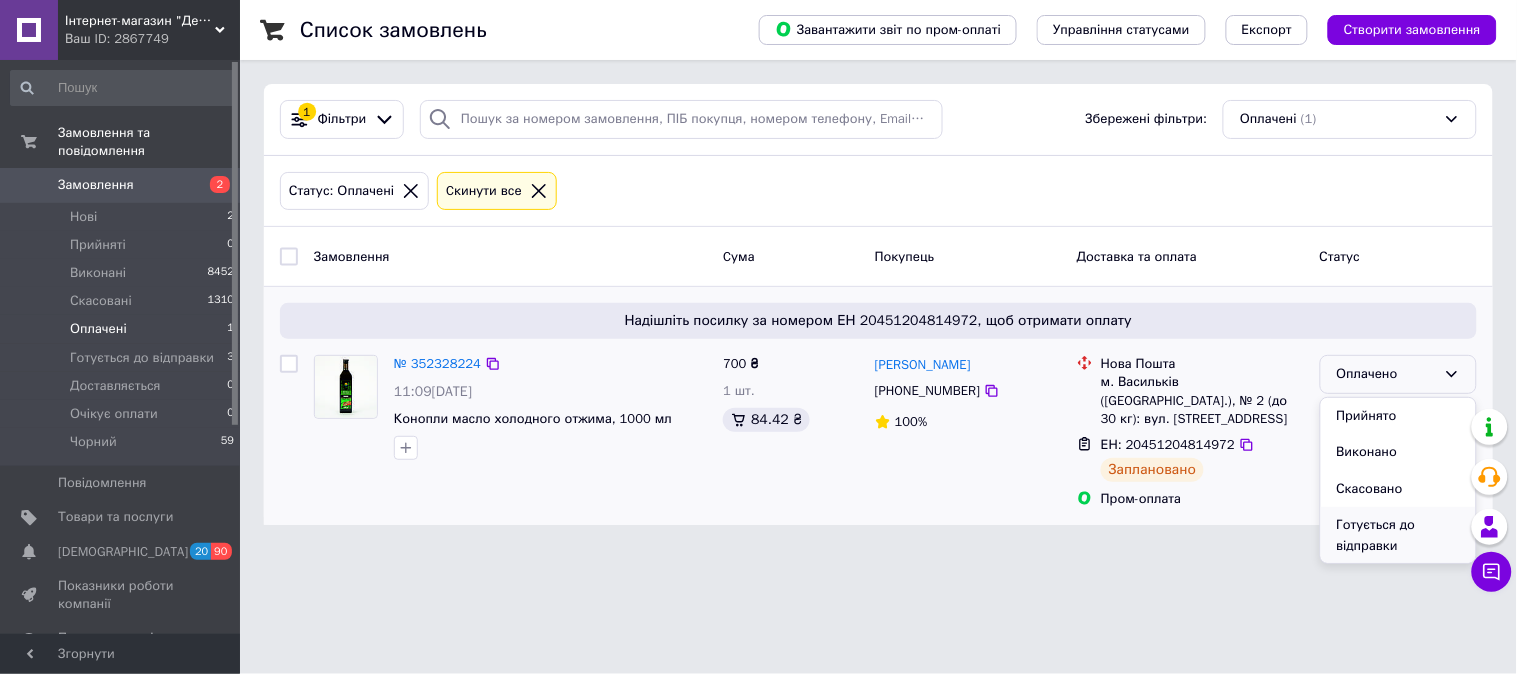 click on "Готується до відправки" at bounding box center [1398, 535] 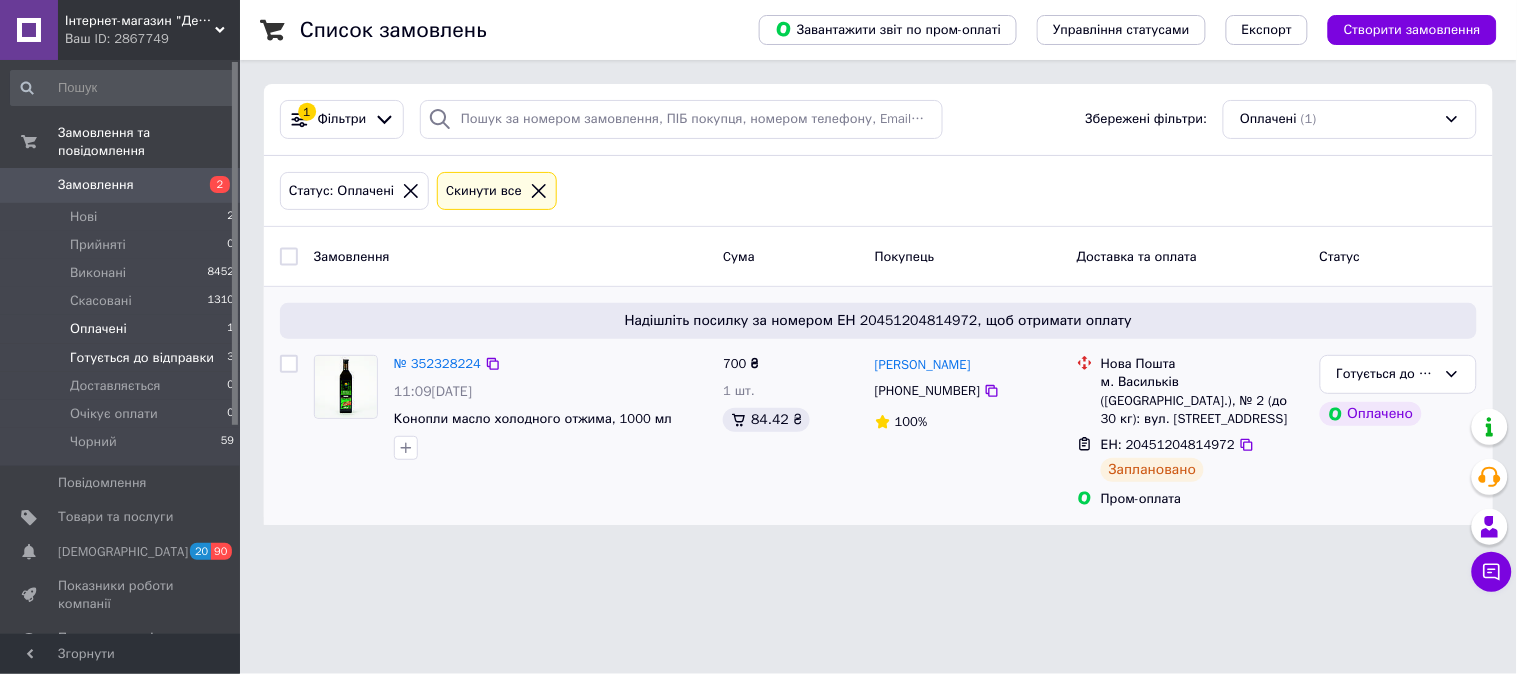 click on "Готується до відправки" at bounding box center [142, 358] 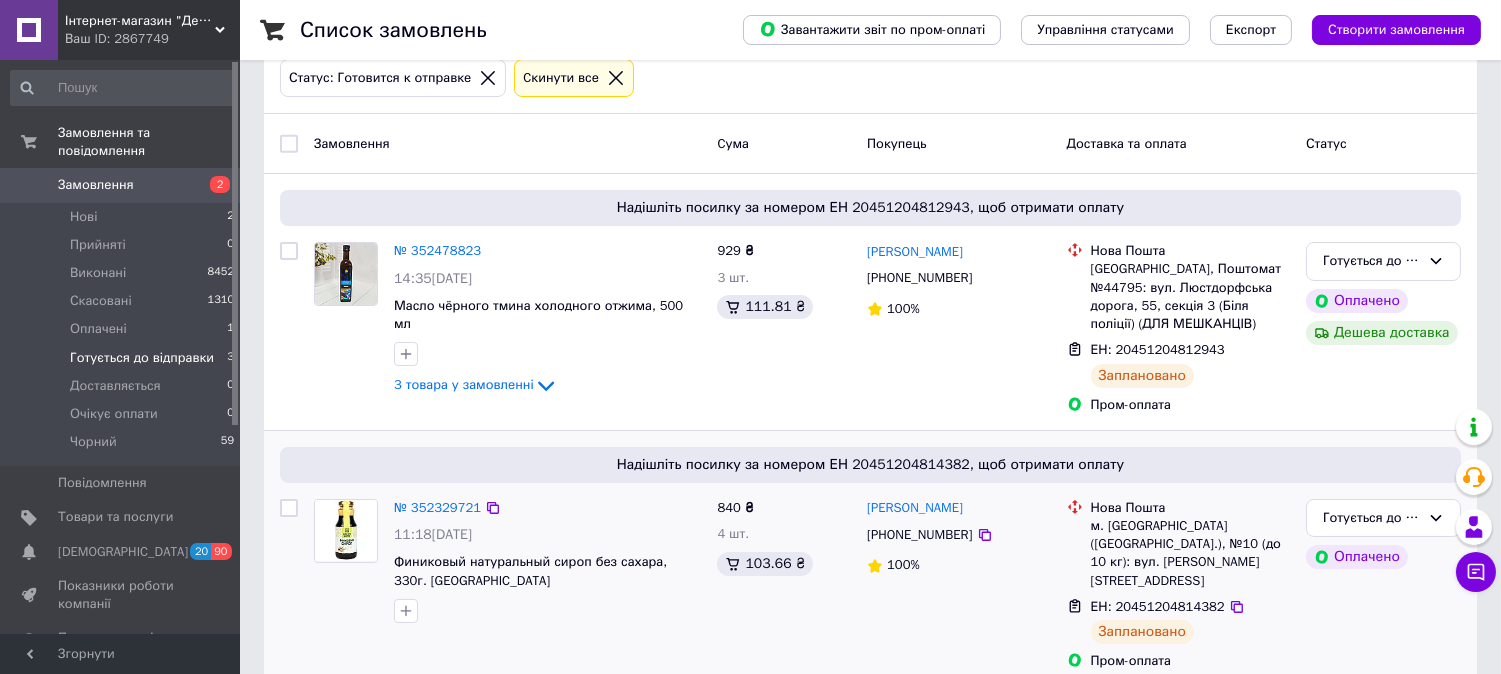 scroll, scrollTop: 270, scrollLeft: 0, axis: vertical 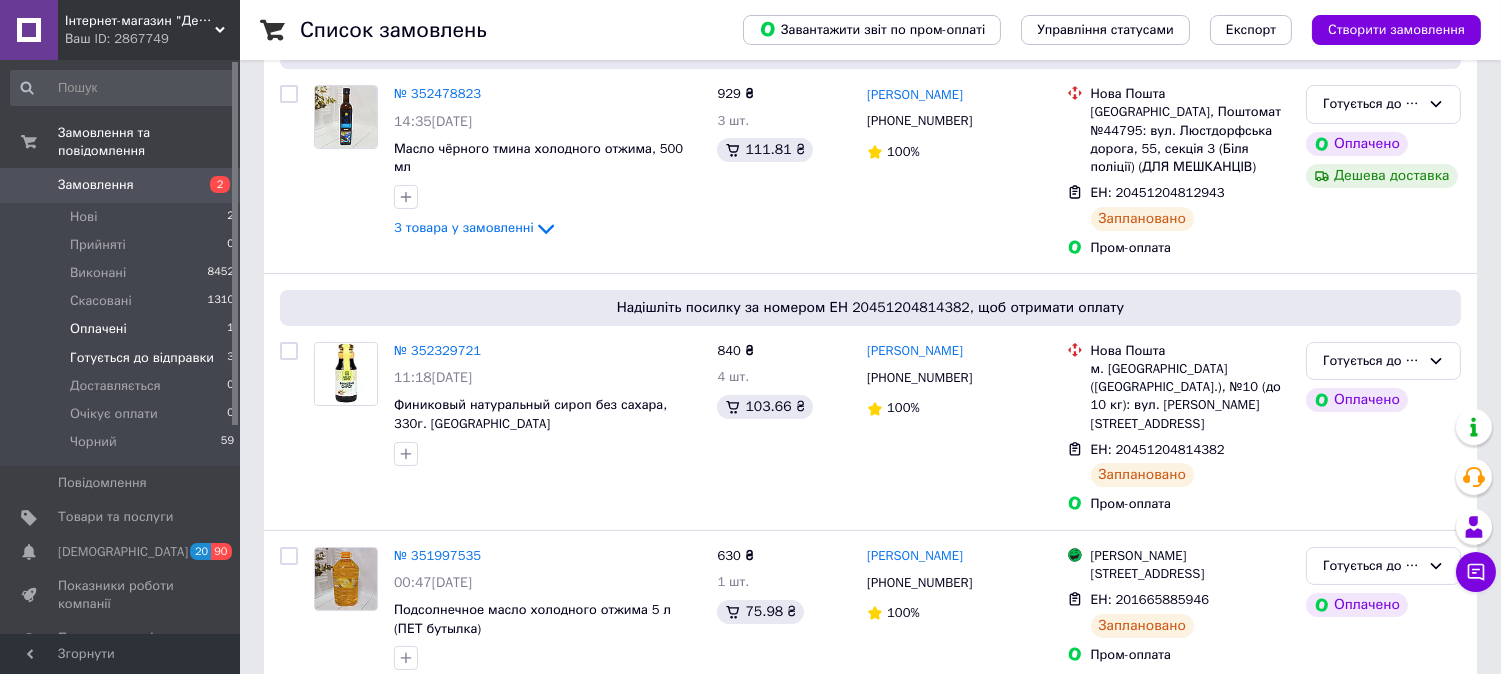 click on "Оплачені" at bounding box center [98, 329] 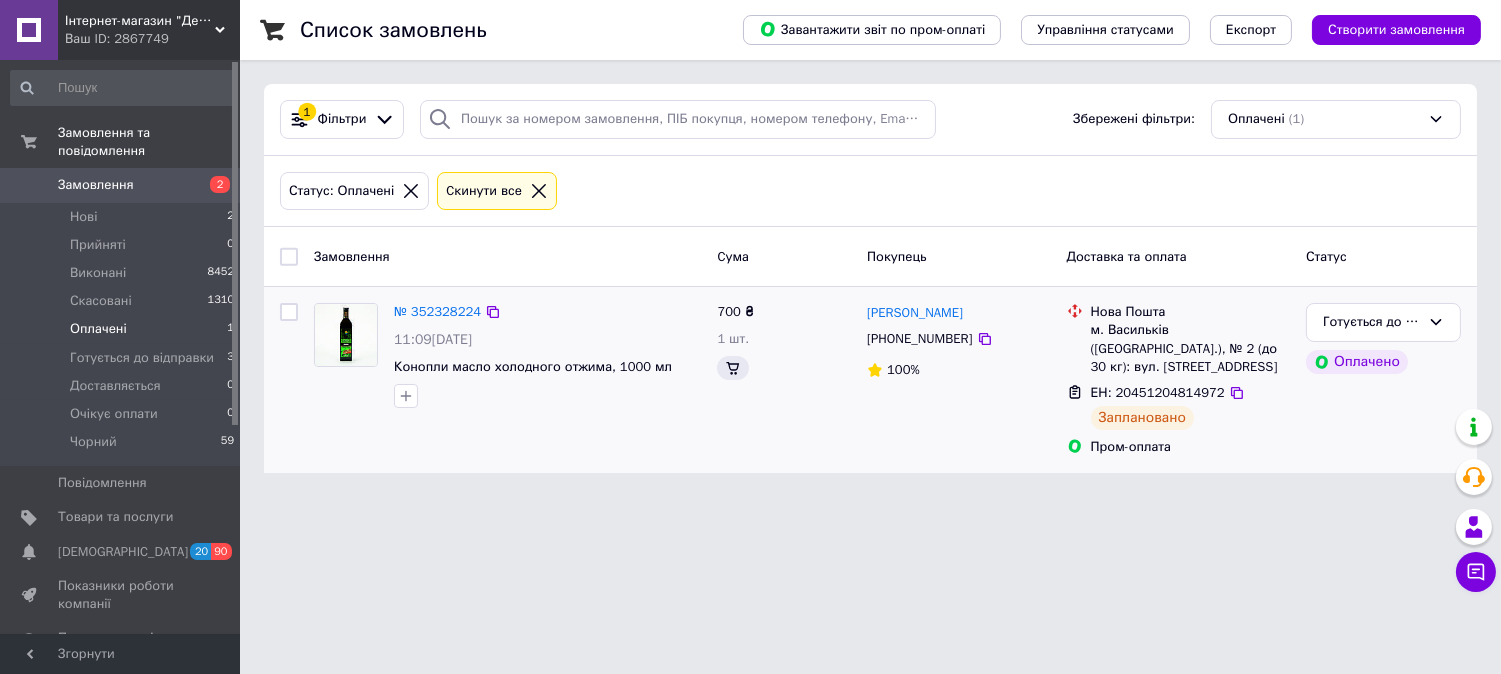 scroll, scrollTop: 0, scrollLeft: 0, axis: both 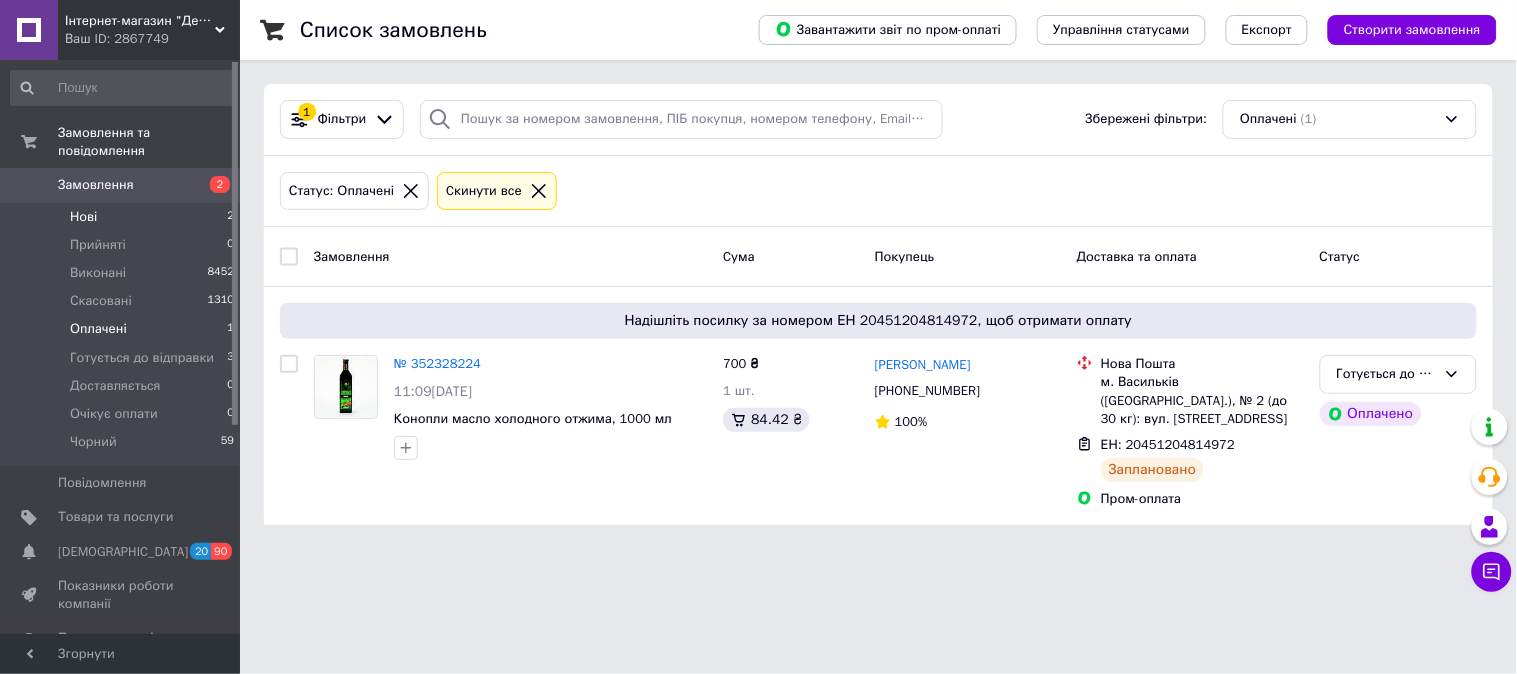 click on "Нові" at bounding box center (83, 217) 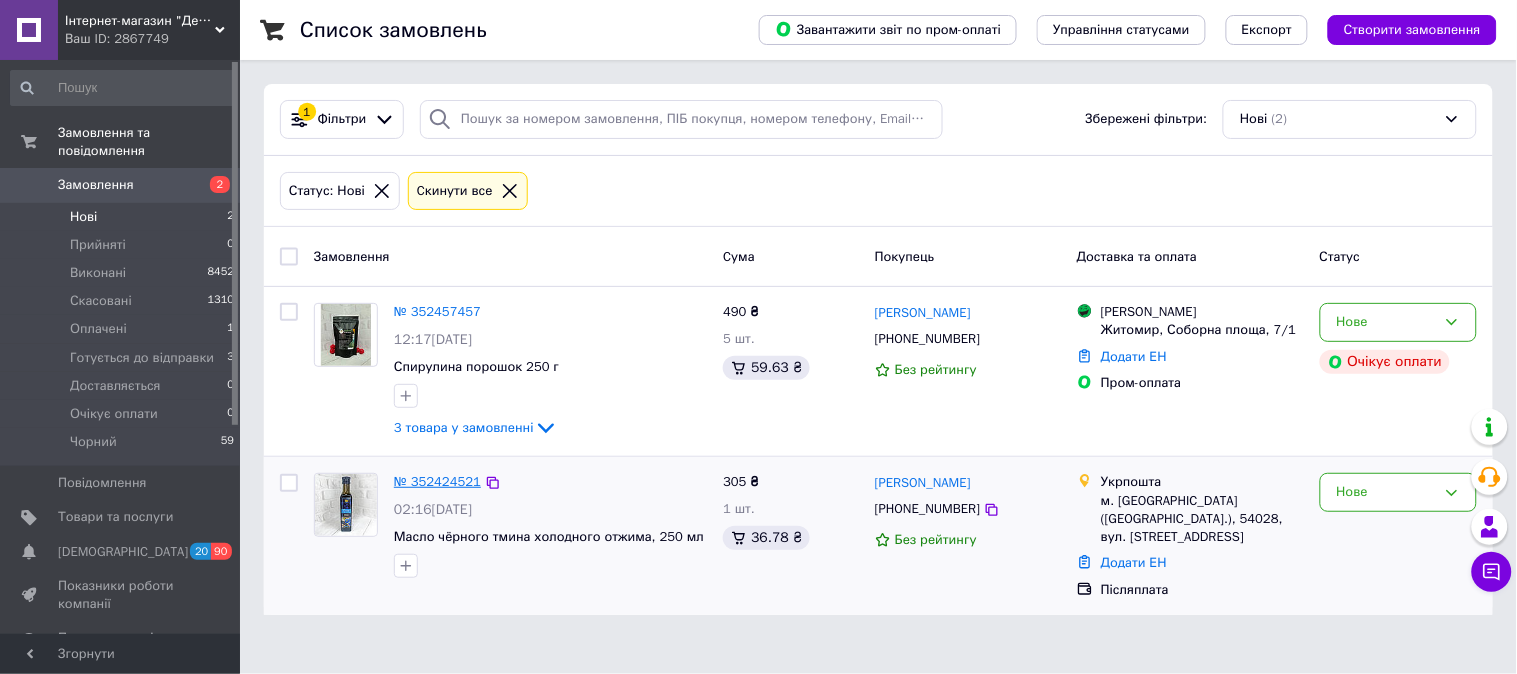 click on "№ 352424521" at bounding box center [437, 481] 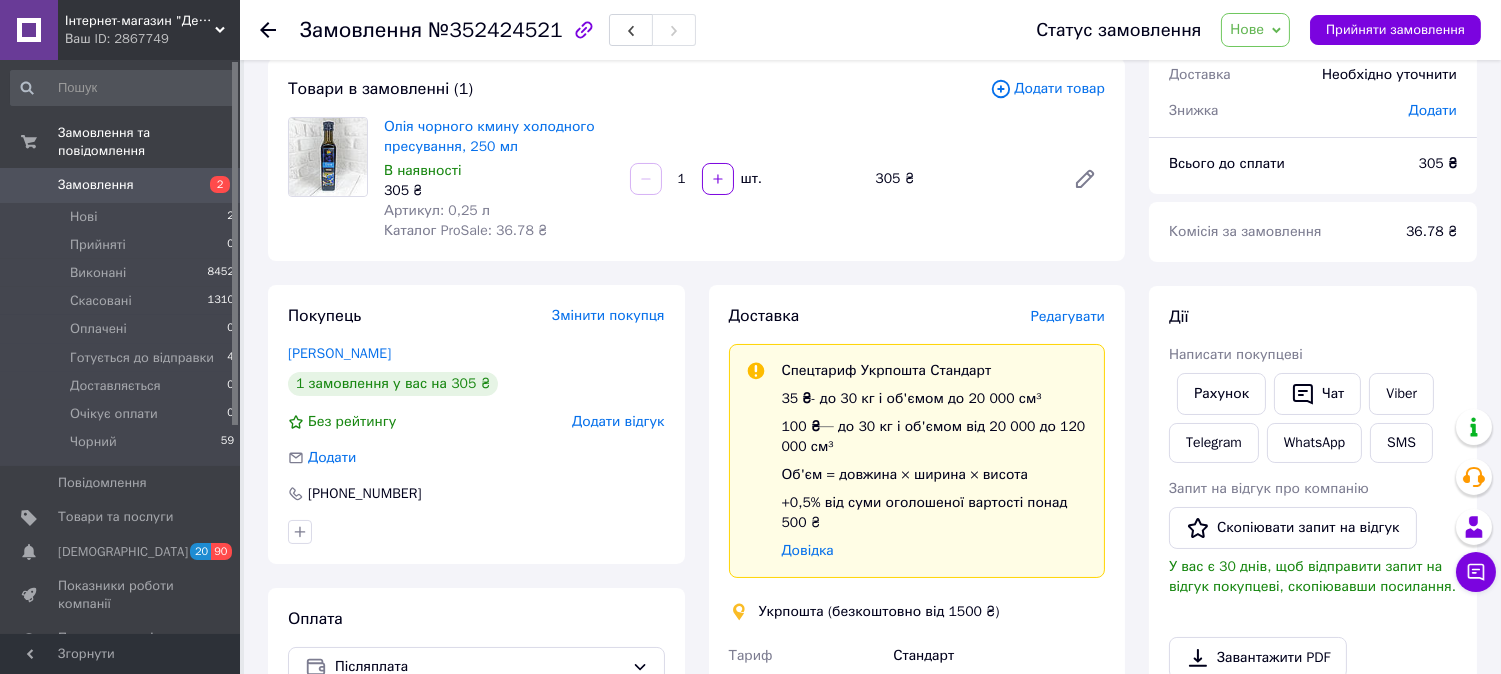 scroll, scrollTop: 111, scrollLeft: 0, axis: vertical 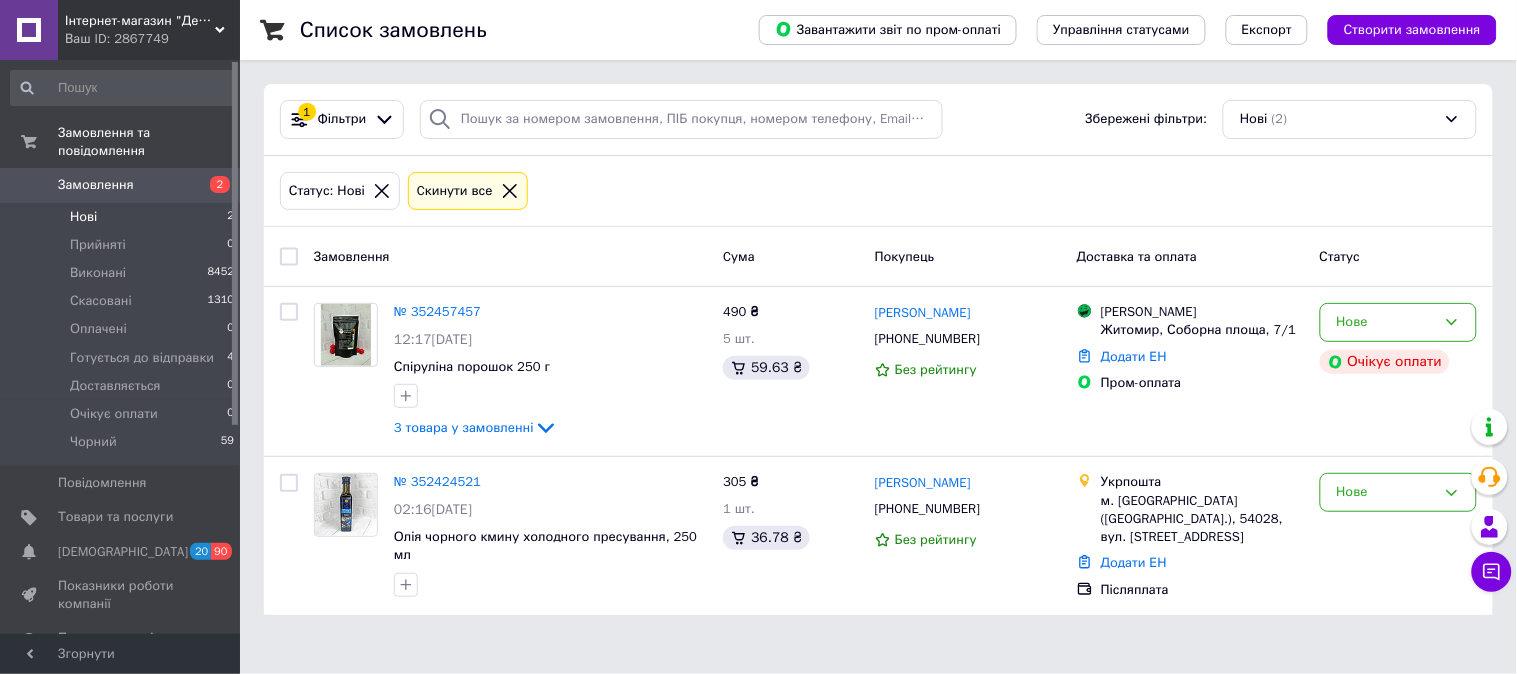 click on "Нові" at bounding box center (83, 217) 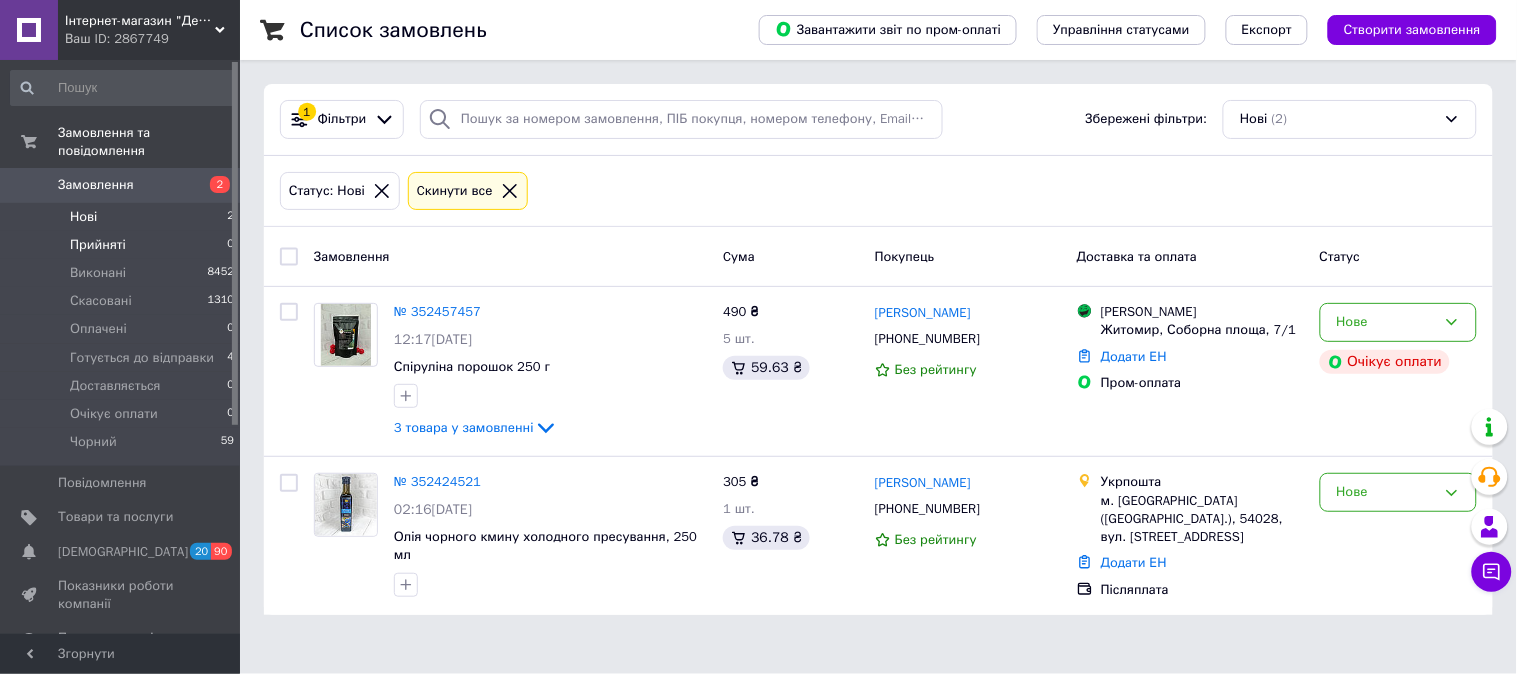 click on "Прийняті" at bounding box center [98, 245] 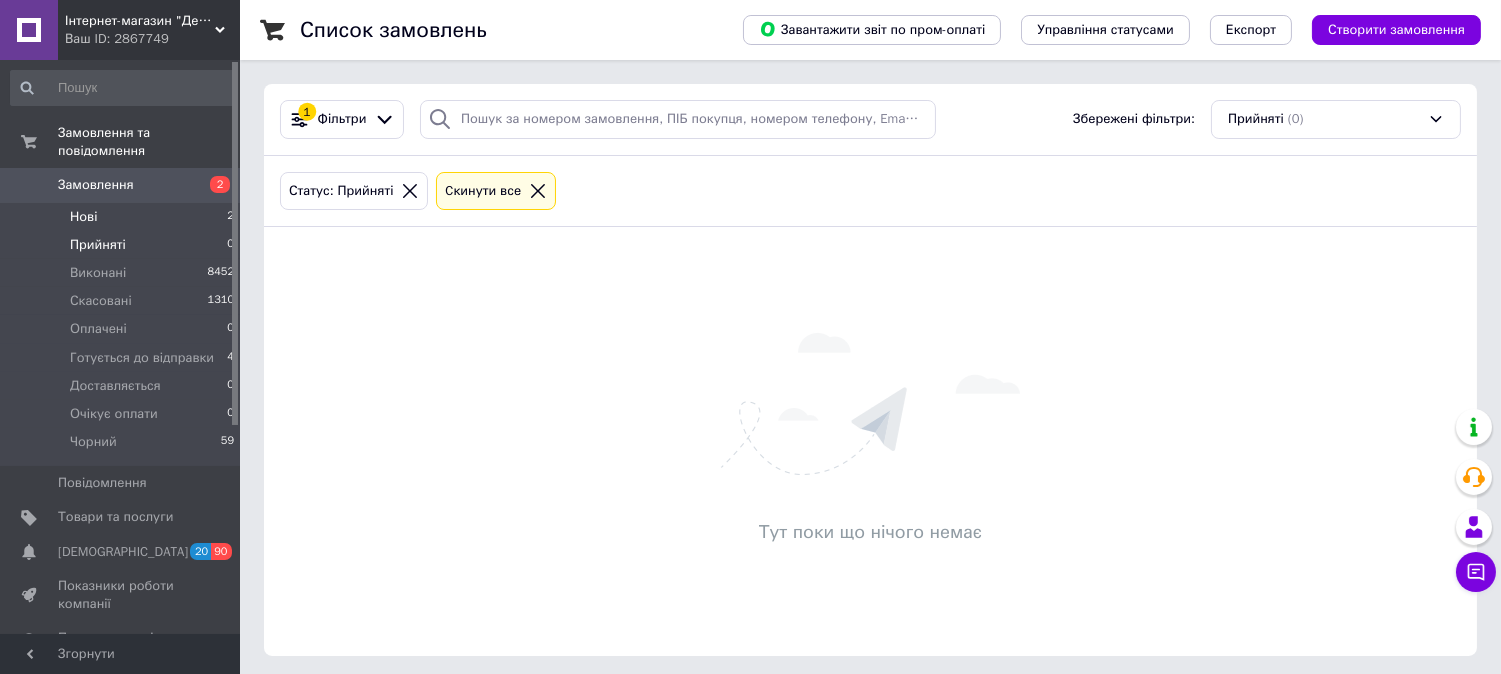 click on "Нові" at bounding box center (83, 217) 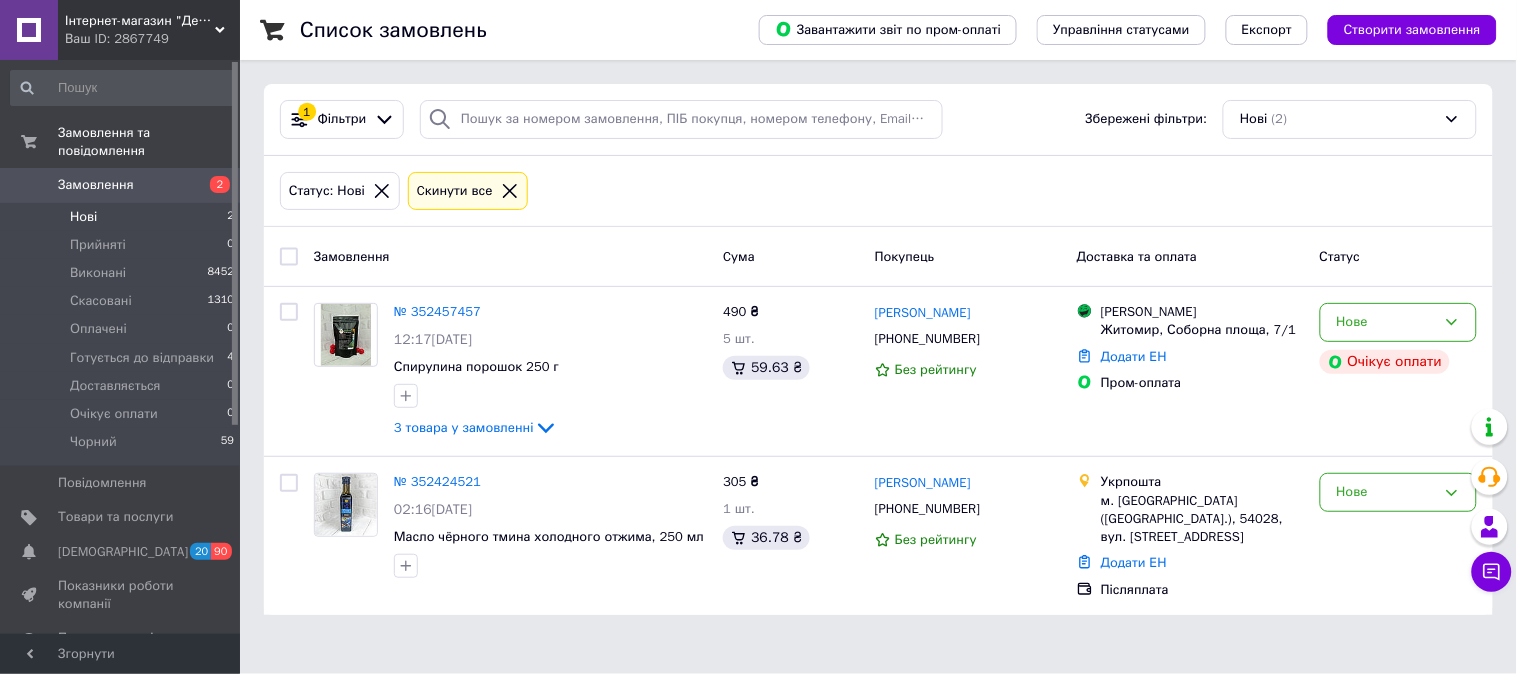 click on "Замовлення" at bounding box center [96, 185] 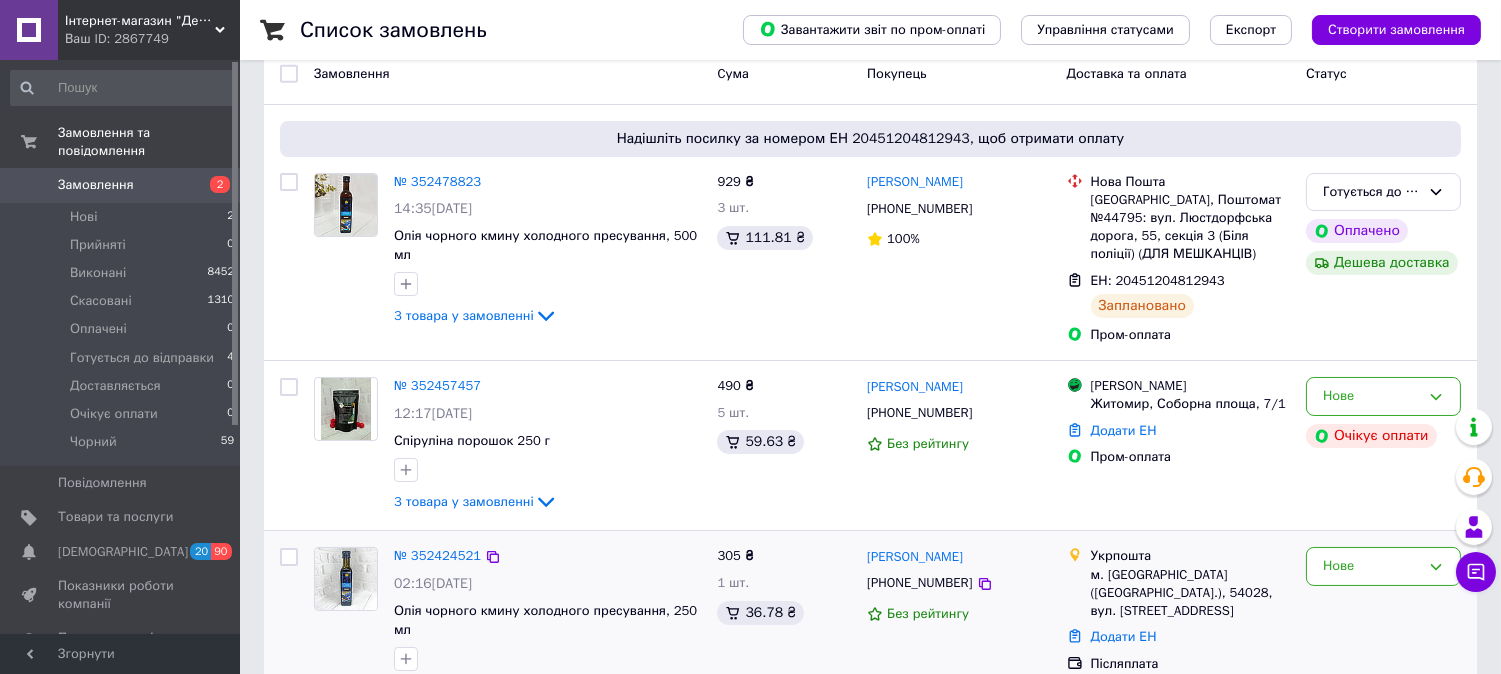 scroll, scrollTop: 222, scrollLeft: 0, axis: vertical 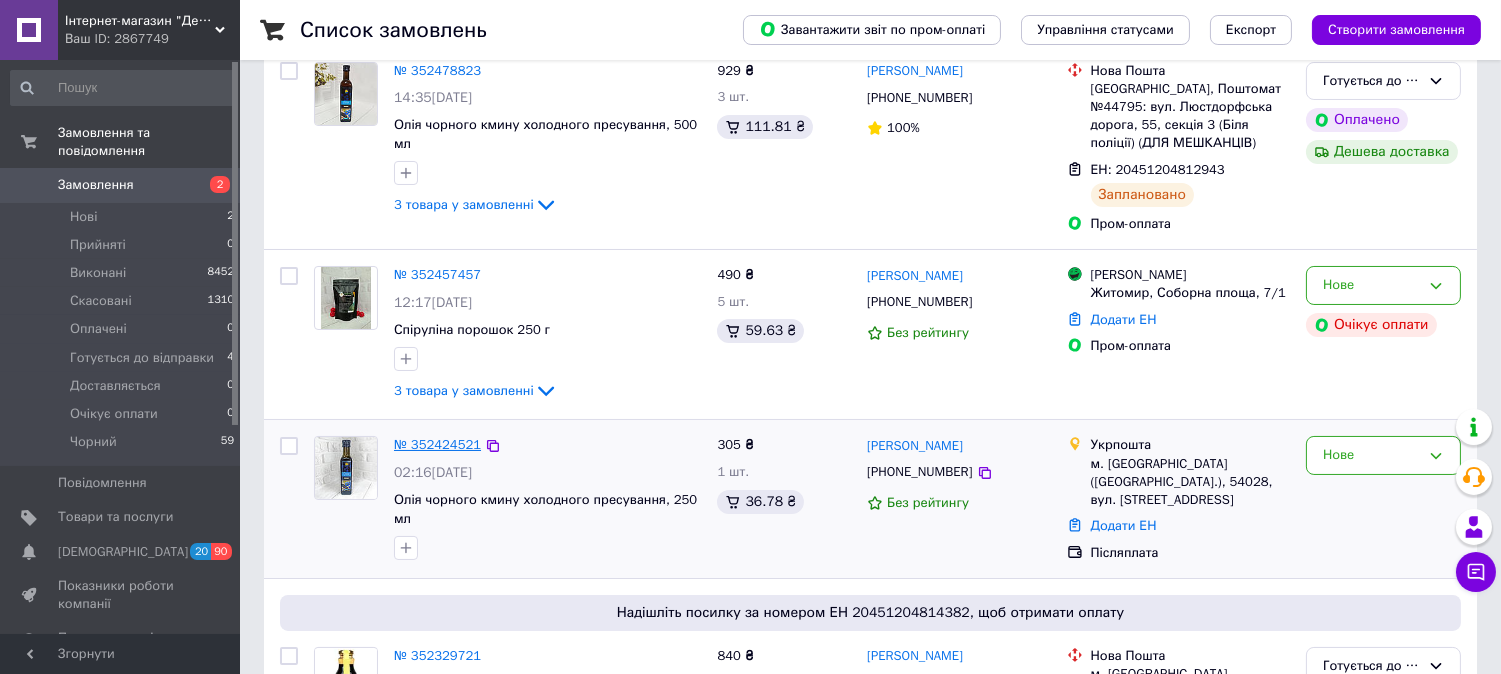 click on "№ 352424521" at bounding box center [437, 444] 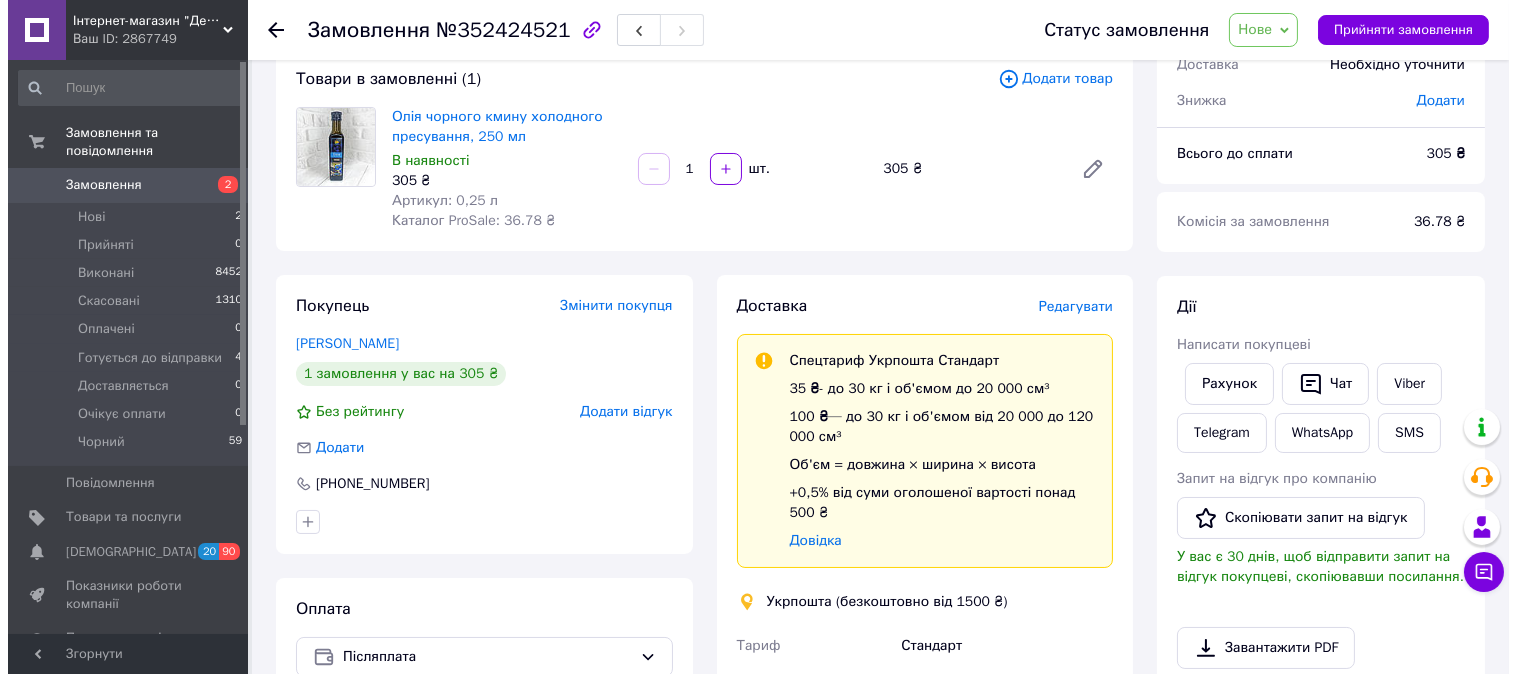 scroll, scrollTop: 111, scrollLeft: 0, axis: vertical 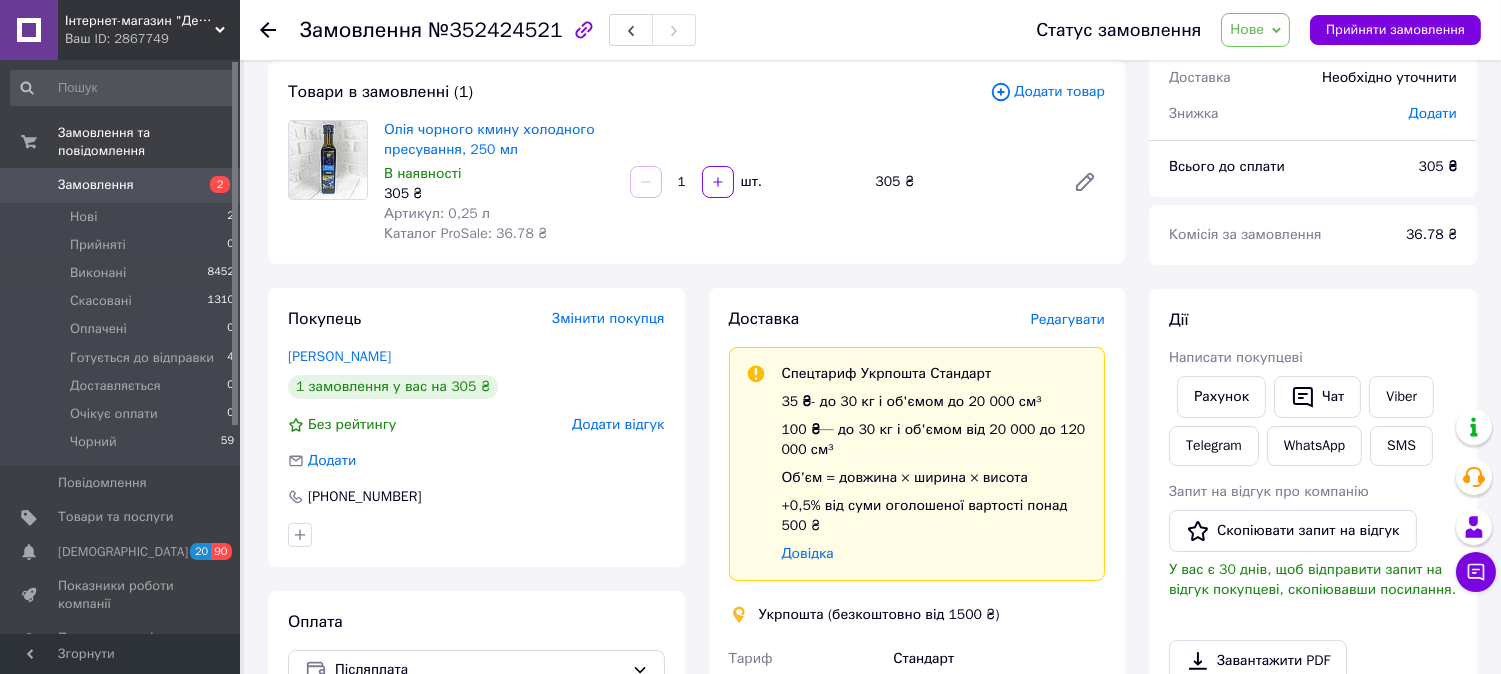 click on "Додати товар" at bounding box center [1047, 92] 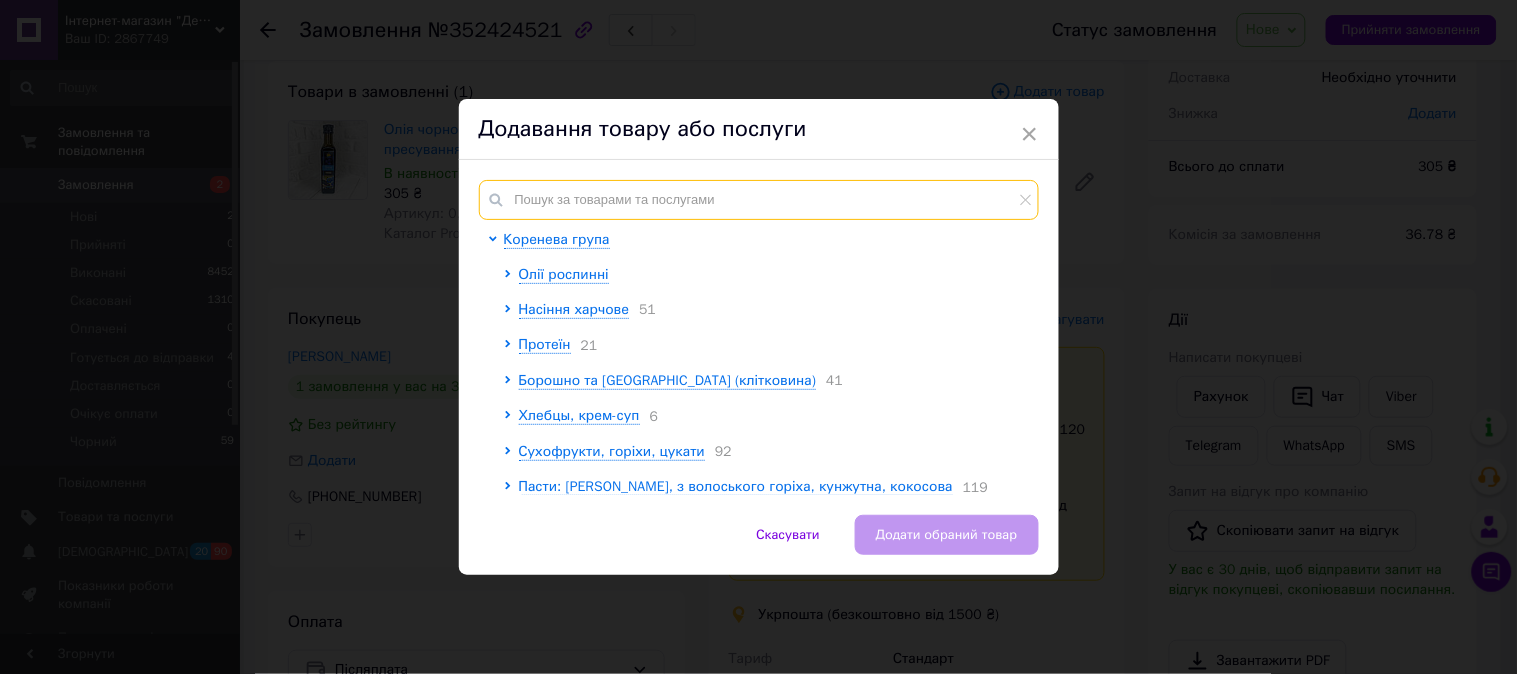 click at bounding box center [759, 200] 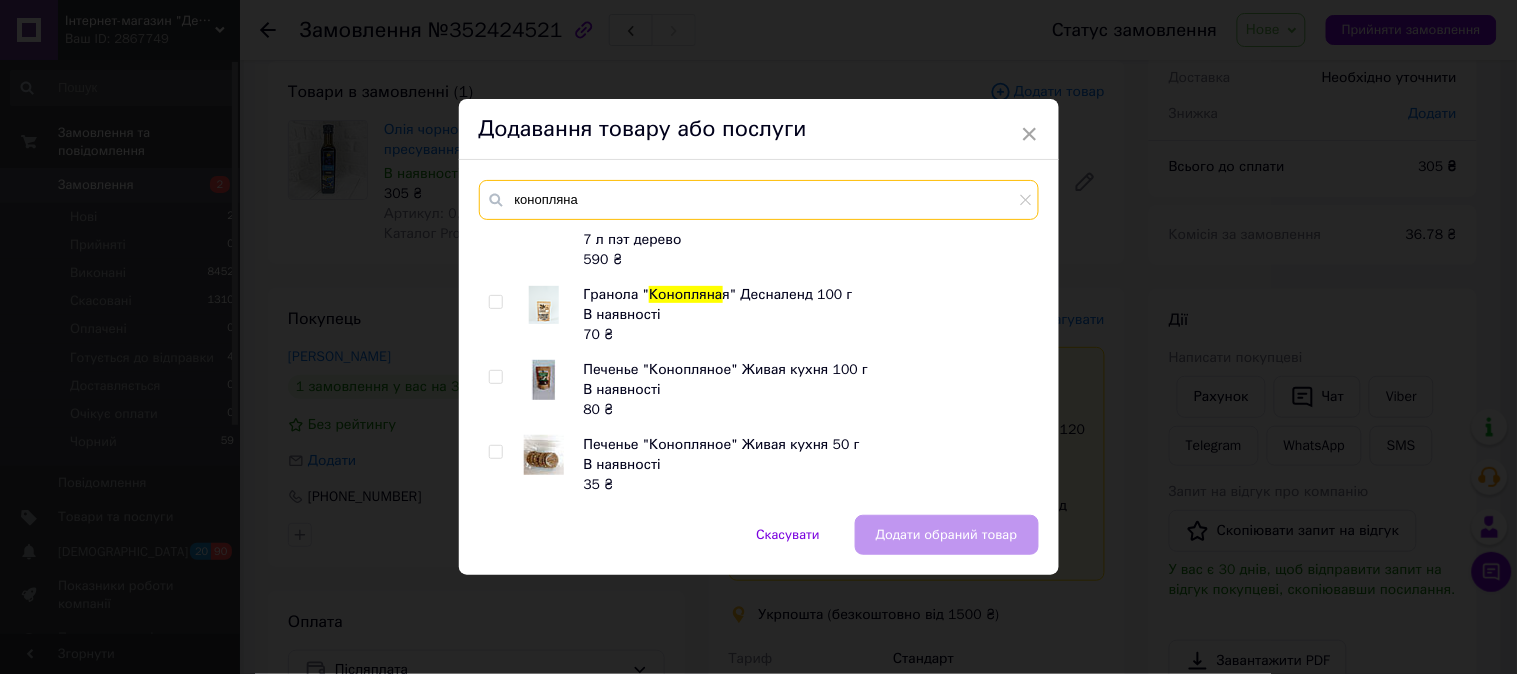 scroll, scrollTop: 2154, scrollLeft: 0, axis: vertical 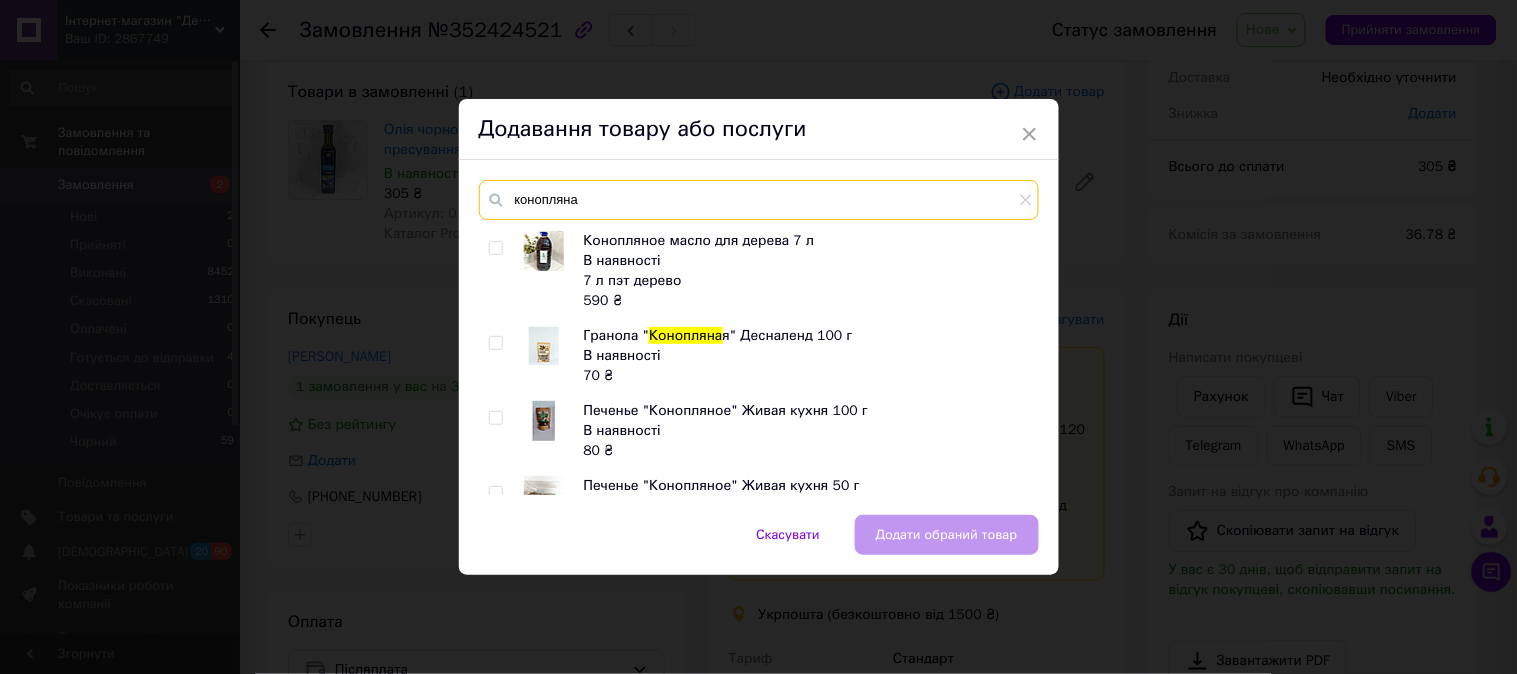 drag, startPoint x: 630, startPoint y: 182, endPoint x: 490, endPoint y: 193, distance: 140.43147 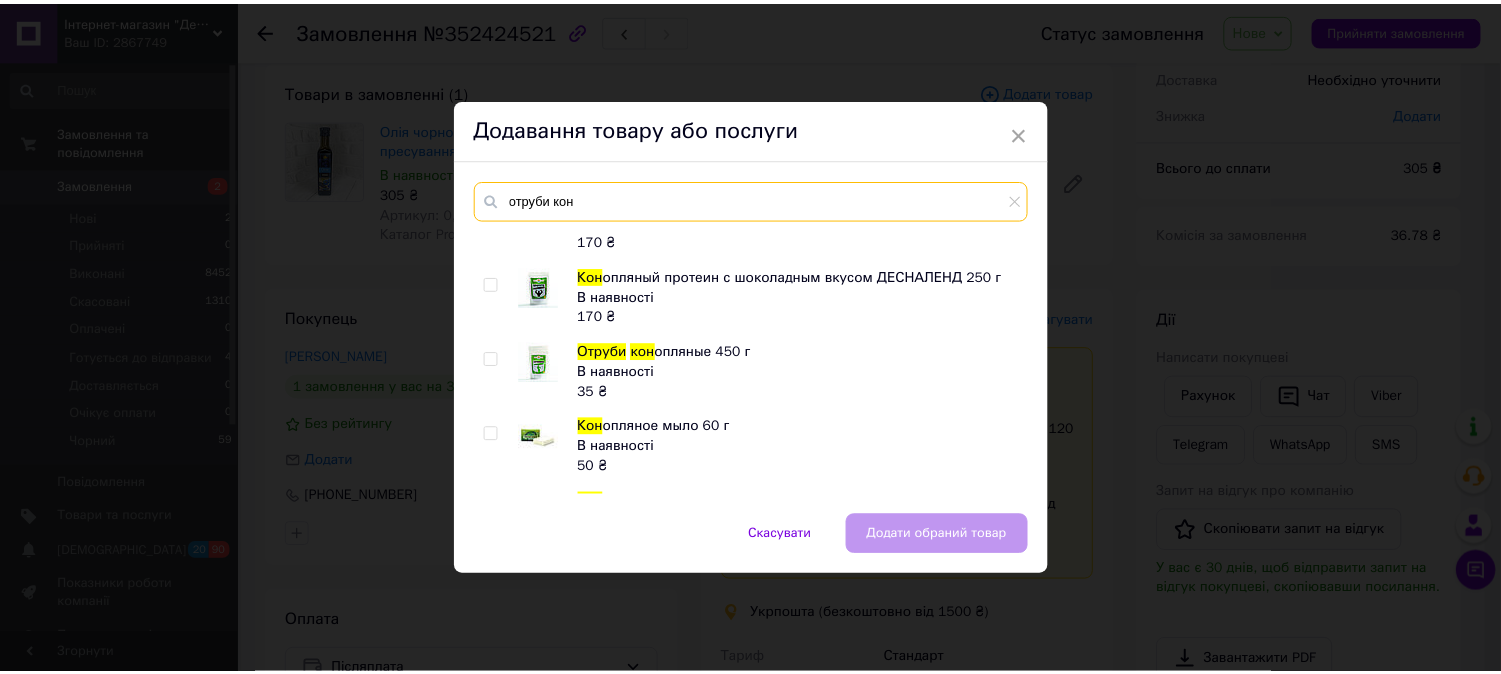 scroll, scrollTop: 265, scrollLeft: 0, axis: vertical 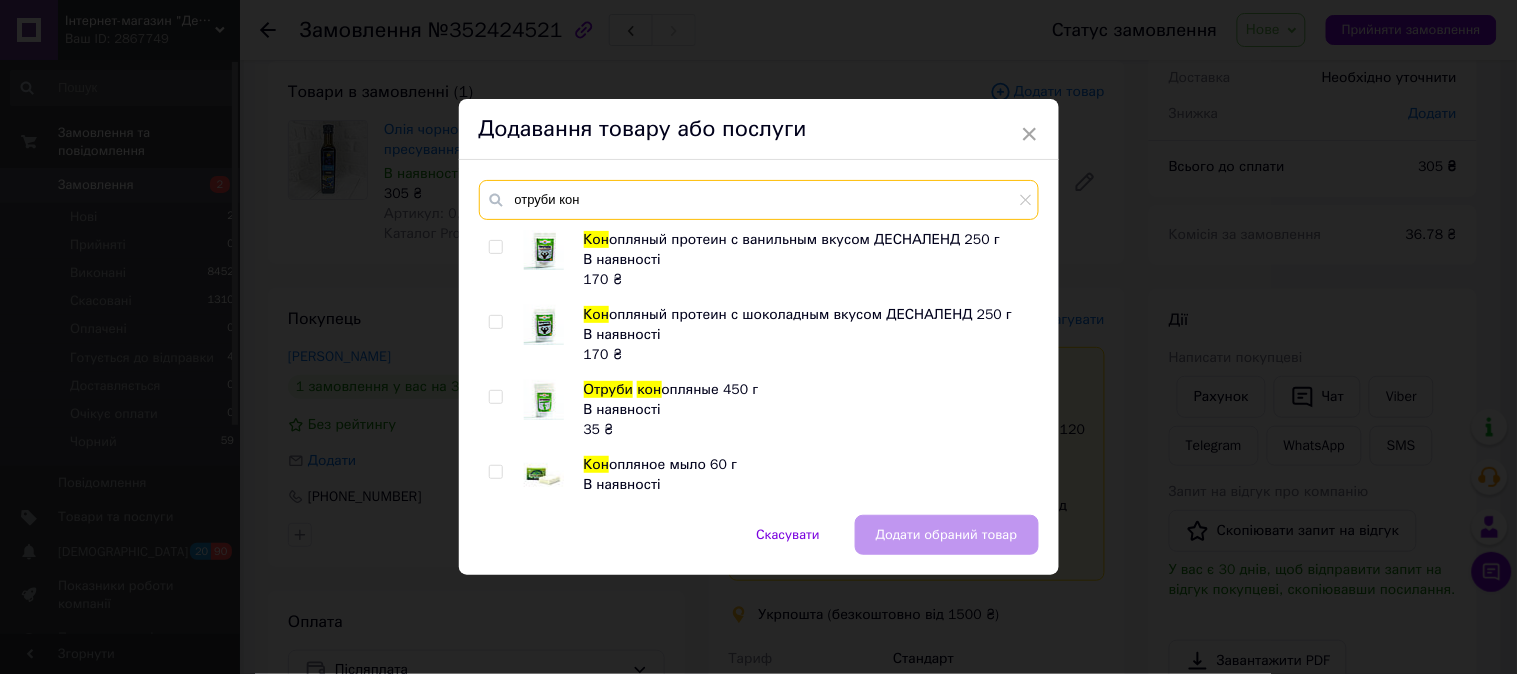 type on "отруби кон" 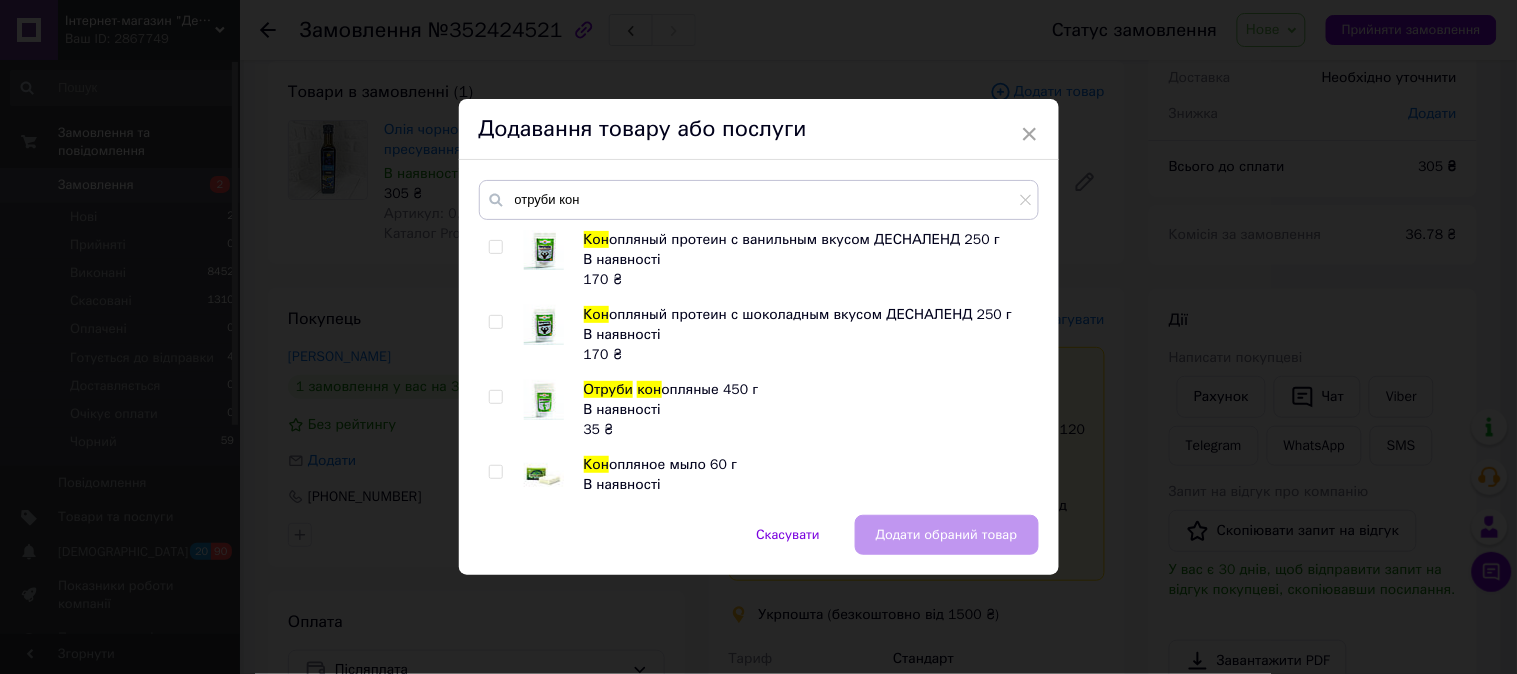 click at bounding box center (495, 397) 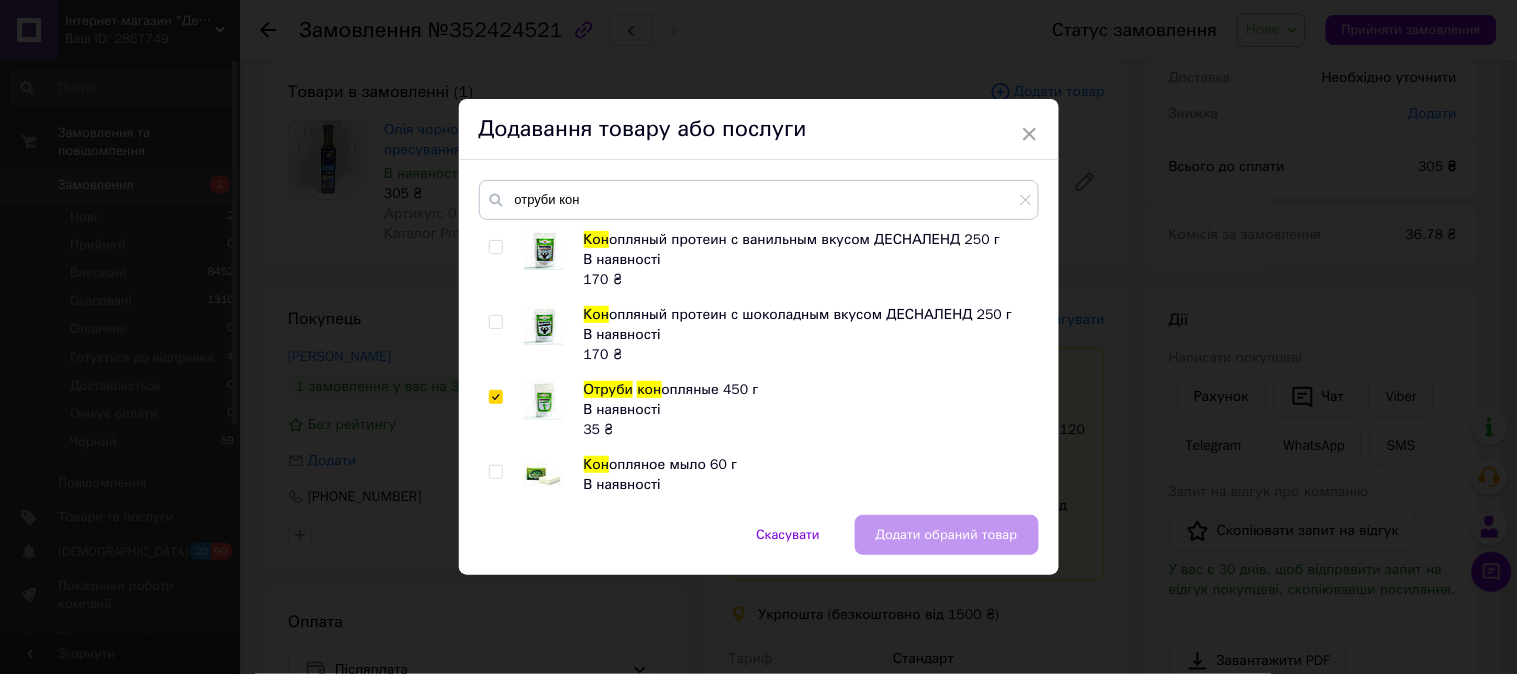 checkbox on "true" 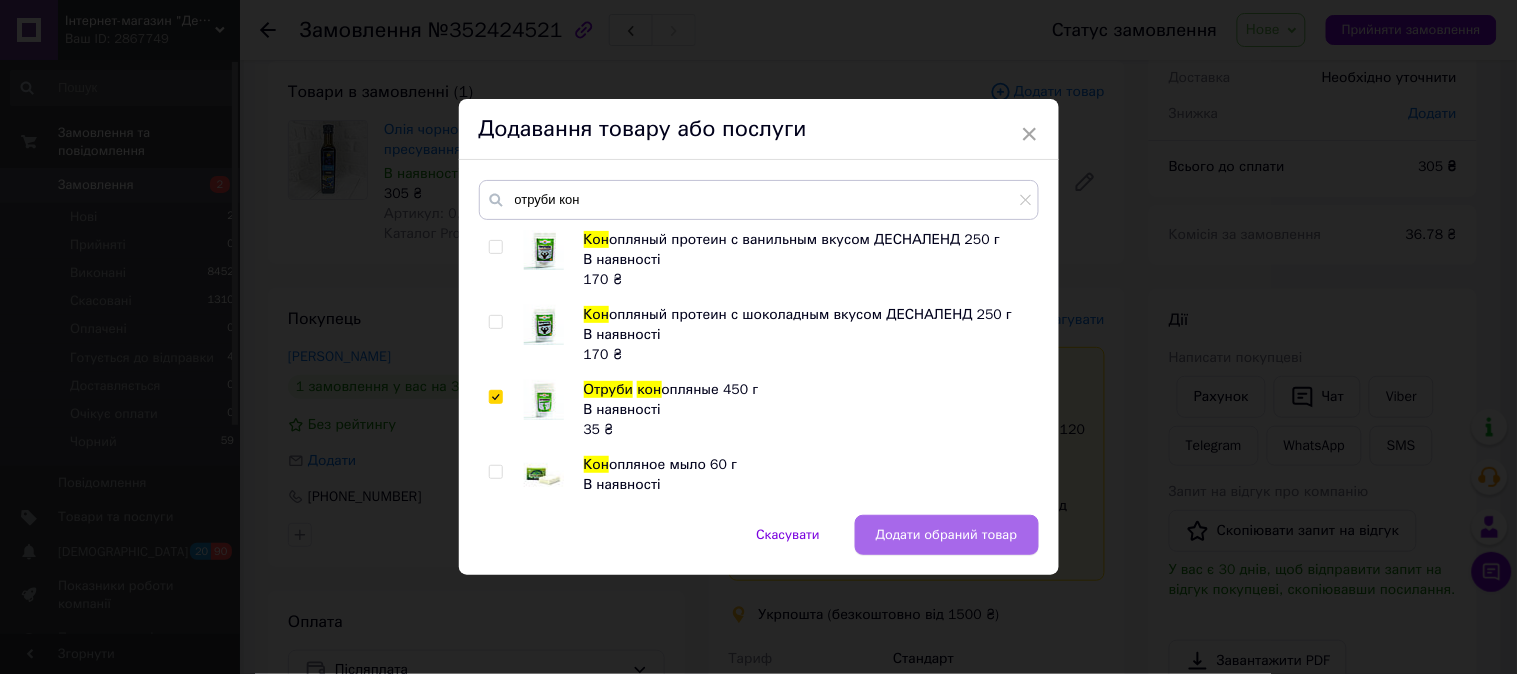 click on "Додати обраний товар" at bounding box center (947, 535) 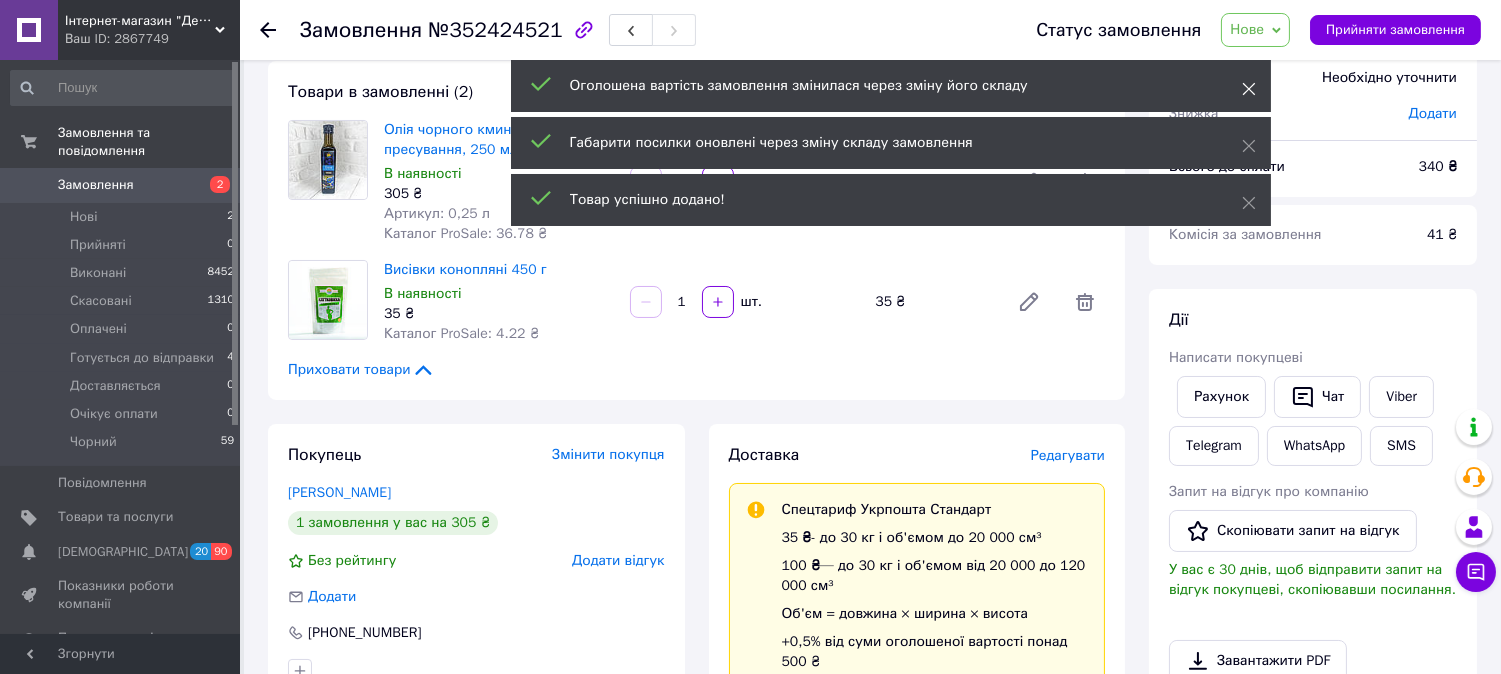 click 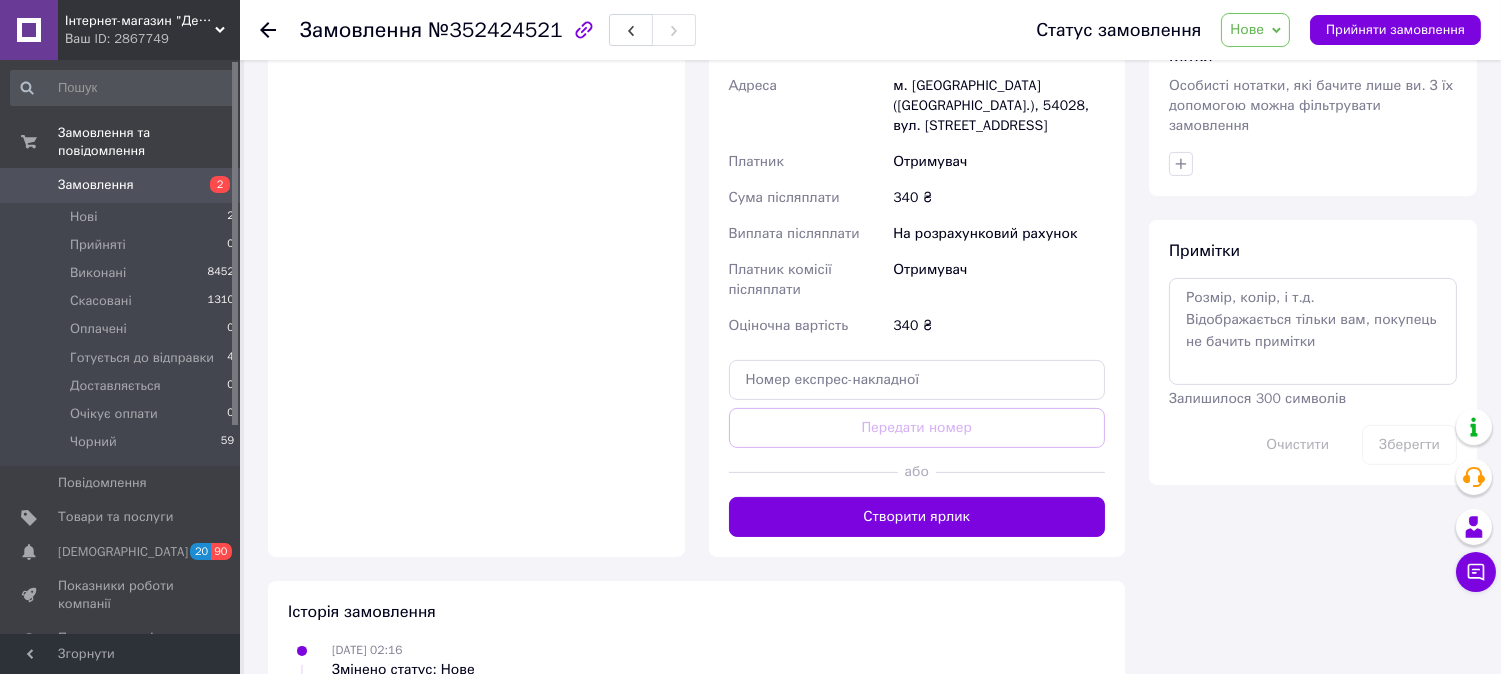 scroll, scrollTop: 1000, scrollLeft: 0, axis: vertical 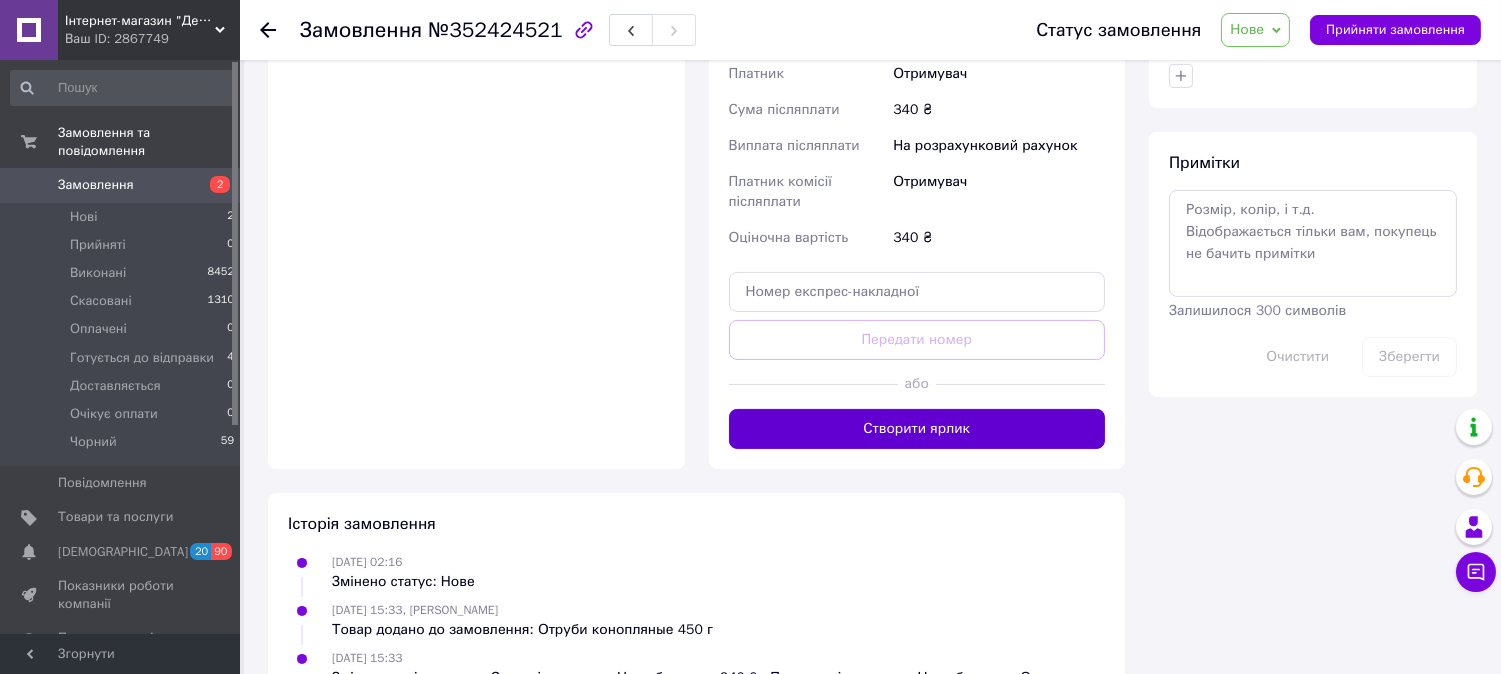 click on "Створити ярлик" at bounding box center (917, 429) 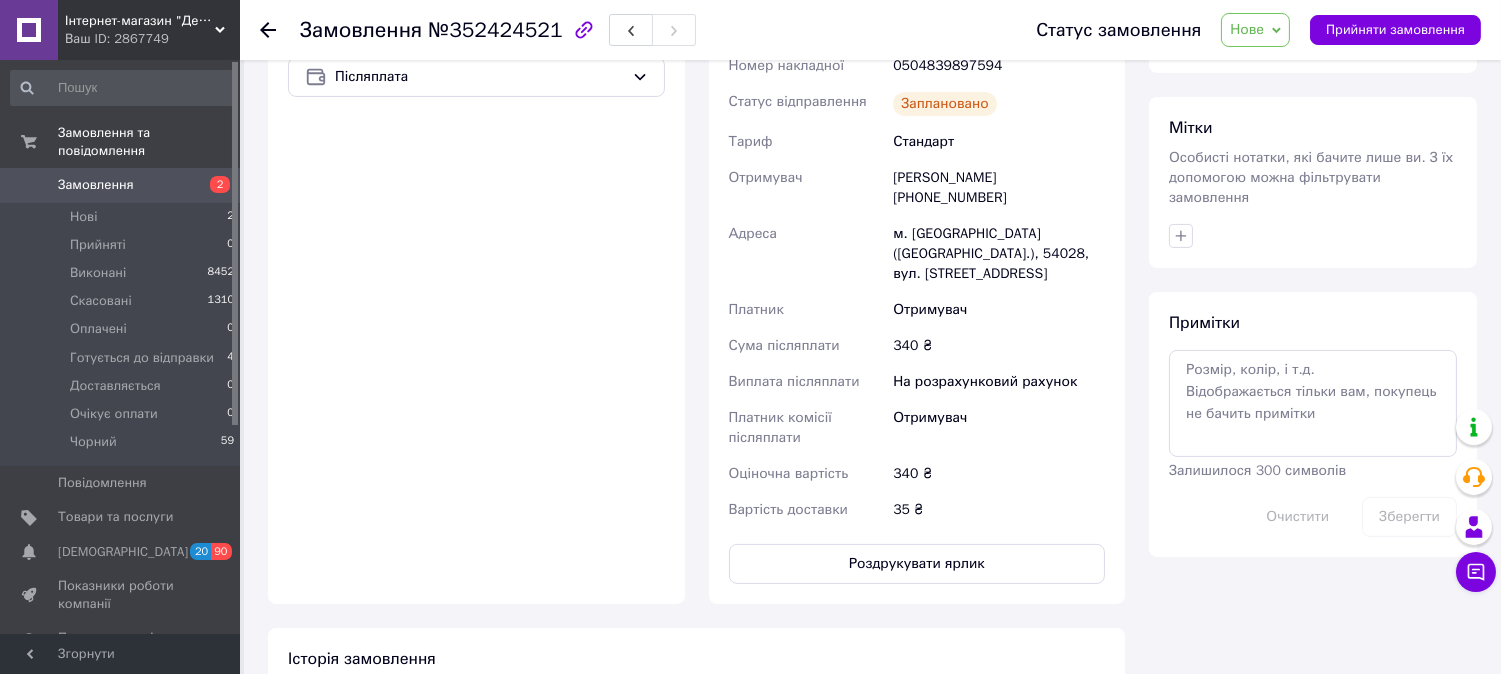 scroll, scrollTop: 777, scrollLeft: 0, axis: vertical 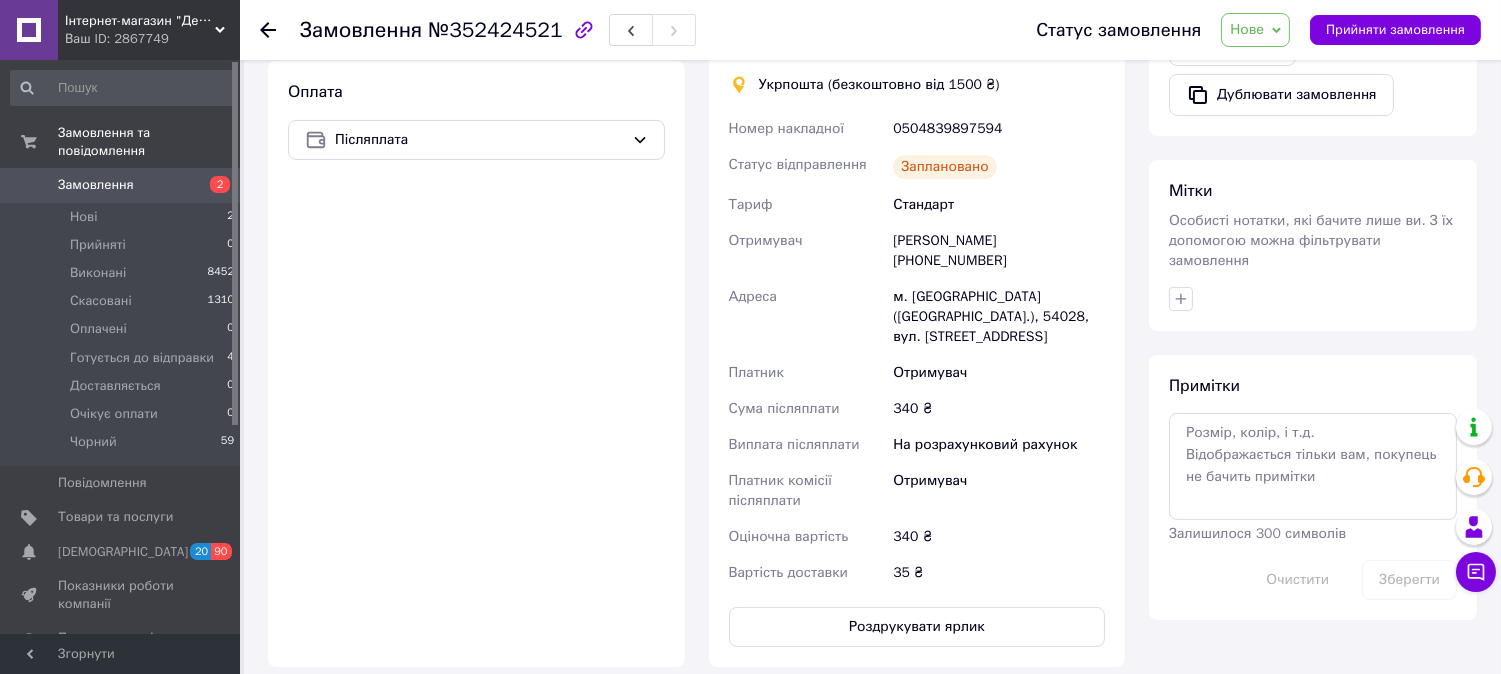 click on "Нове" at bounding box center (1247, 29) 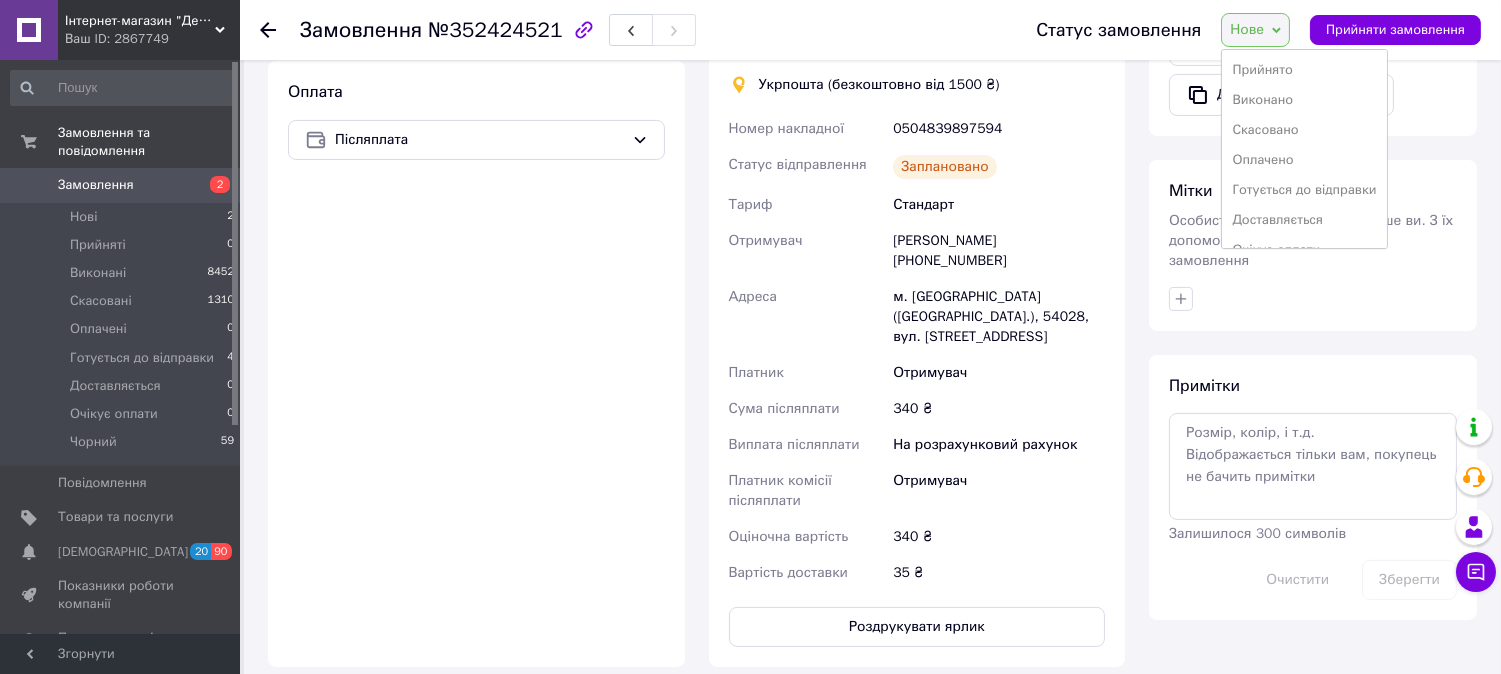 scroll, scrollTop: 666, scrollLeft: 0, axis: vertical 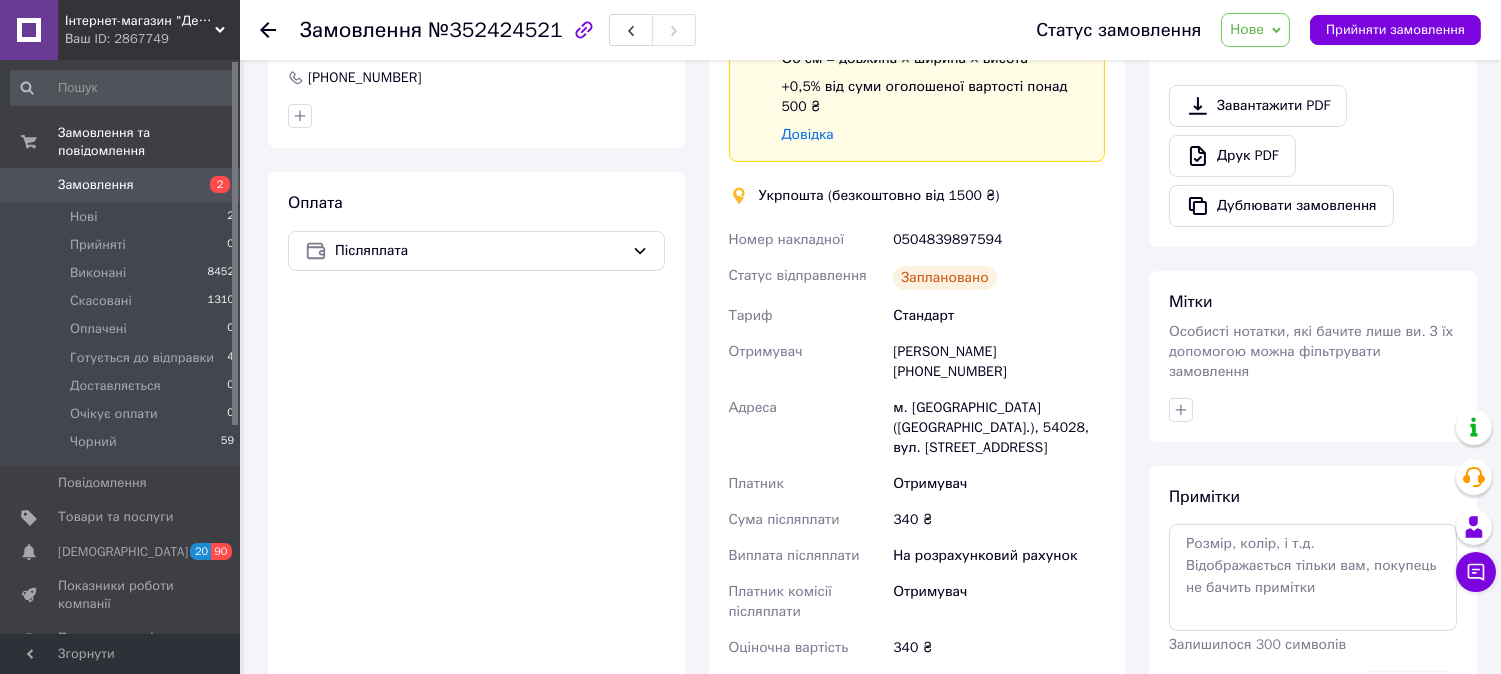 click on "Всього 2 товари 340 ₴ Доставка 35 ₴ Знижка Додати Всього до сплати 340 ₴ Комісія за замовлення 41 ₴ Дії Написати покупцеві Рахунок   Чат Viber Telegram WhatsApp SMS Запит на відгук про компанію   Скопіювати запит на відгук У вас є 30 днів, щоб відправити запит на відгук покупцеві, скопіювавши посилання.   Завантажити PDF   Друк PDF   Дублювати замовлення Мітки Особисті нотатки, які бачите лише ви. З їх допомогою можна фільтрувати замовлення Примітки Залишилося 300 символів Очистити Зберегти" at bounding box center (1313, 217) 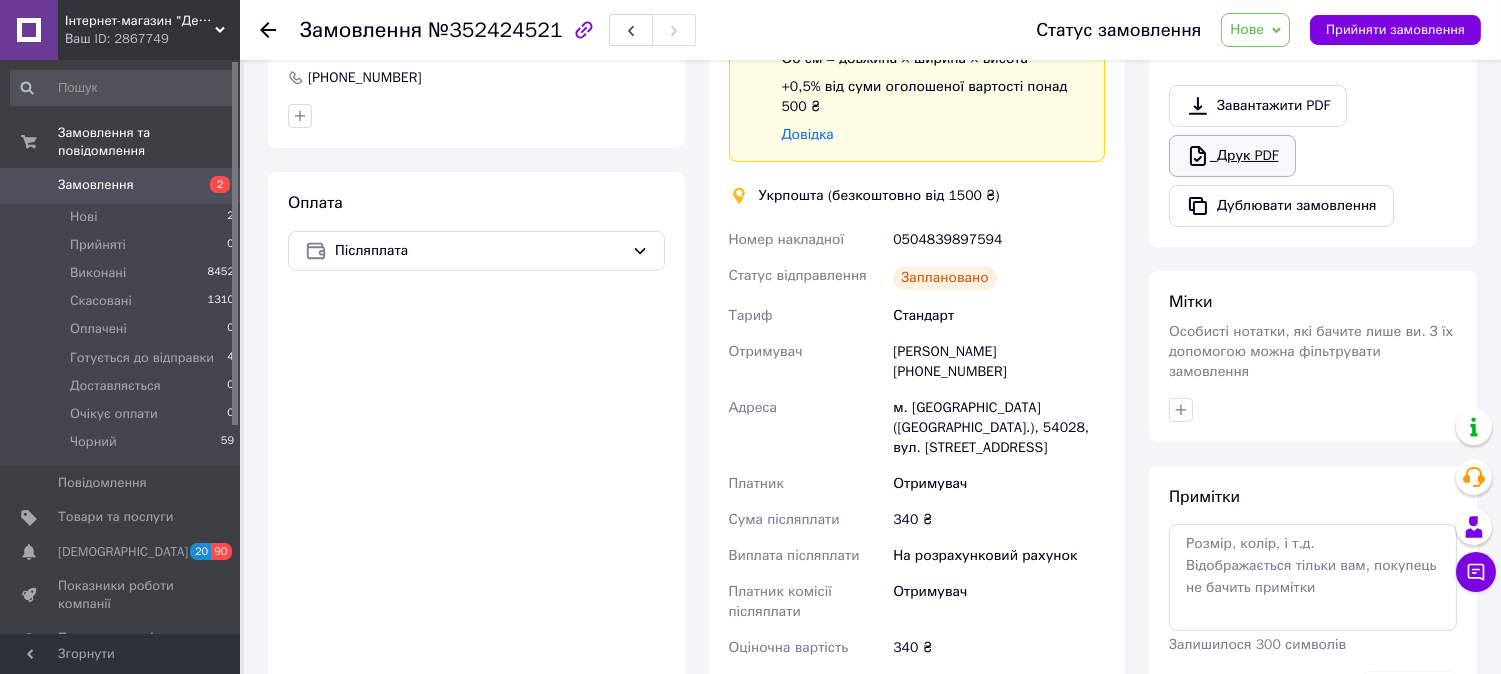 click on "Друк PDF" at bounding box center [1232, 156] 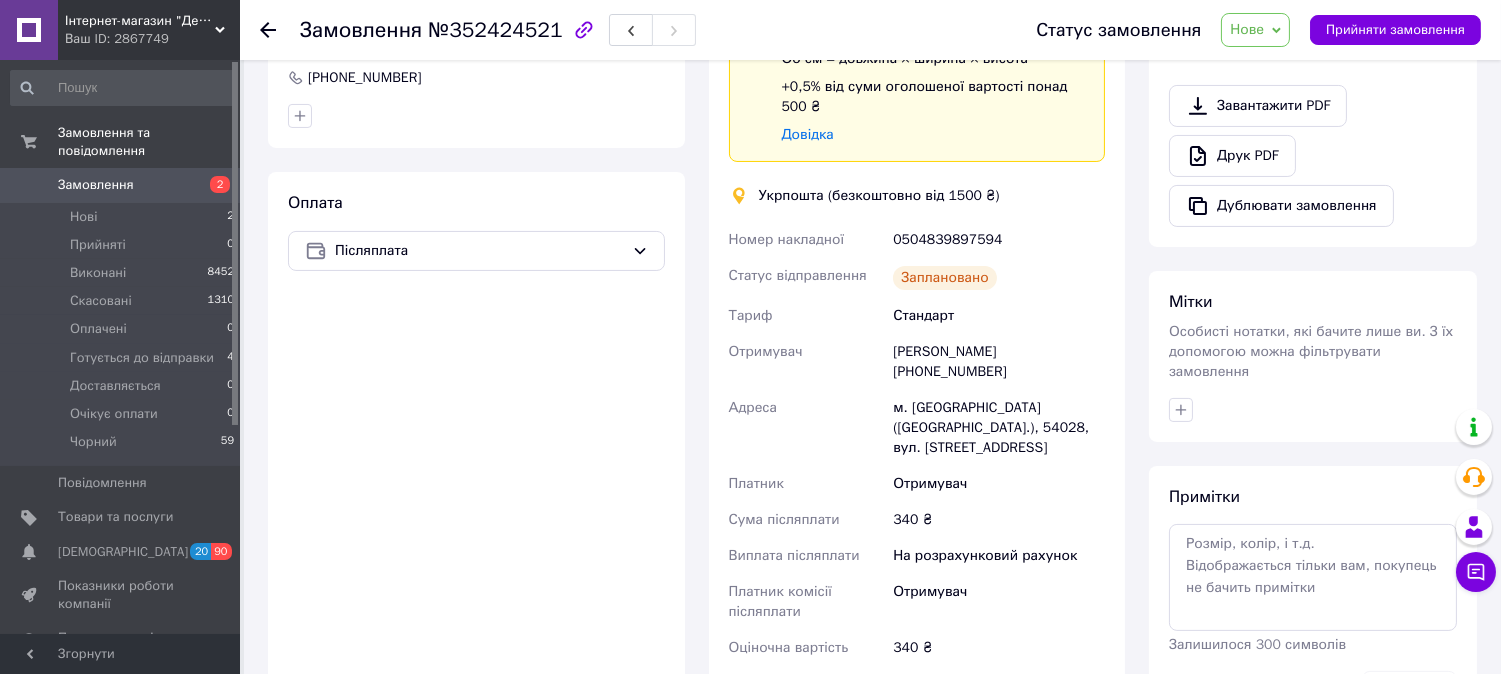 scroll, scrollTop: 1000, scrollLeft: 0, axis: vertical 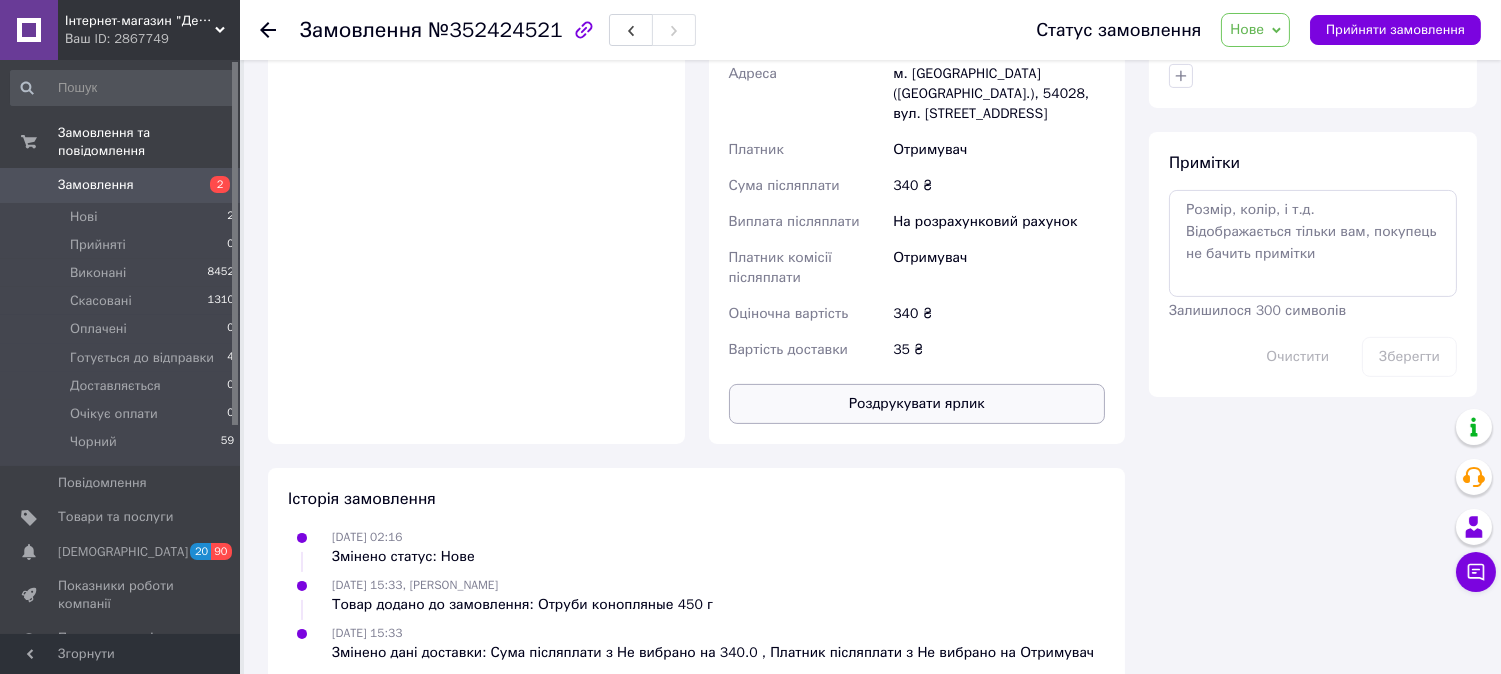 click on "Роздрукувати ярлик" at bounding box center [917, 404] 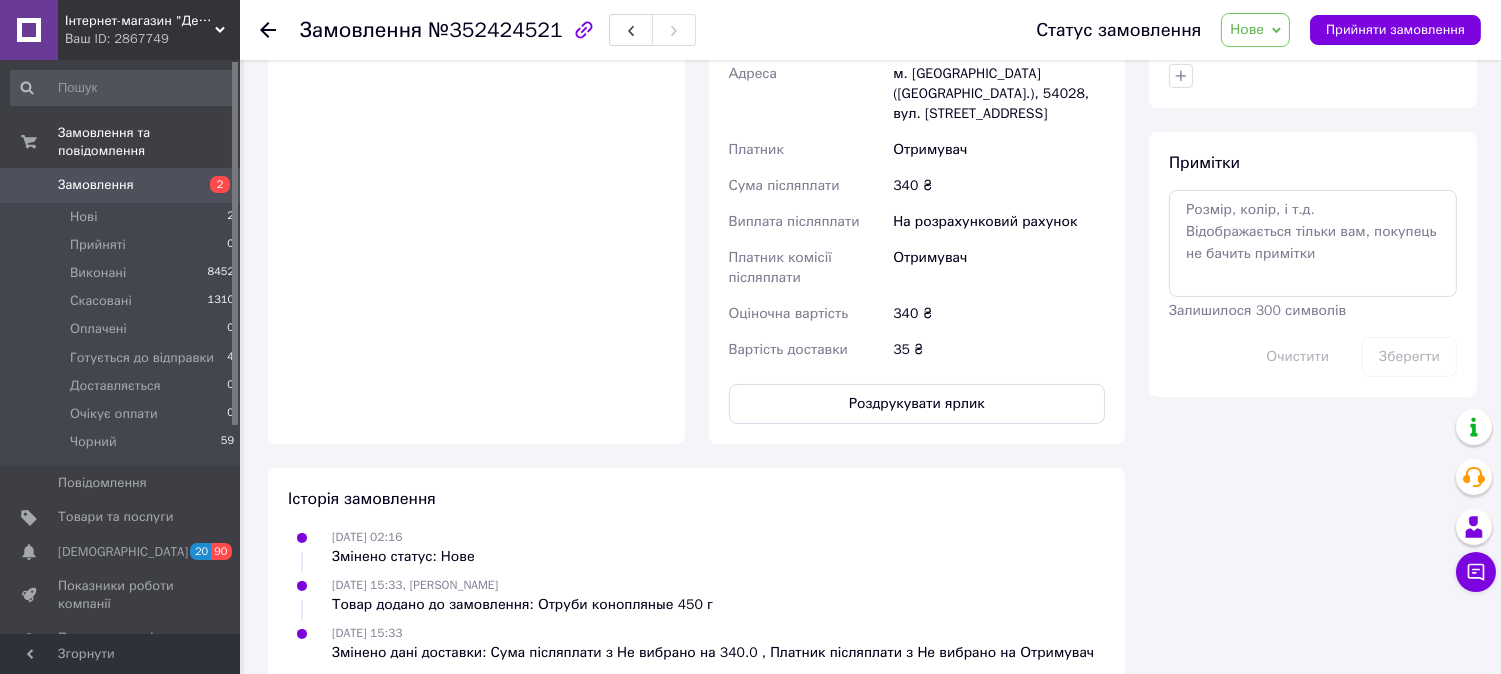 click on "Нове" at bounding box center [1247, 29] 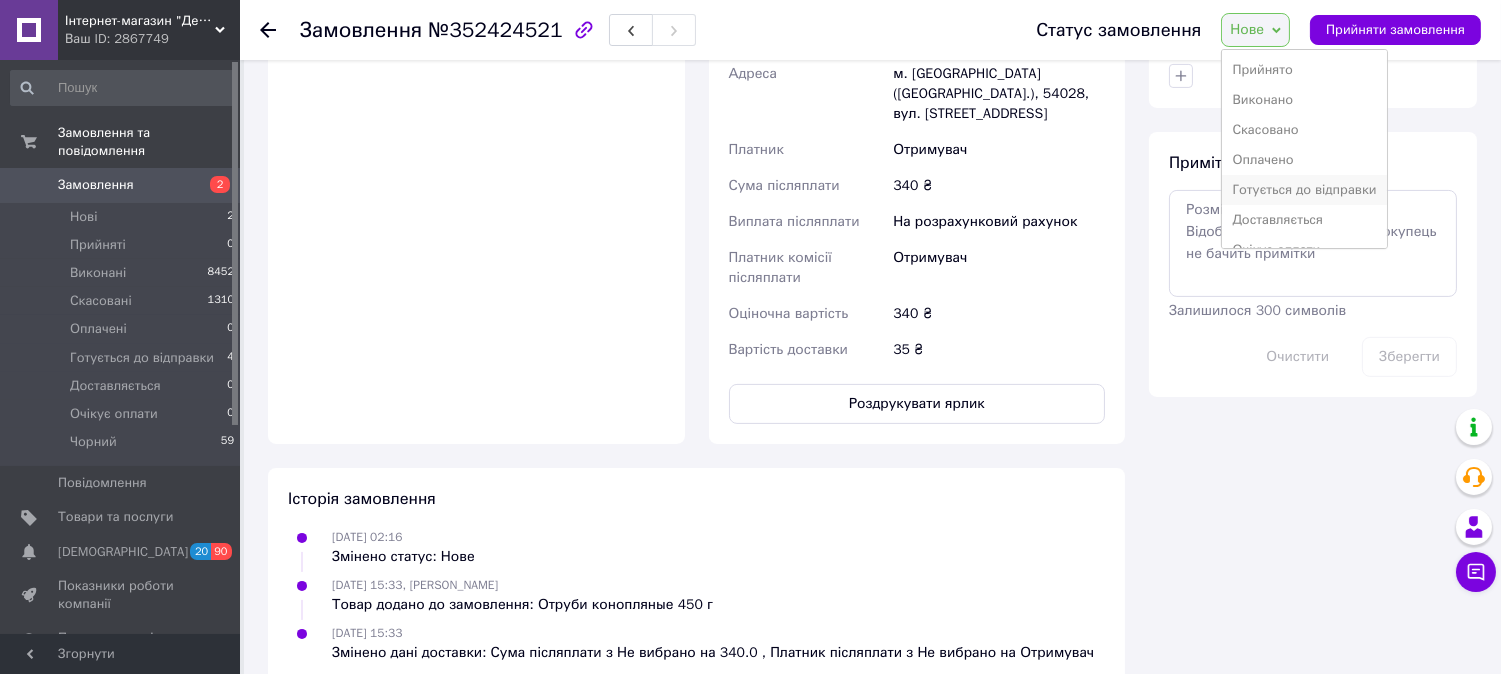 click on "Готується до відправки" at bounding box center [1304, 190] 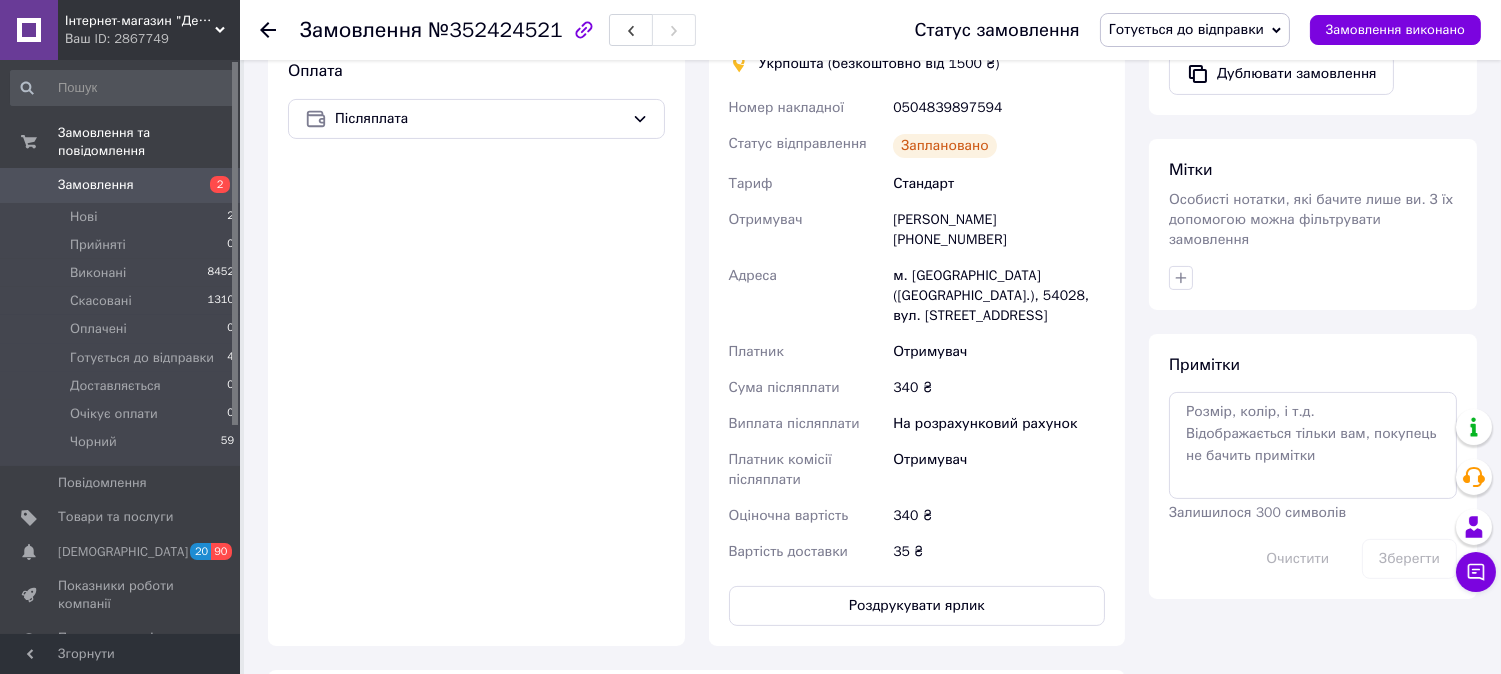scroll, scrollTop: 666, scrollLeft: 0, axis: vertical 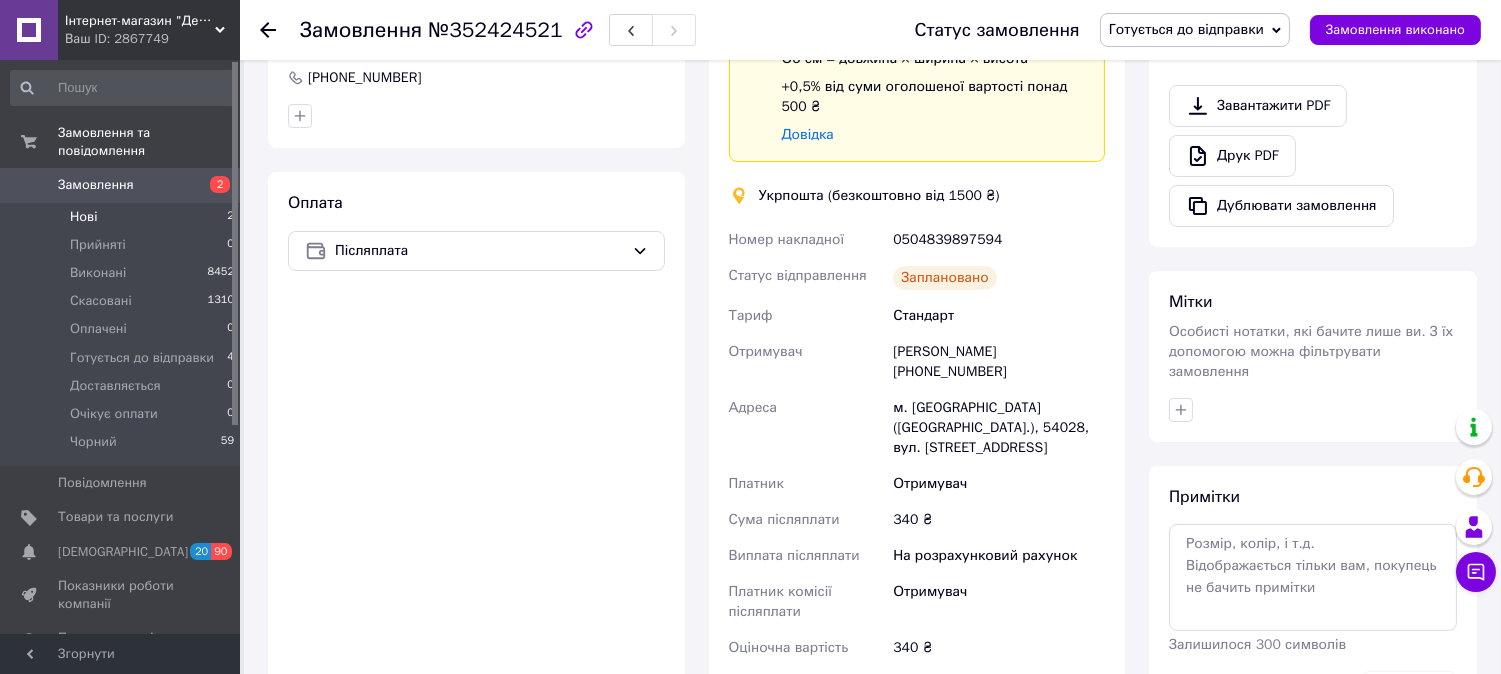 click on "Нові" at bounding box center [83, 217] 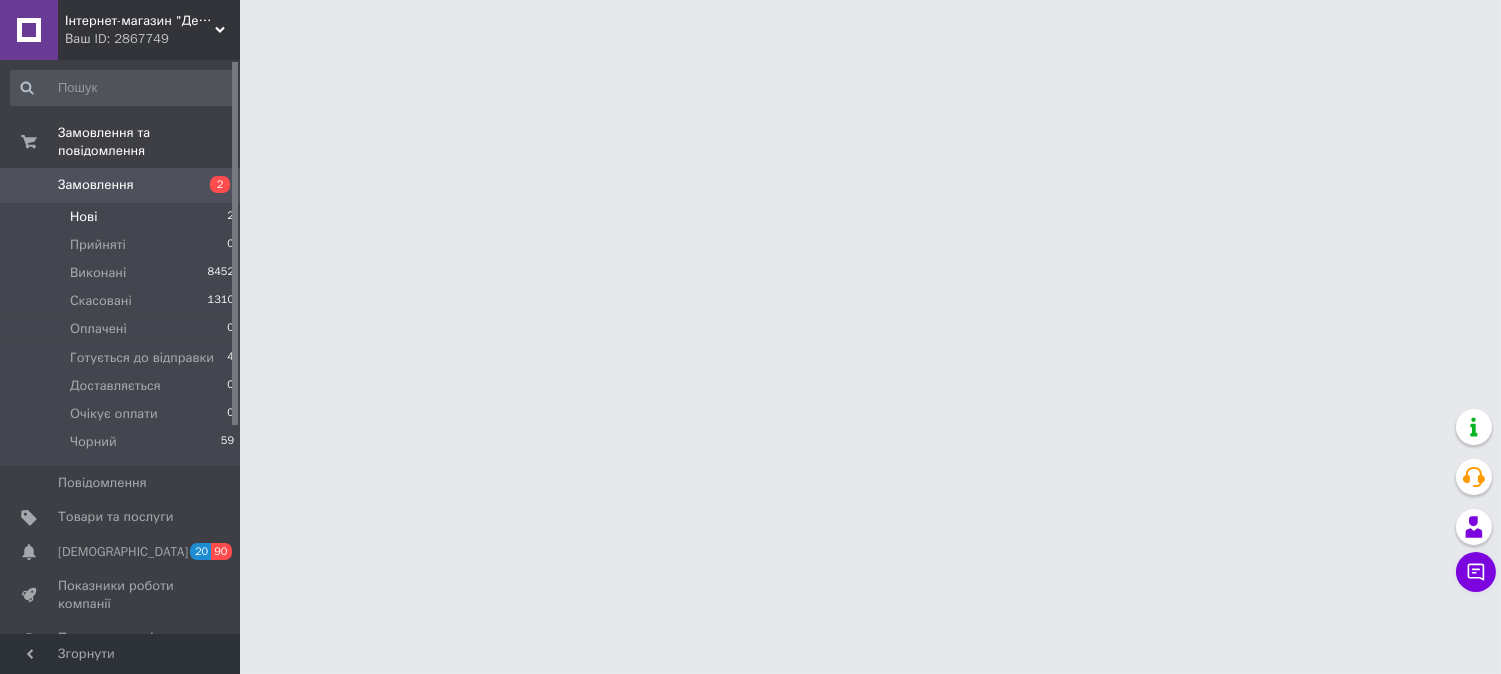 scroll, scrollTop: 0, scrollLeft: 0, axis: both 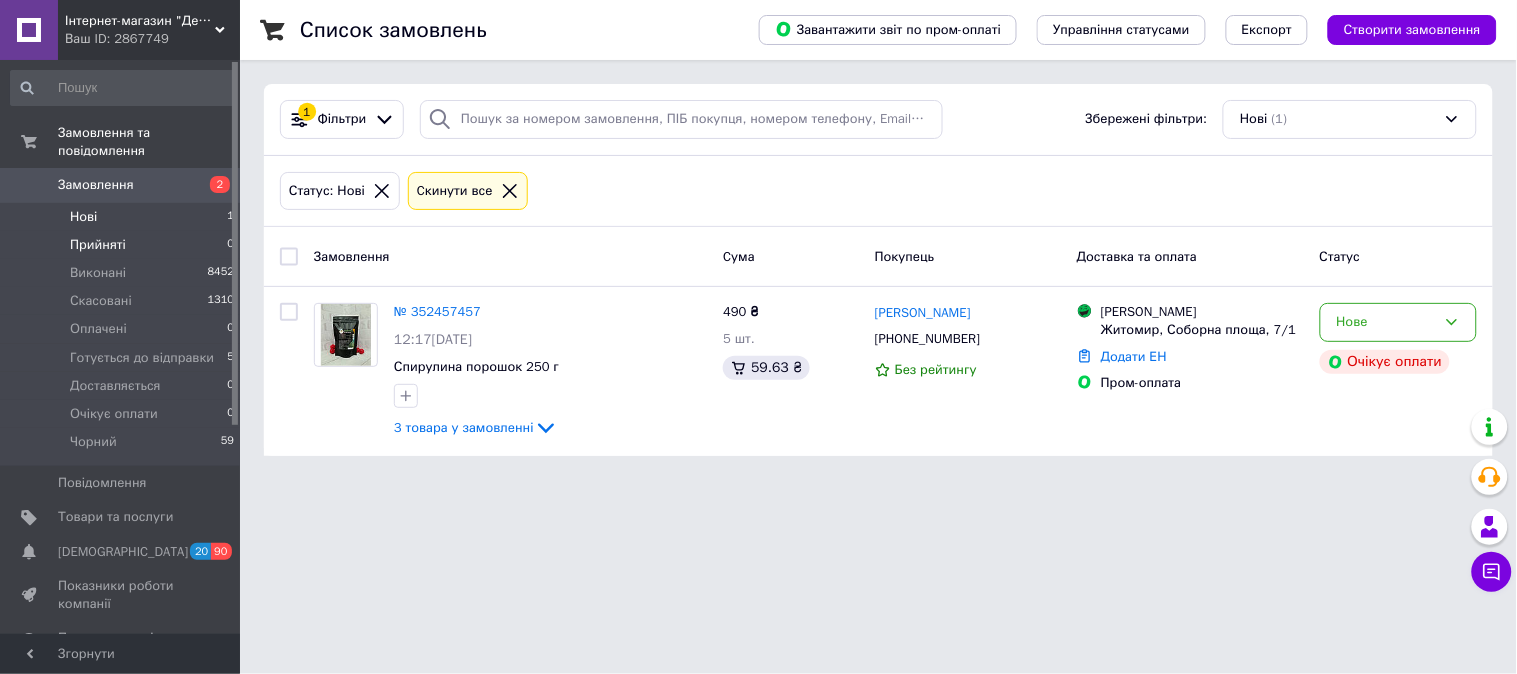click on "Прийняті" at bounding box center (98, 245) 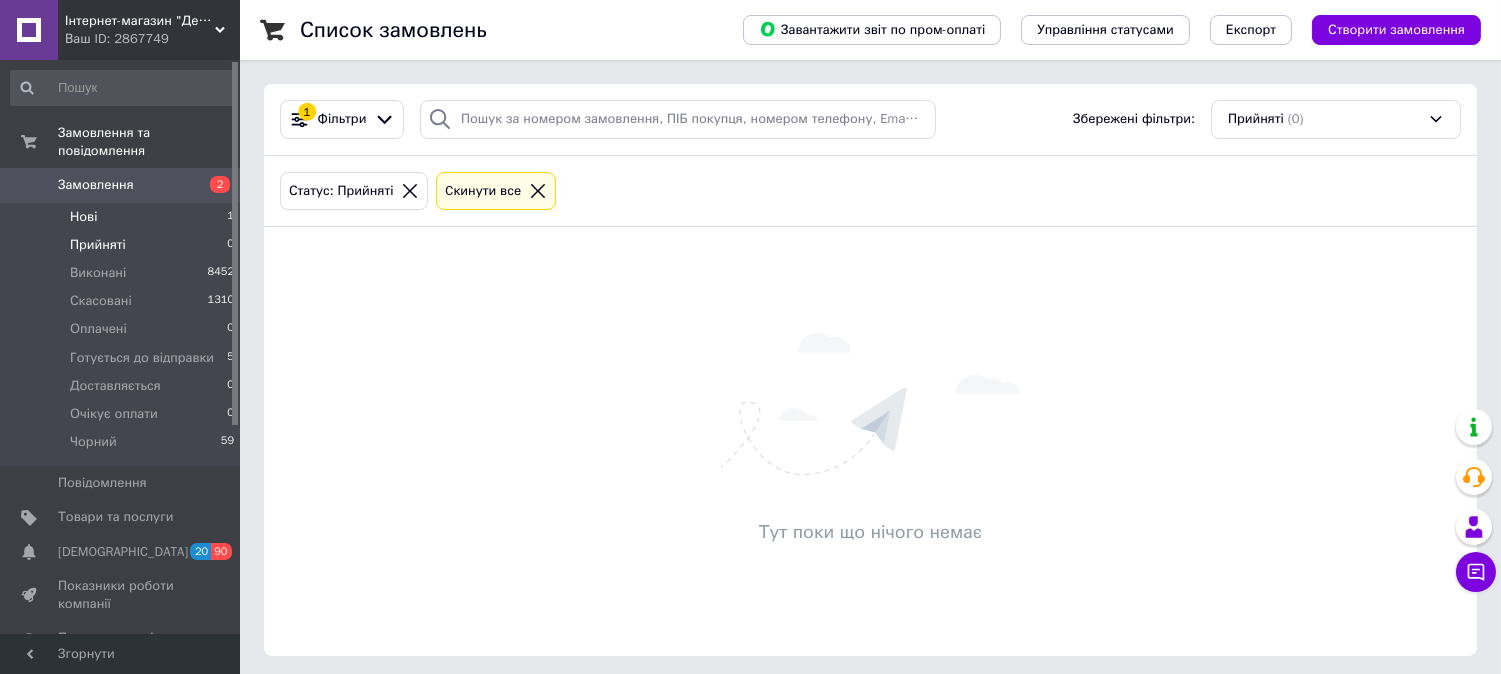 click on "Нові" at bounding box center (83, 217) 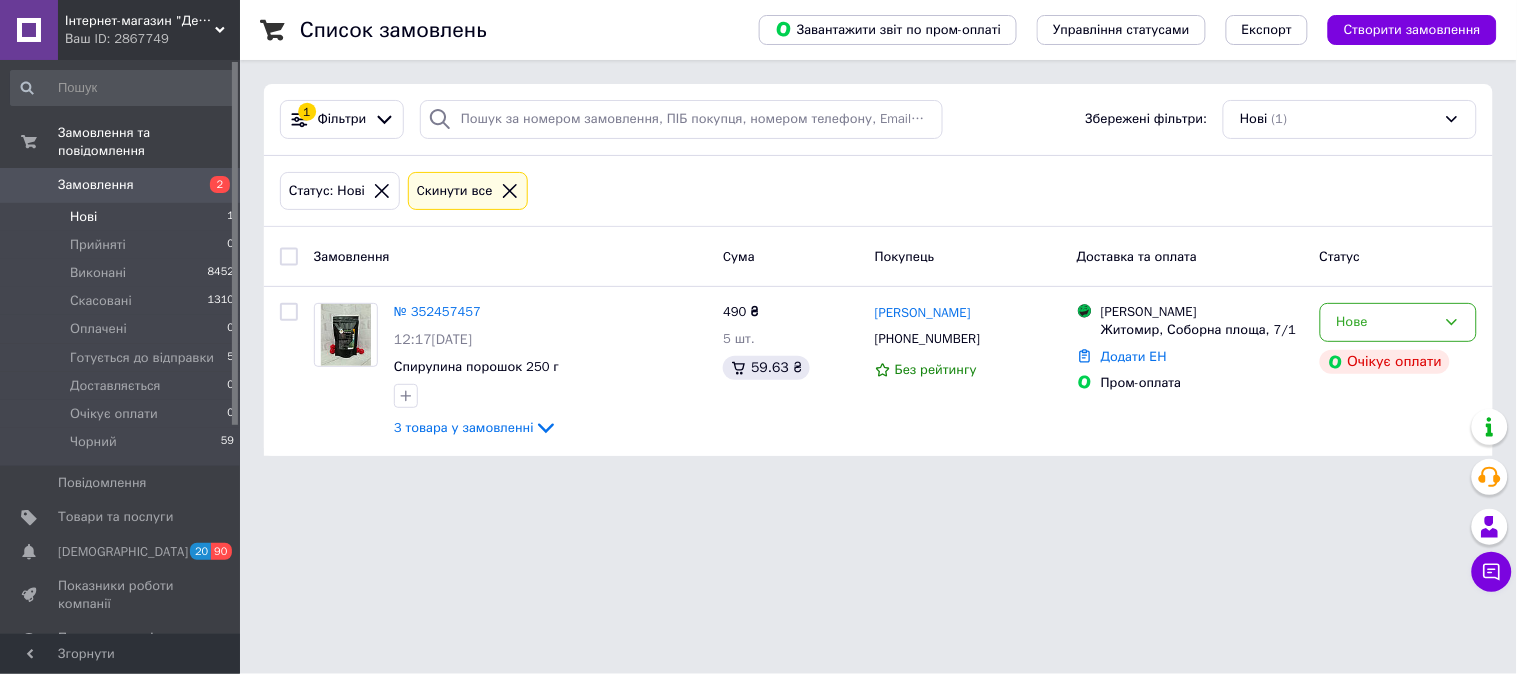 click on "Замовлення 2" at bounding box center [123, 185] 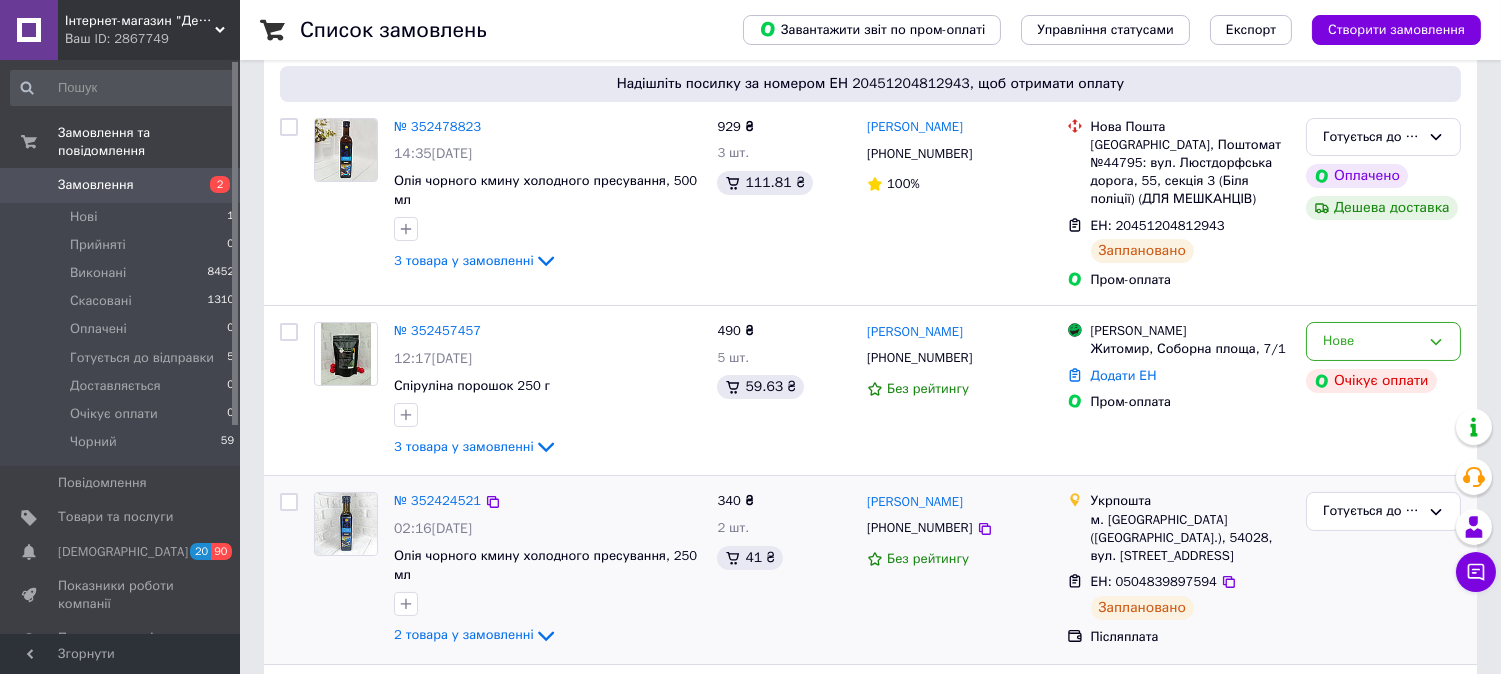 scroll, scrollTop: 222, scrollLeft: 0, axis: vertical 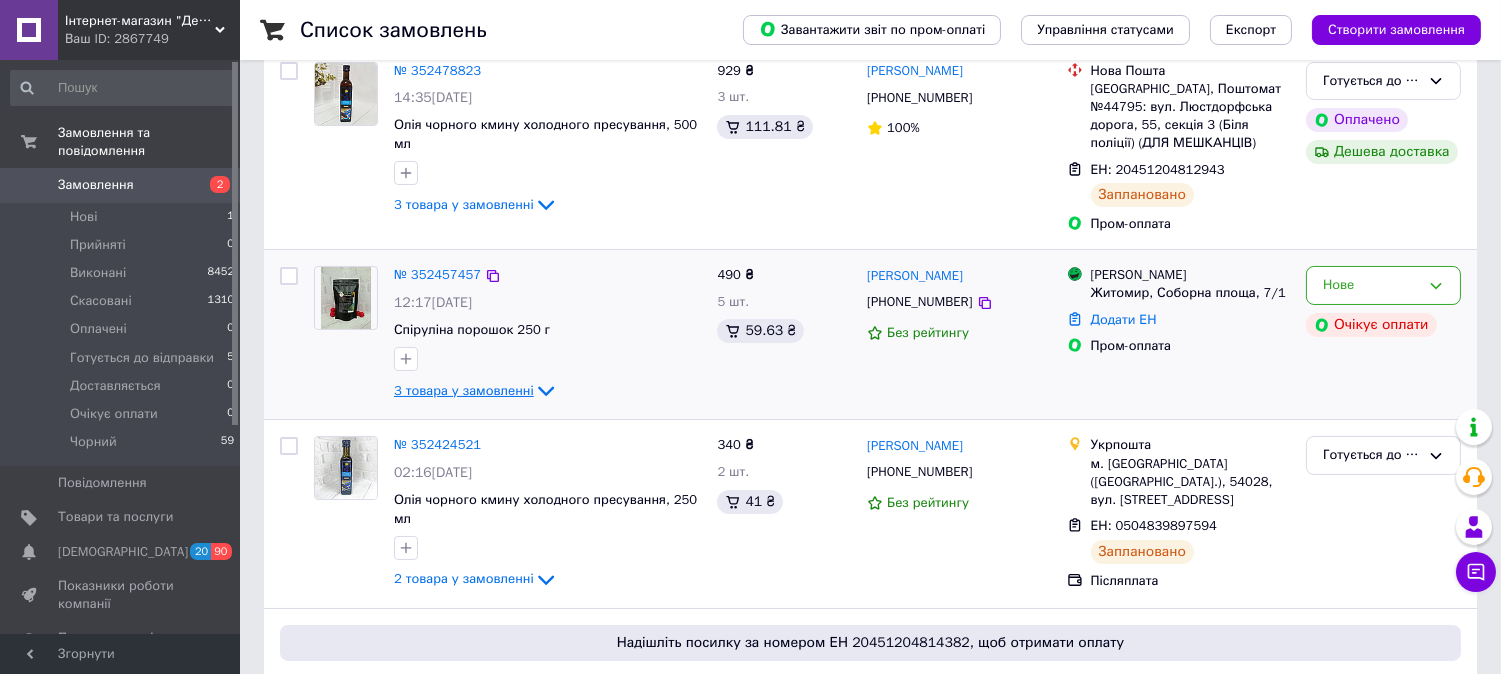 click on "3 товара у замовленні" at bounding box center [464, 390] 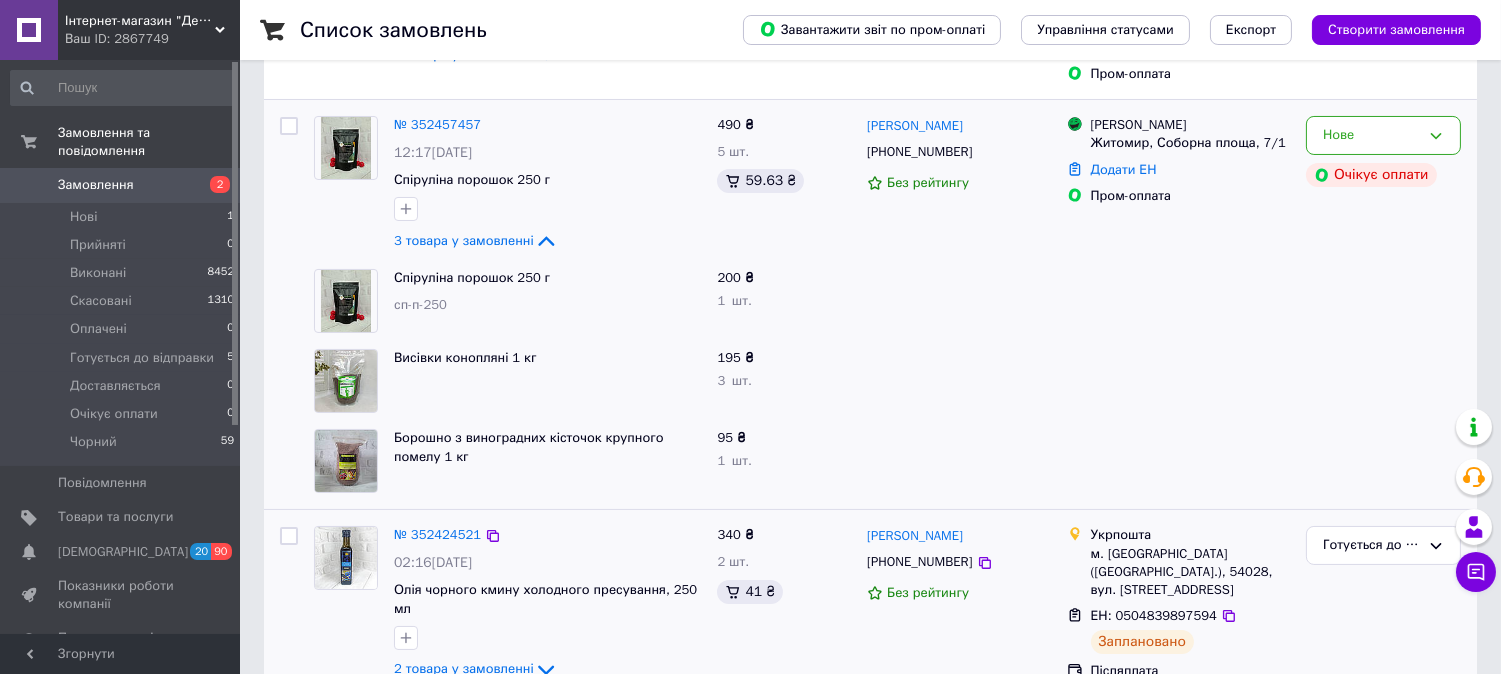 scroll, scrollTop: 333, scrollLeft: 0, axis: vertical 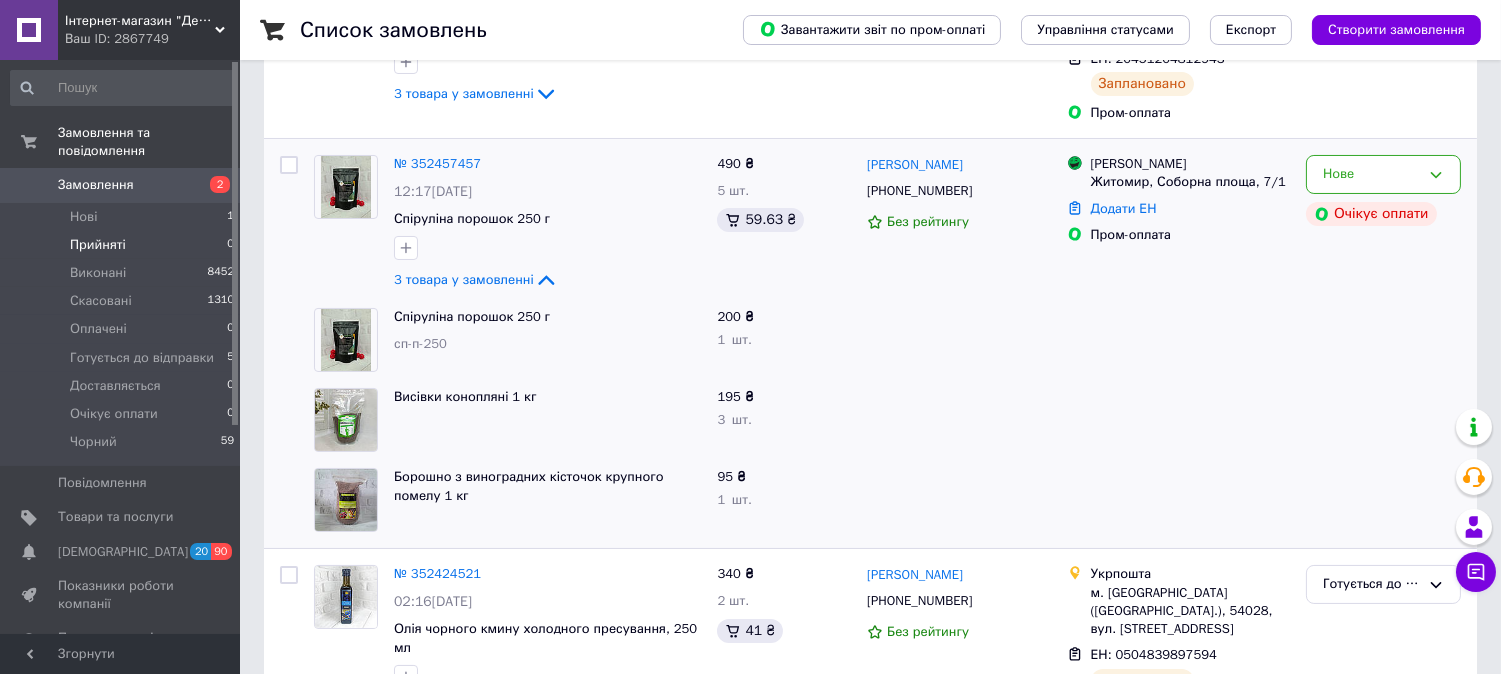 click on "Прийняті" at bounding box center [98, 245] 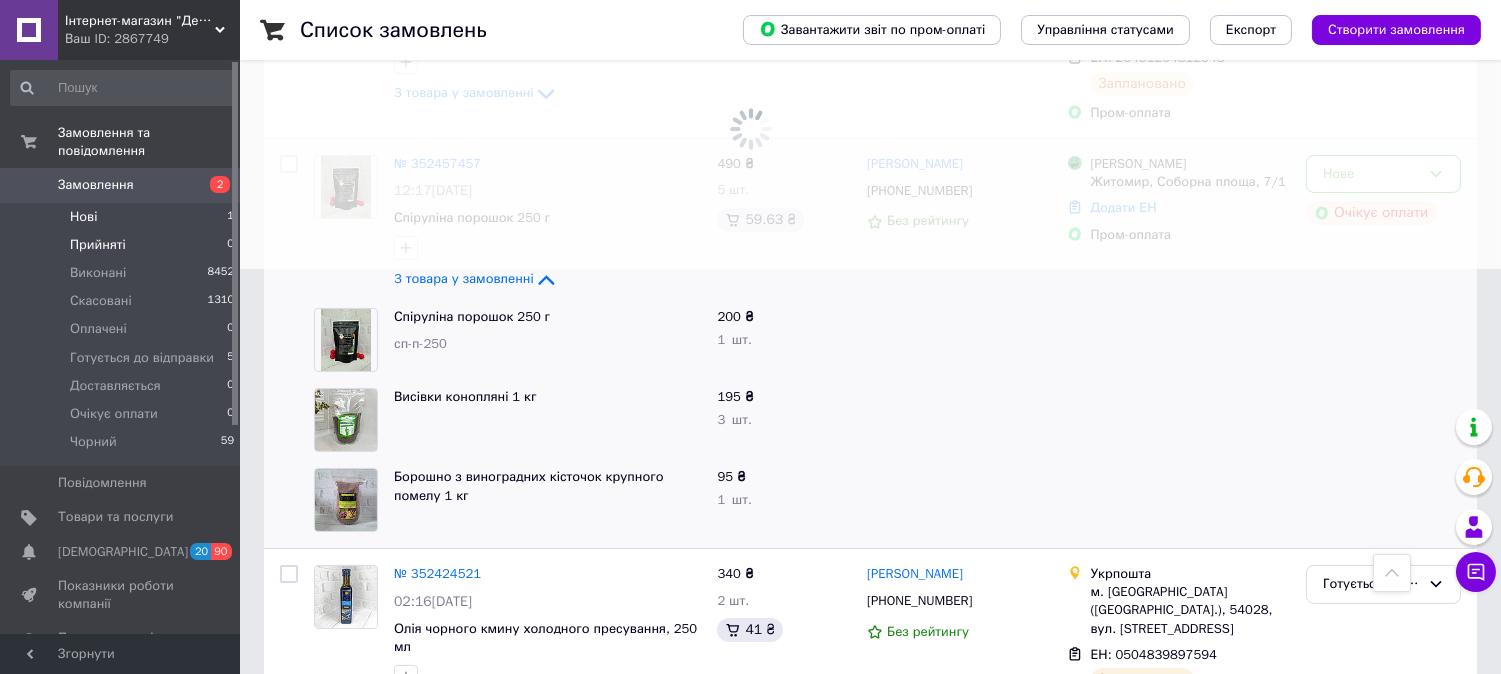 scroll, scrollTop: 0, scrollLeft: 0, axis: both 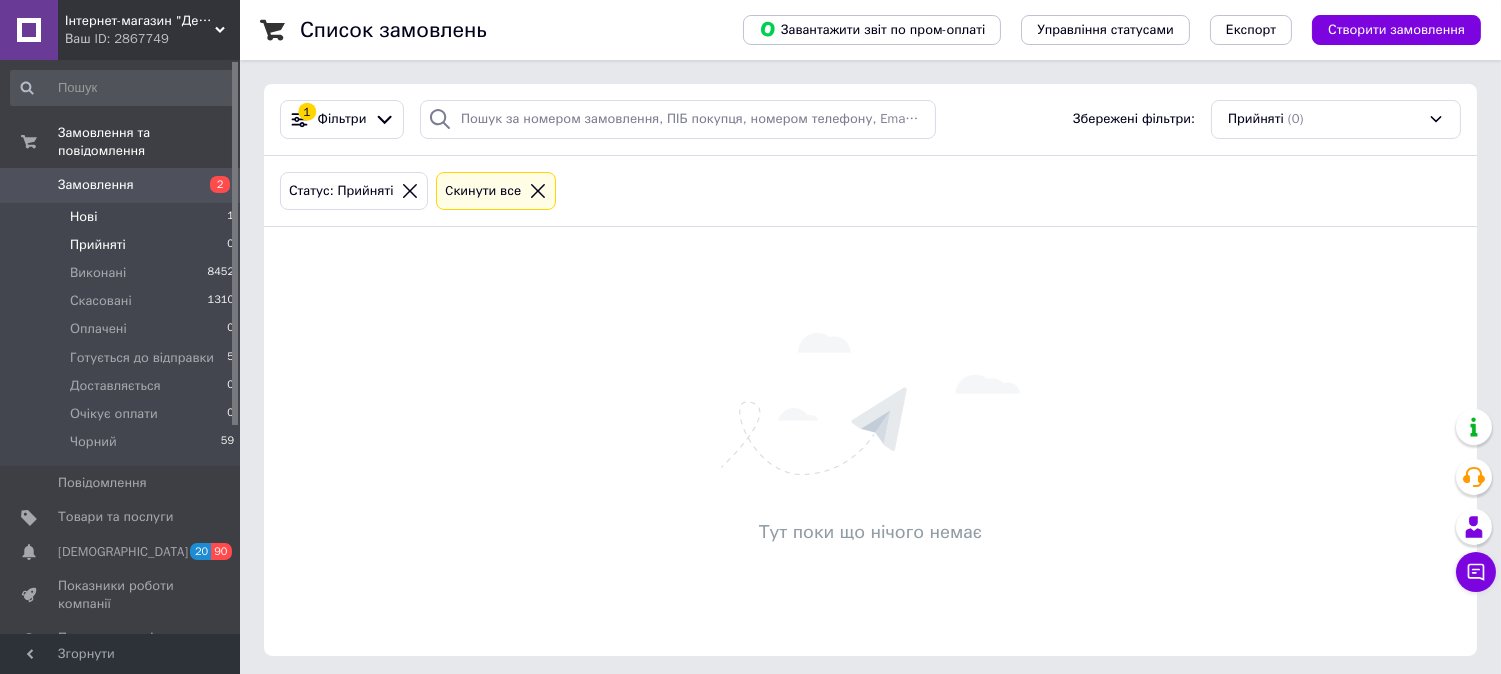 click on "Нові" at bounding box center (83, 217) 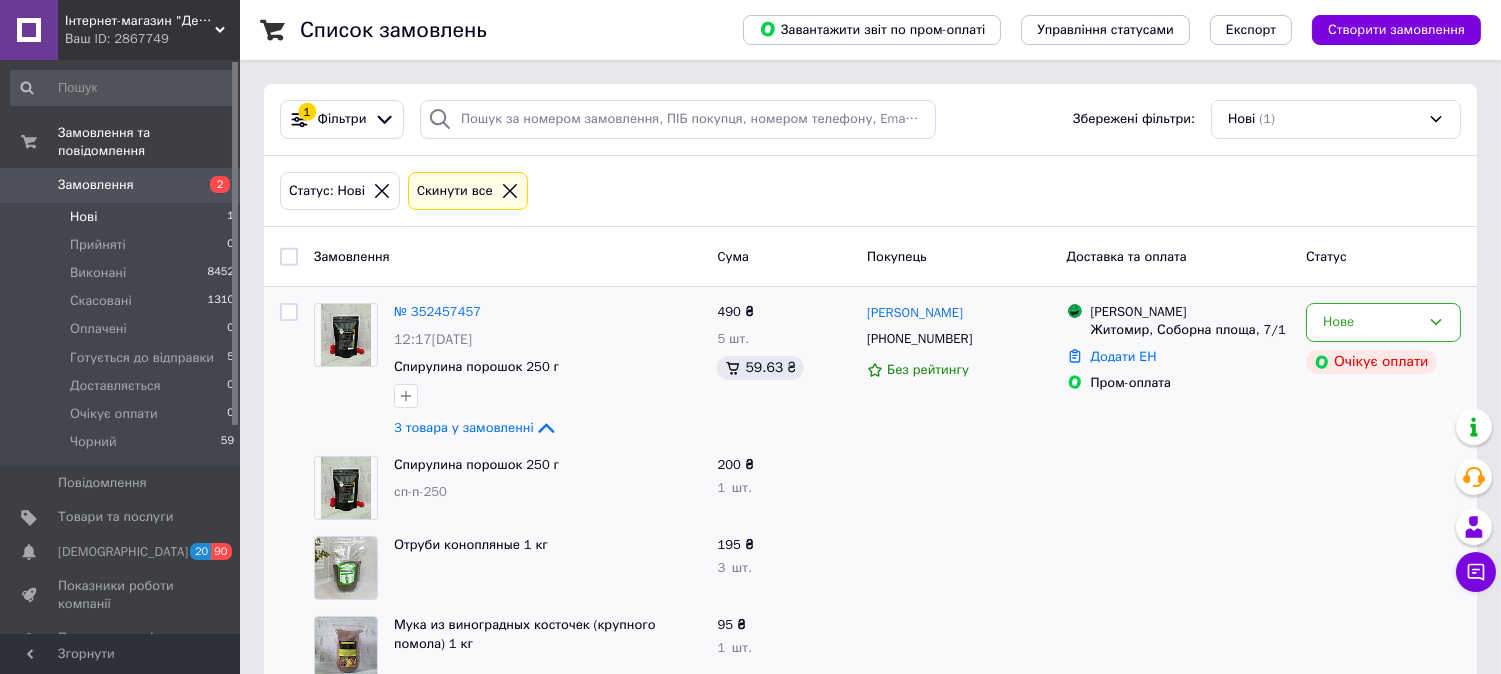 click on "Замовлення" at bounding box center [96, 185] 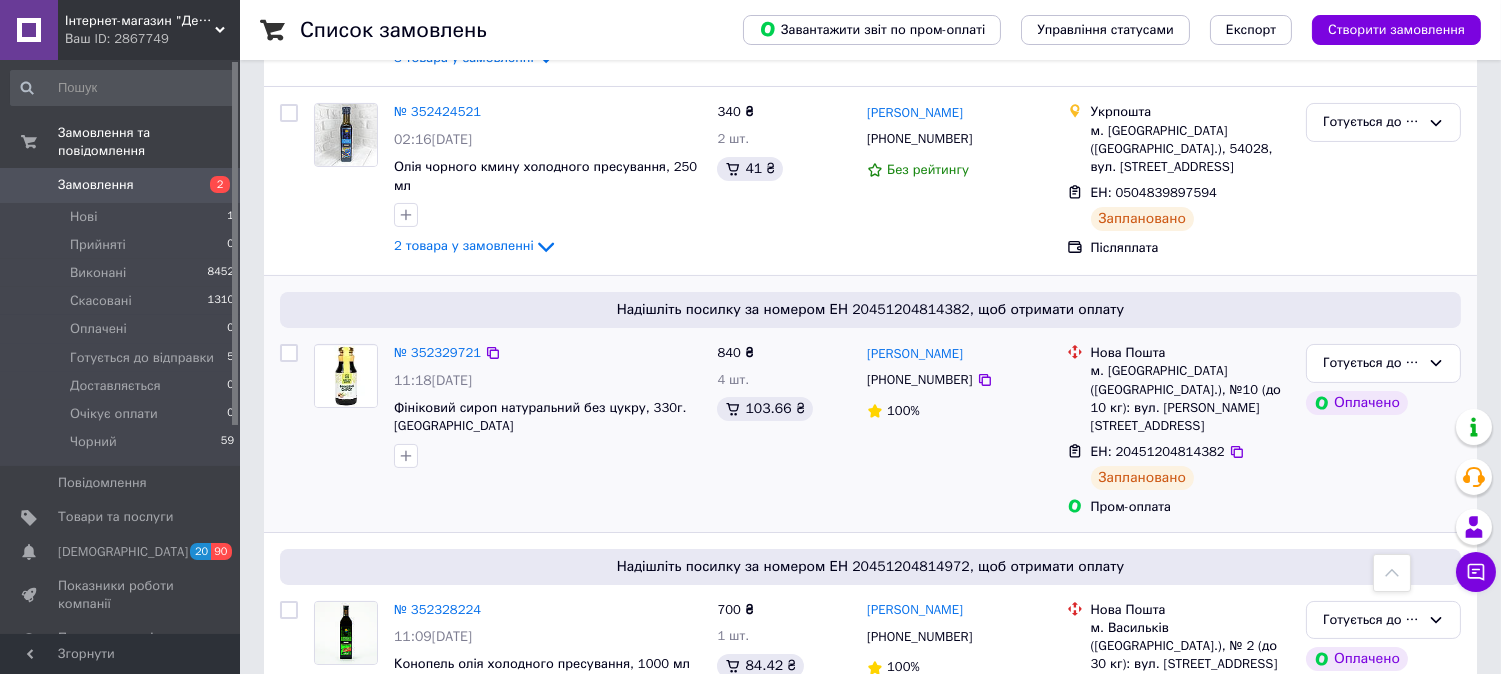 scroll, scrollTop: 777, scrollLeft: 0, axis: vertical 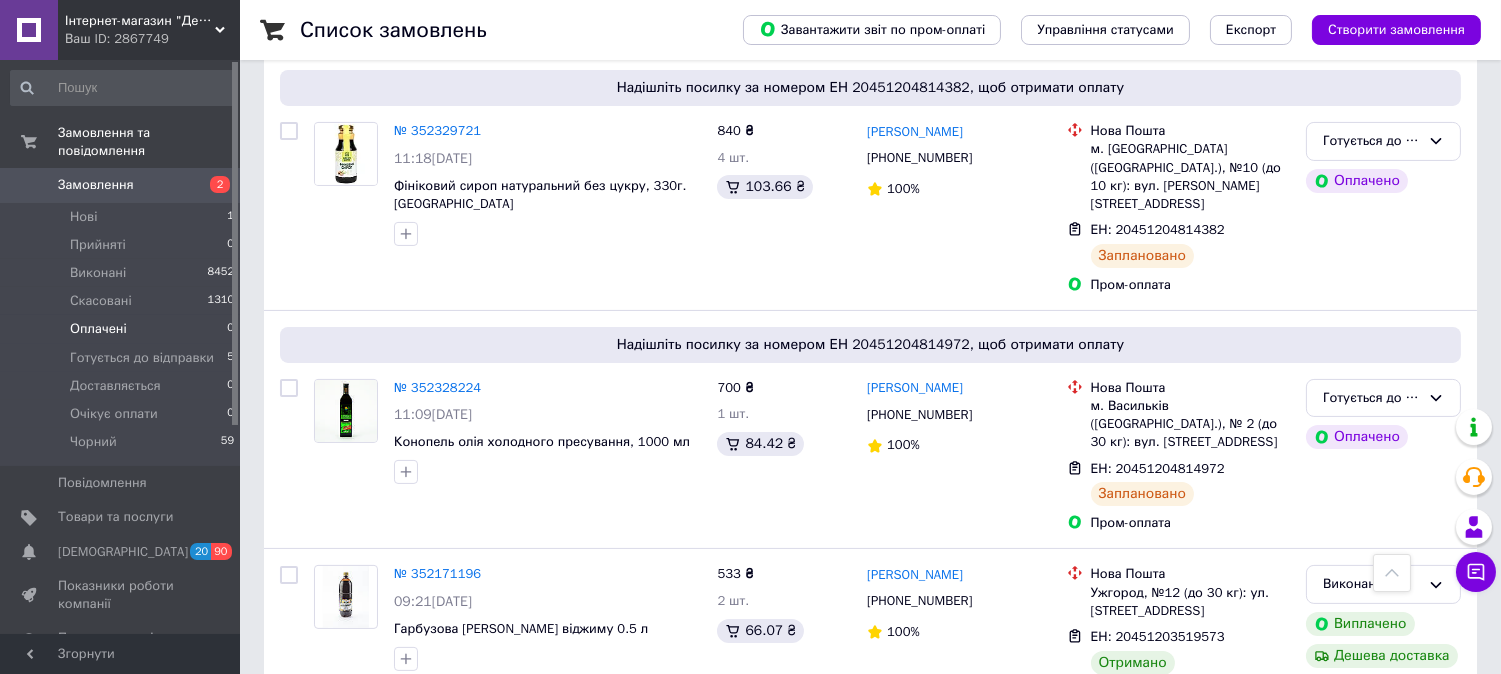 click on "Оплачені" at bounding box center [98, 329] 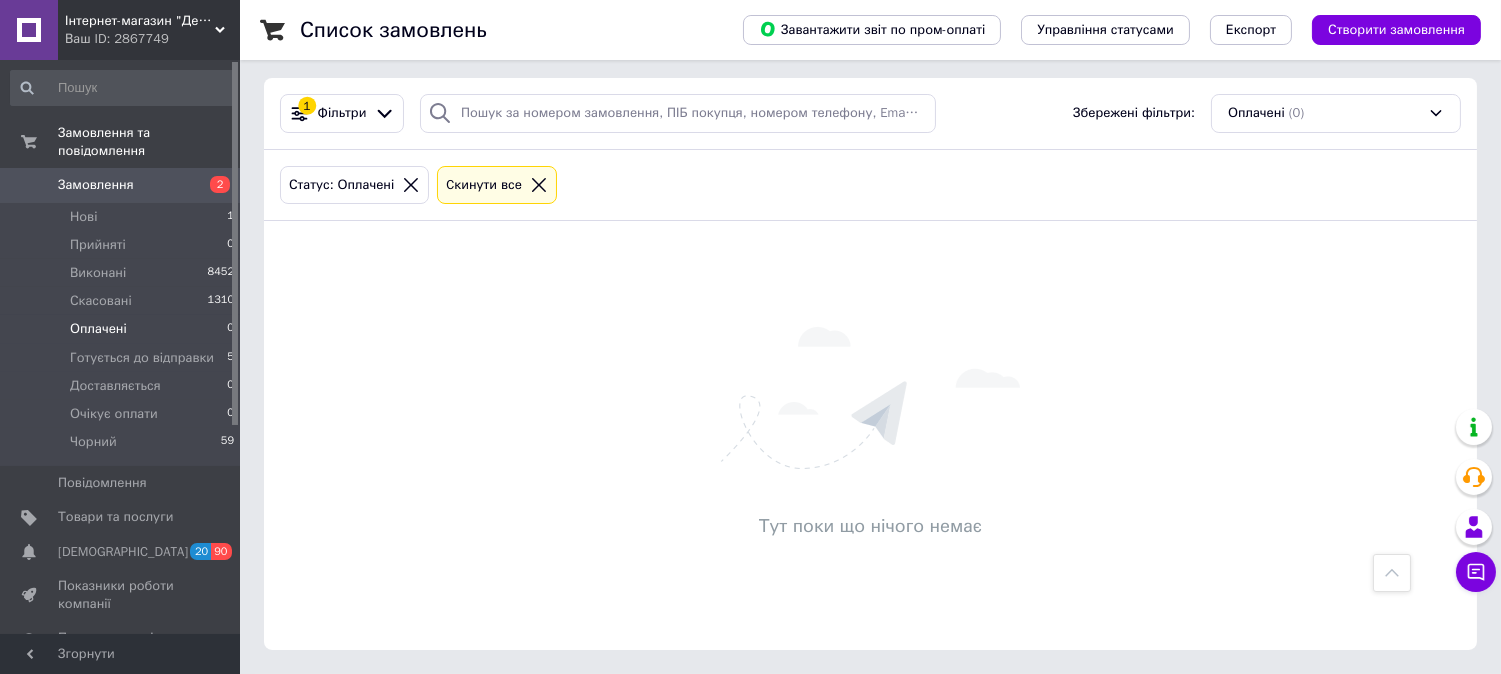 scroll, scrollTop: 0, scrollLeft: 0, axis: both 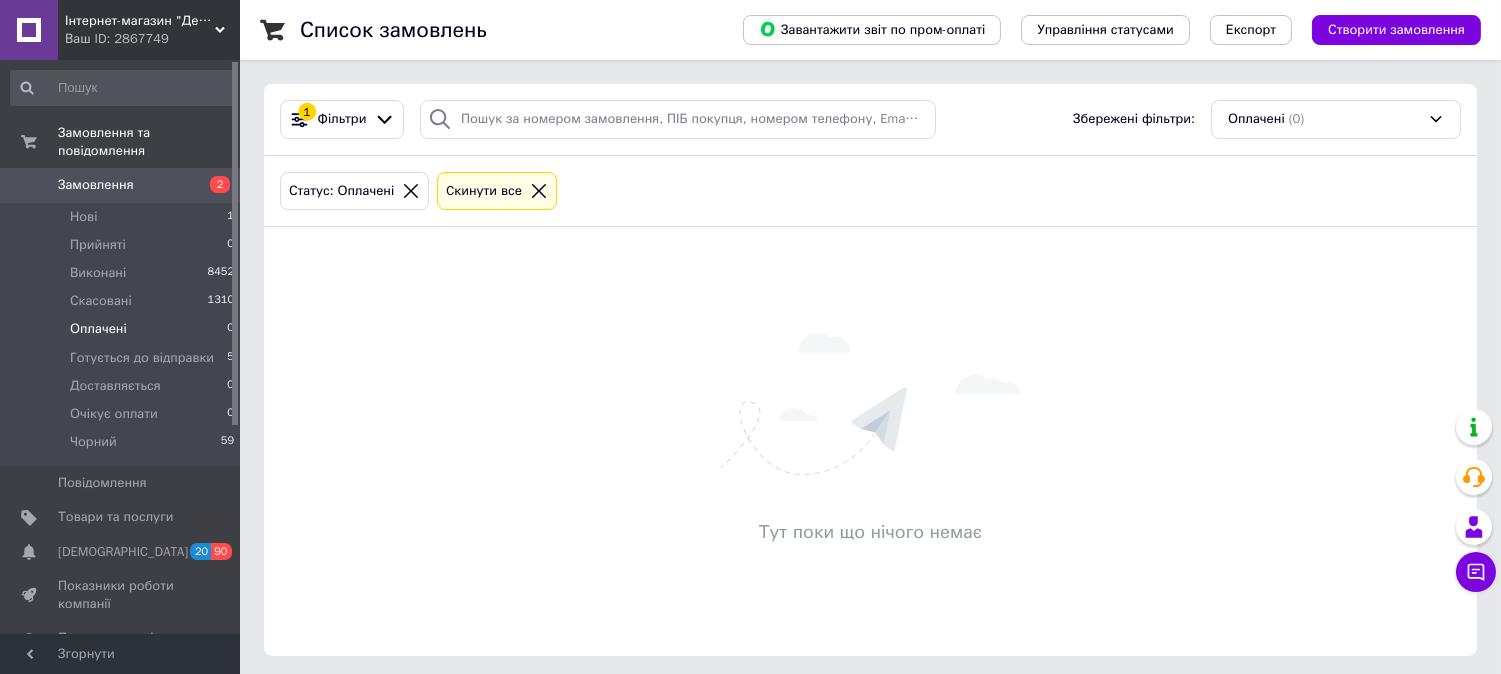 click on "Інтернет-магазин "Деснашоп"" at bounding box center (140, 21) 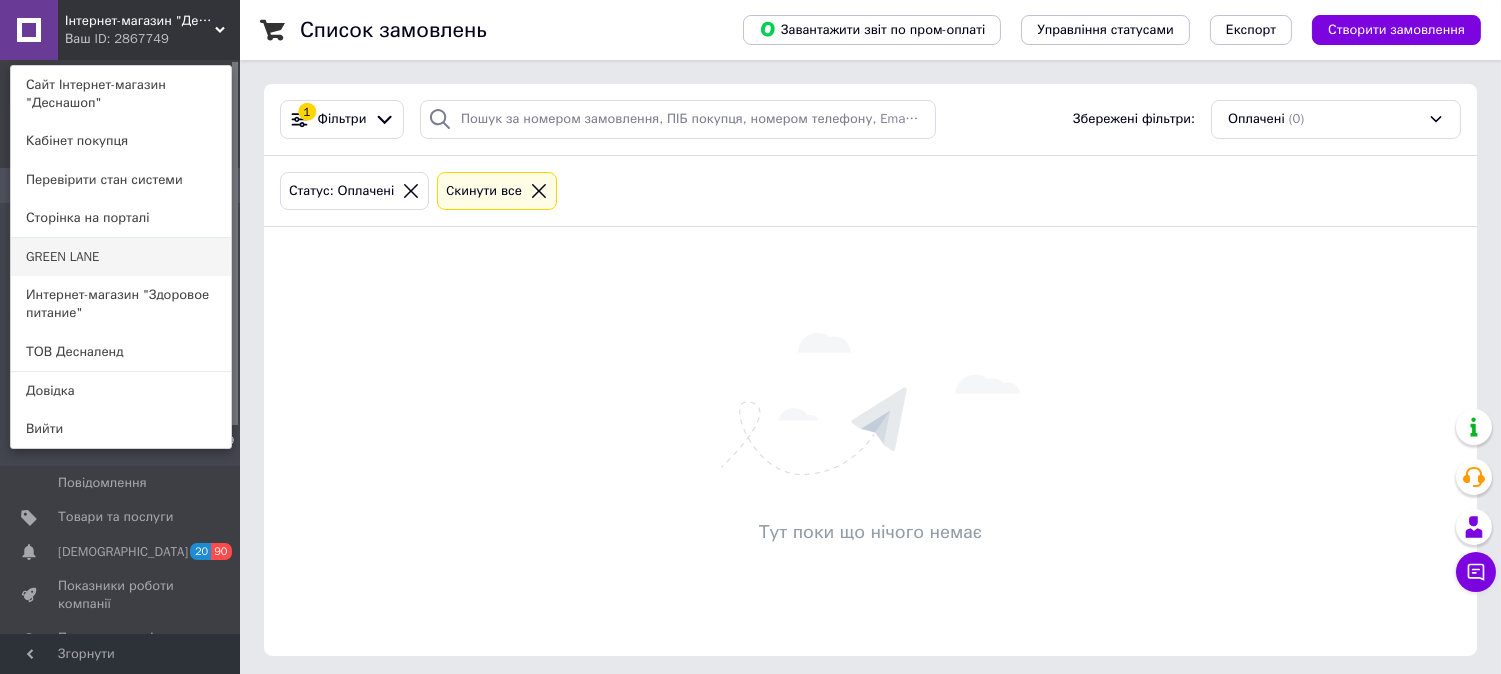 click on "GREEN LANE" at bounding box center [121, 257] 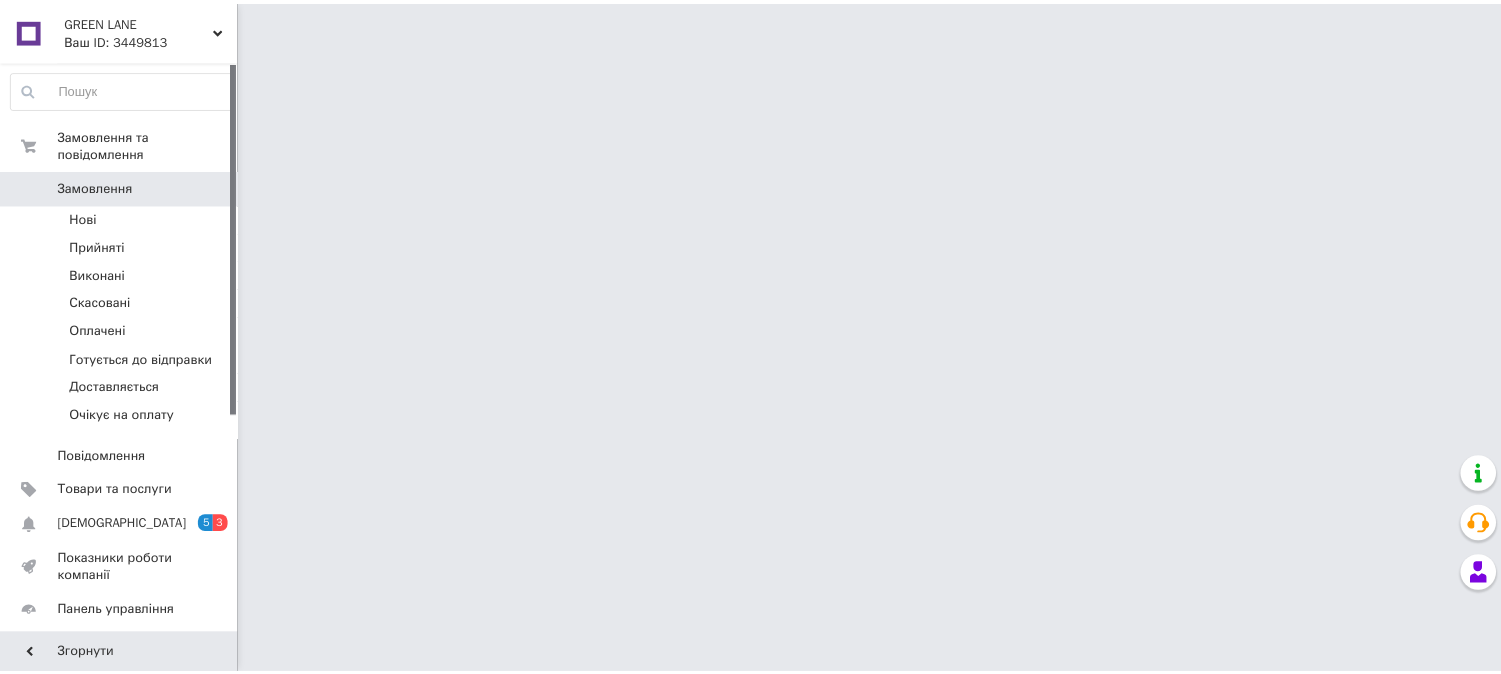 scroll, scrollTop: 0, scrollLeft: 0, axis: both 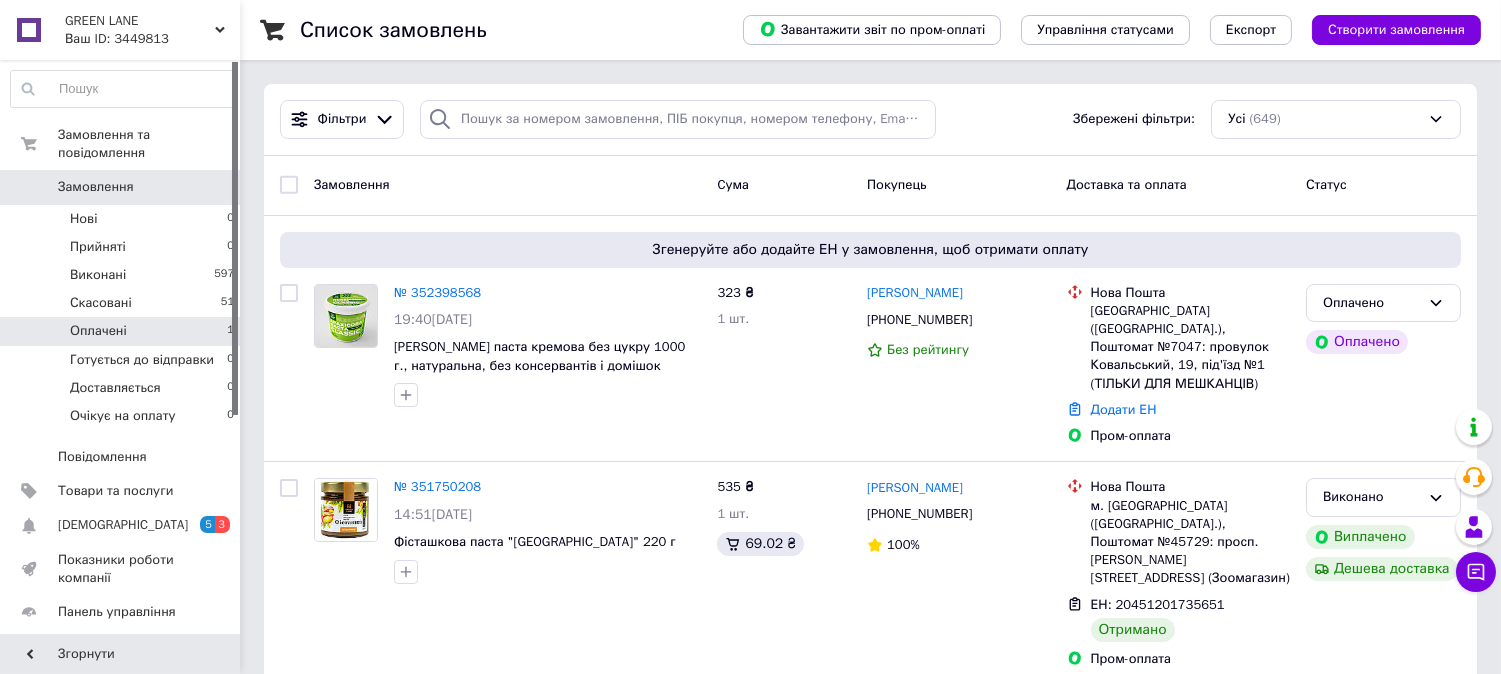 click on "Оплачені 1" at bounding box center [123, 331] 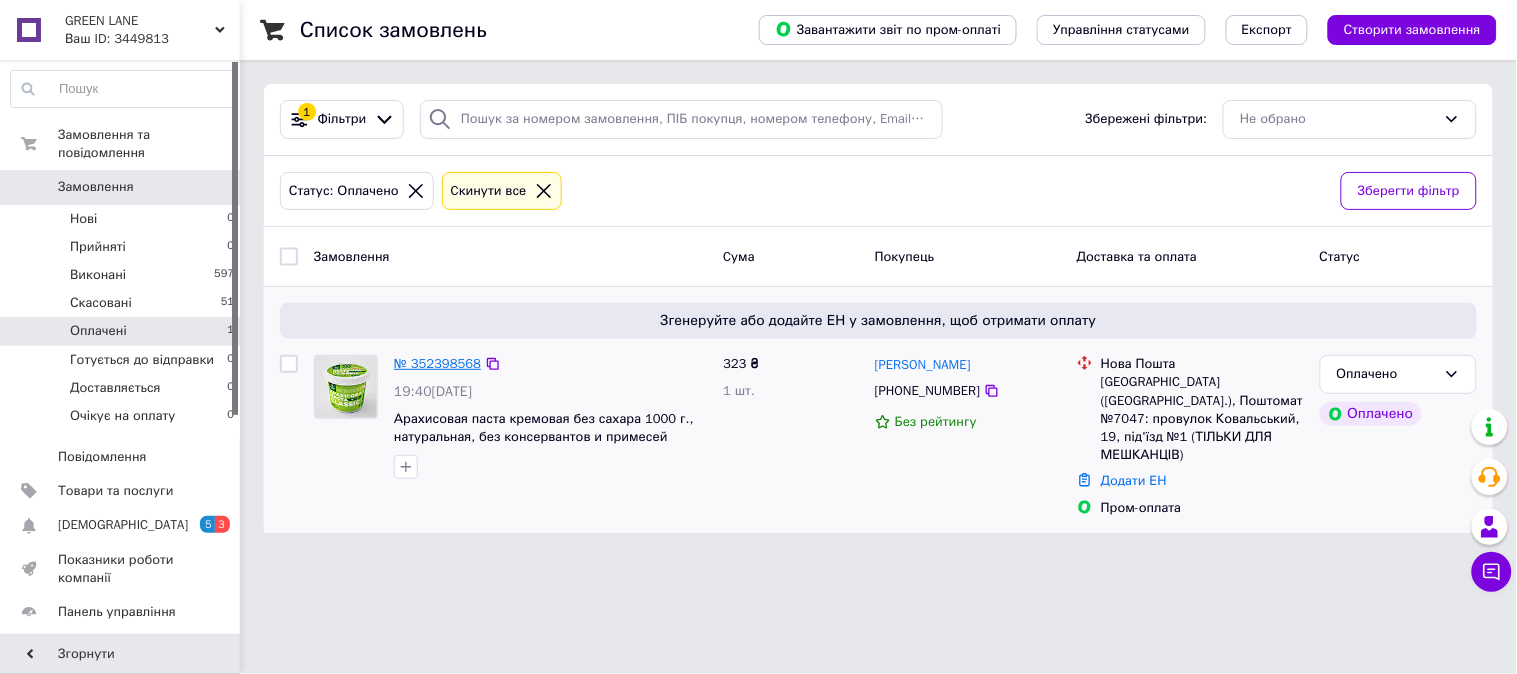 click on "№ 352398568" at bounding box center (437, 363) 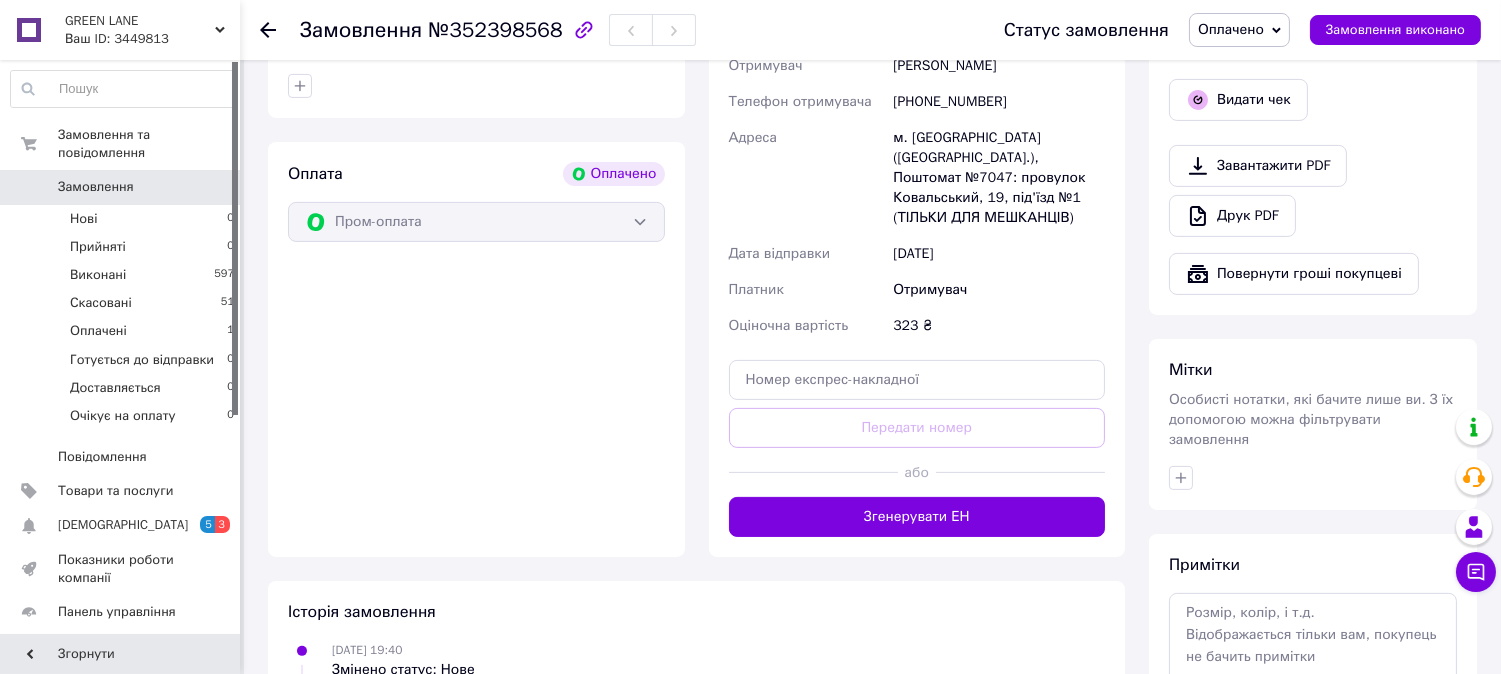 scroll, scrollTop: 1111, scrollLeft: 0, axis: vertical 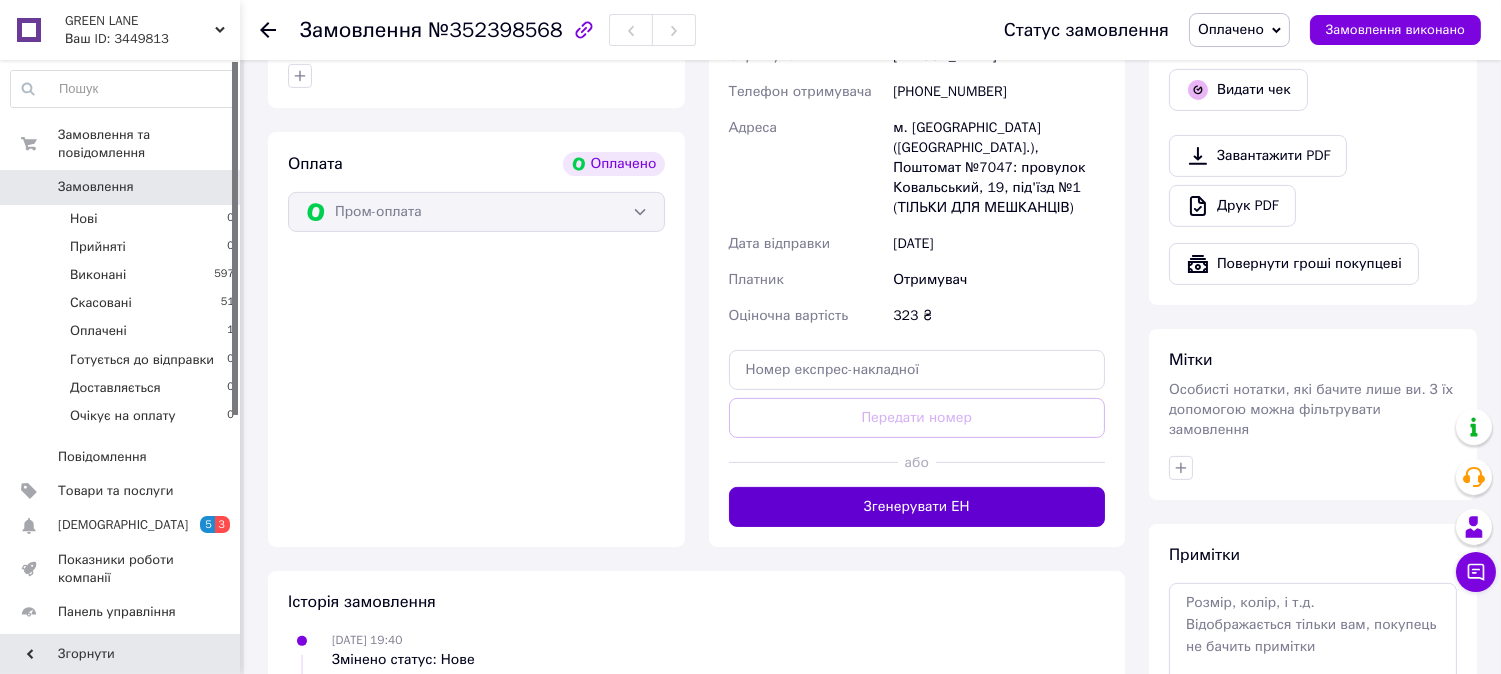 click on "Згенерувати ЕН" at bounding box center [917, 507] 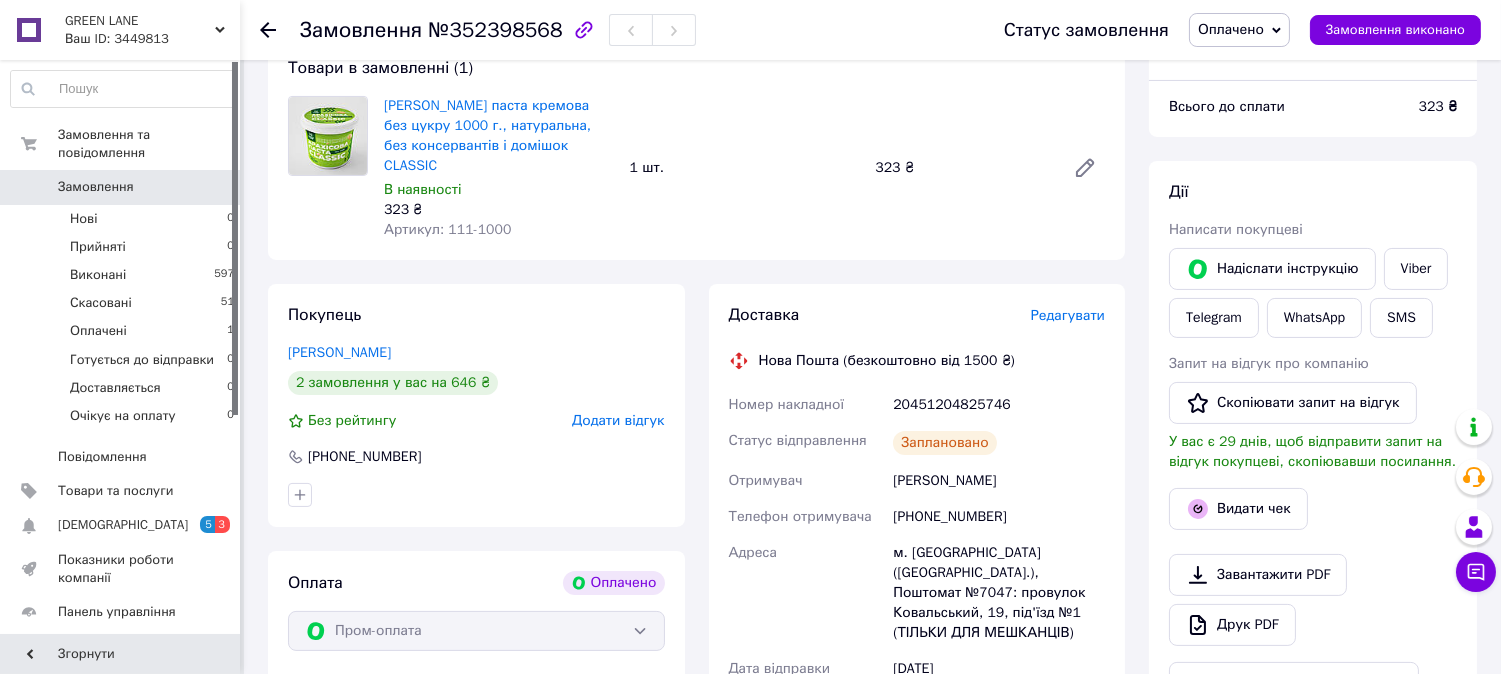 scroll, scrollTop: 666, scrollLeft: 0, axis: vertical 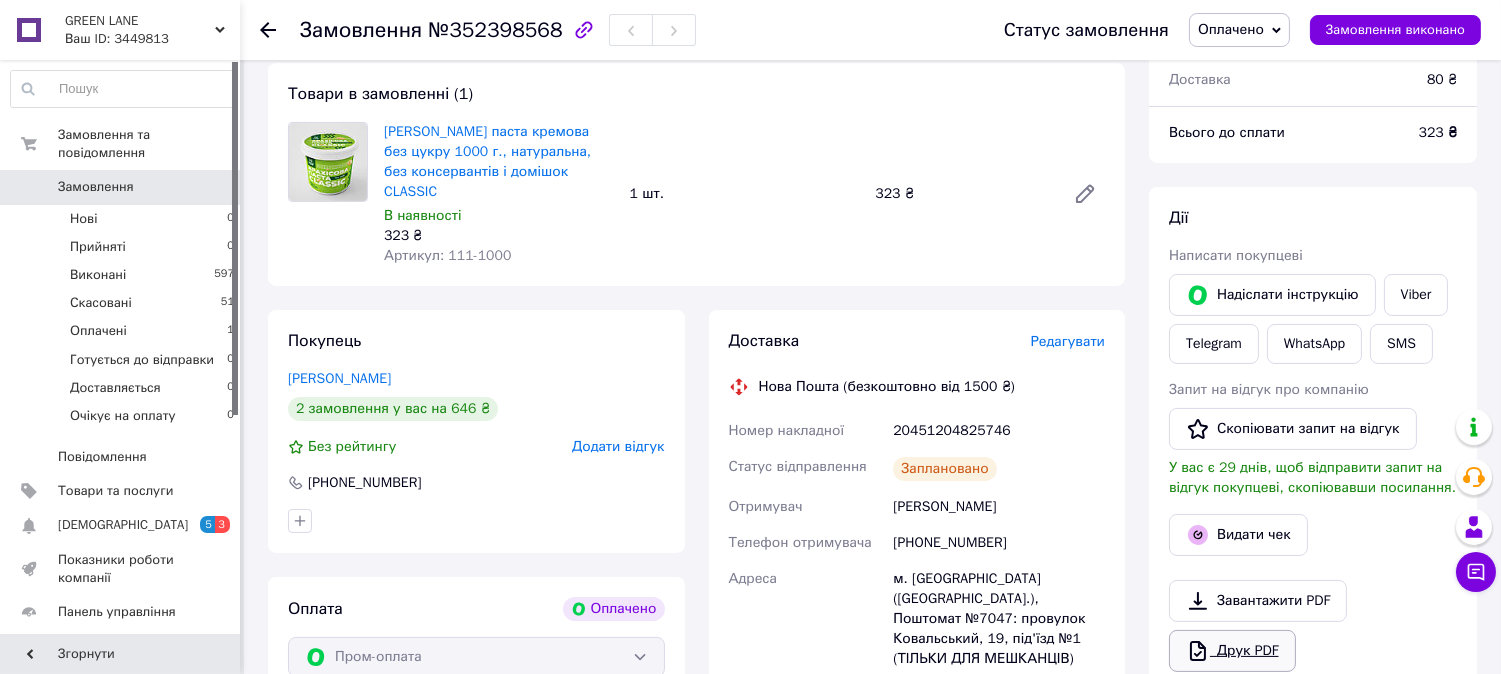 click on "Друк PDF" at bounding box center [1232, 651] 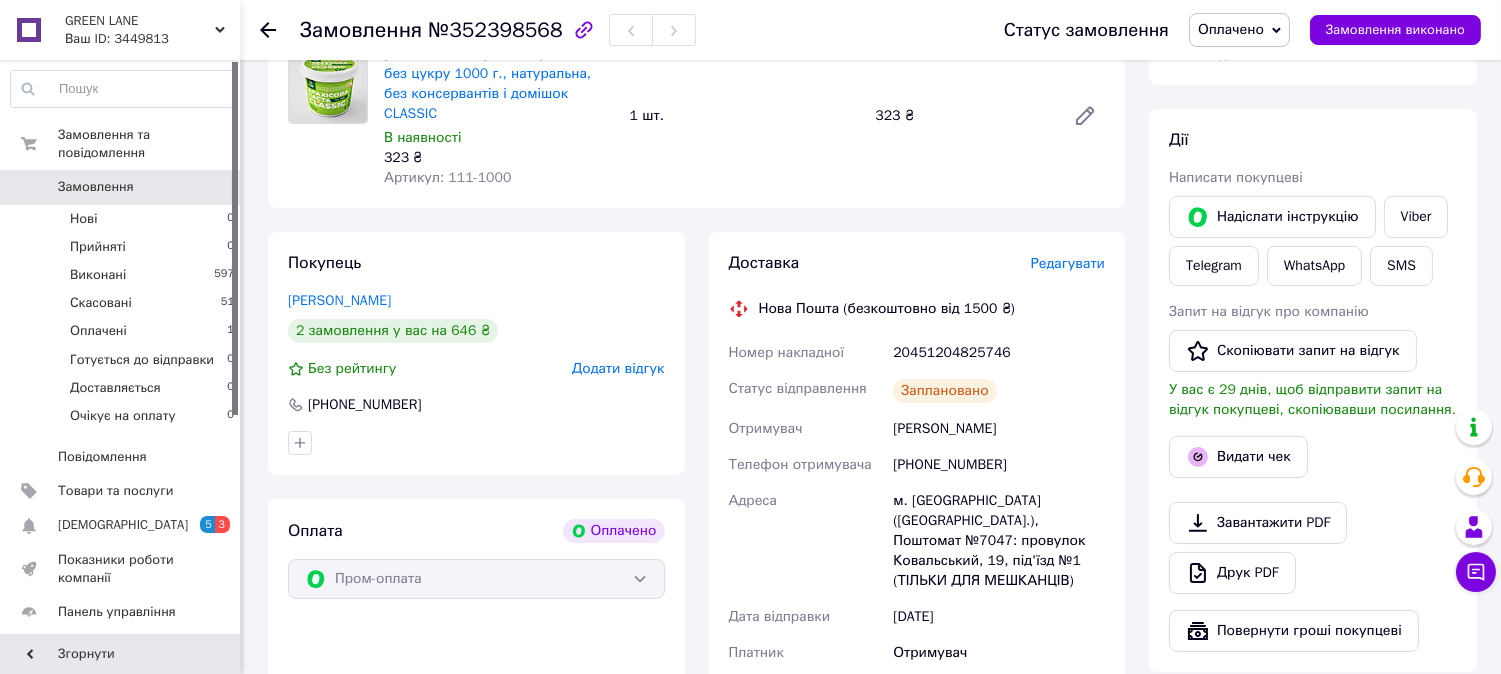 scroll, scrollTop: 1000, scrollLeft: 0, axis: vertical 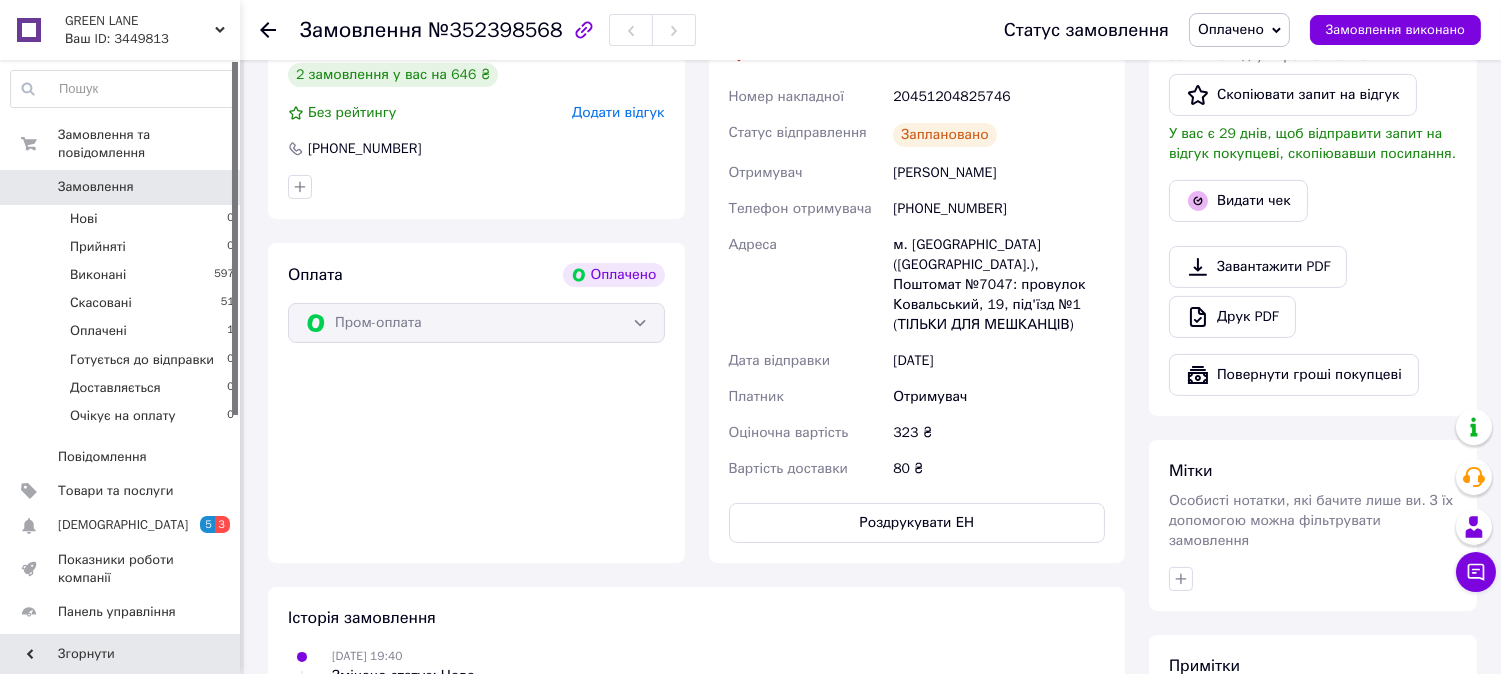 click on "Оплачено" at bounding box center (1231, 29) 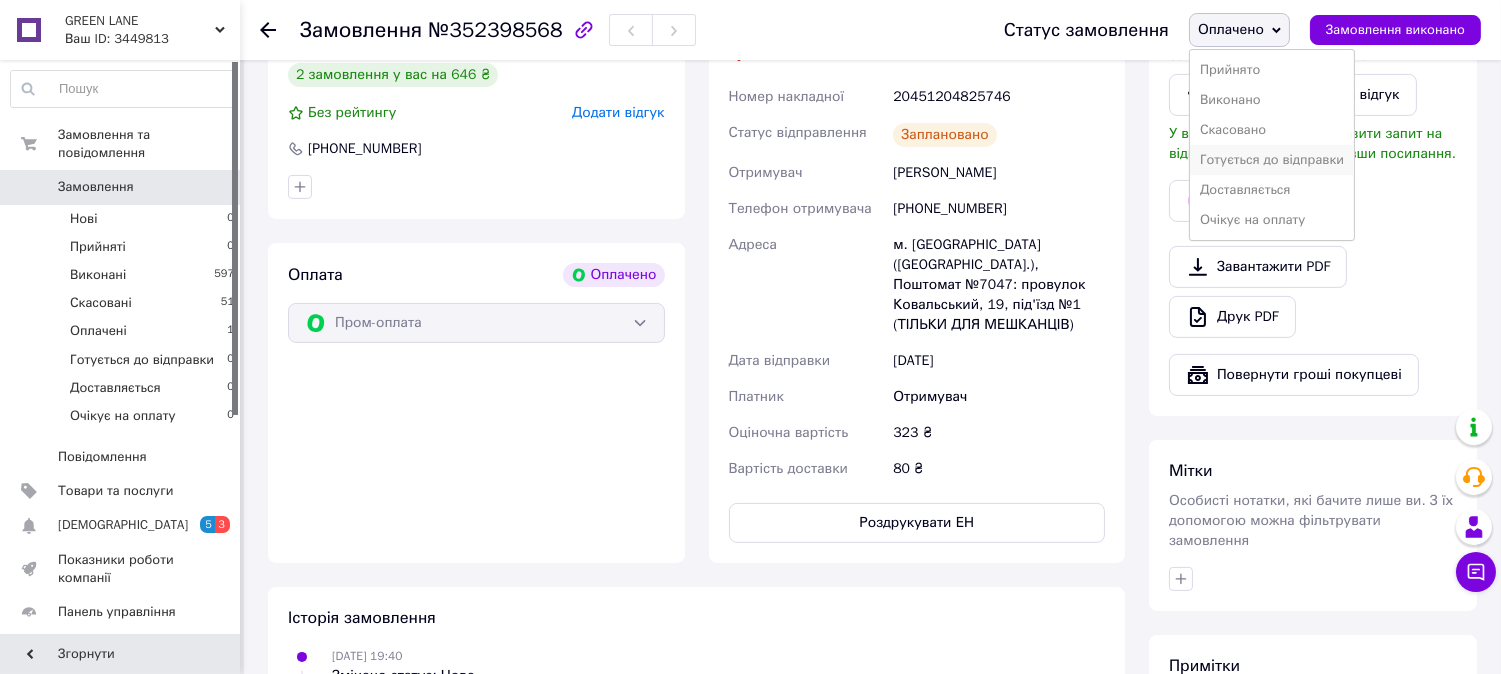 click on "Готується до відправки" at bounding box center (1272, 160) 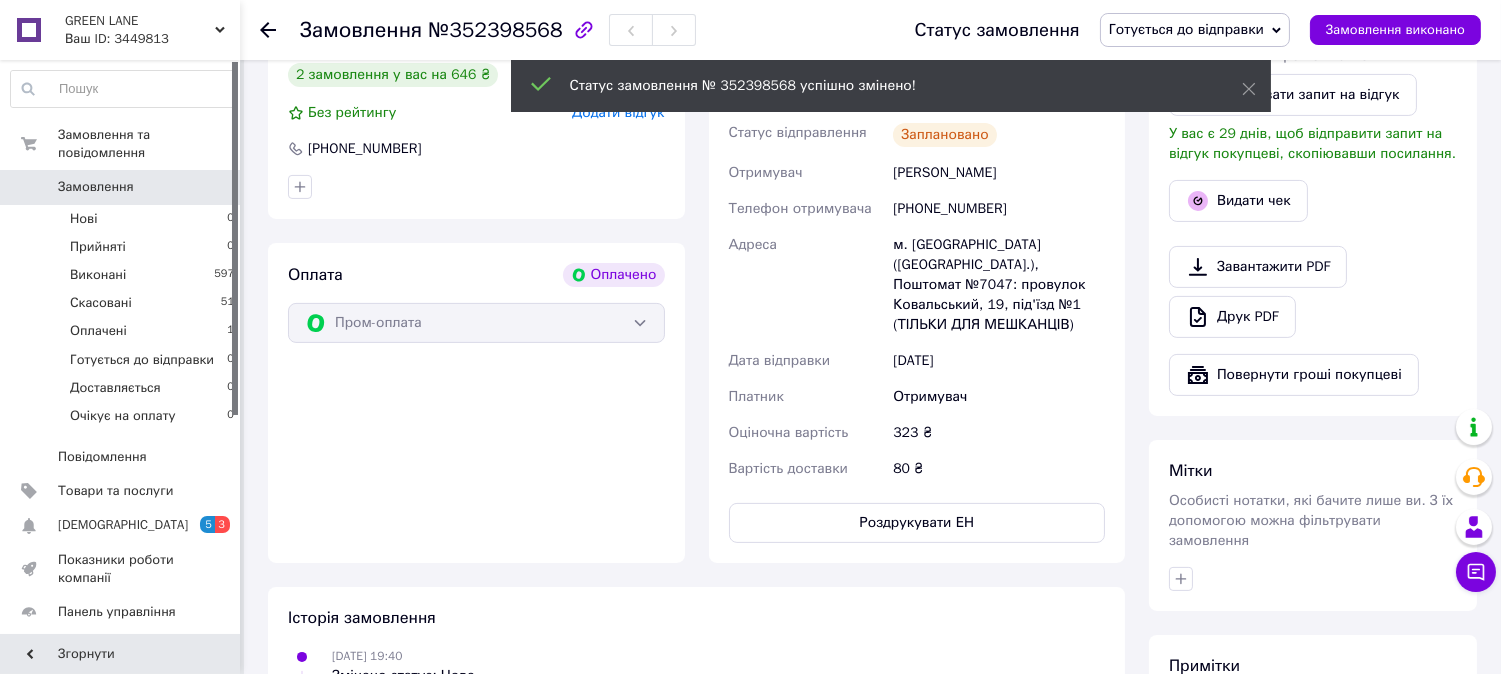 click on "GREEN LANE" at bounding box center (140, 21) 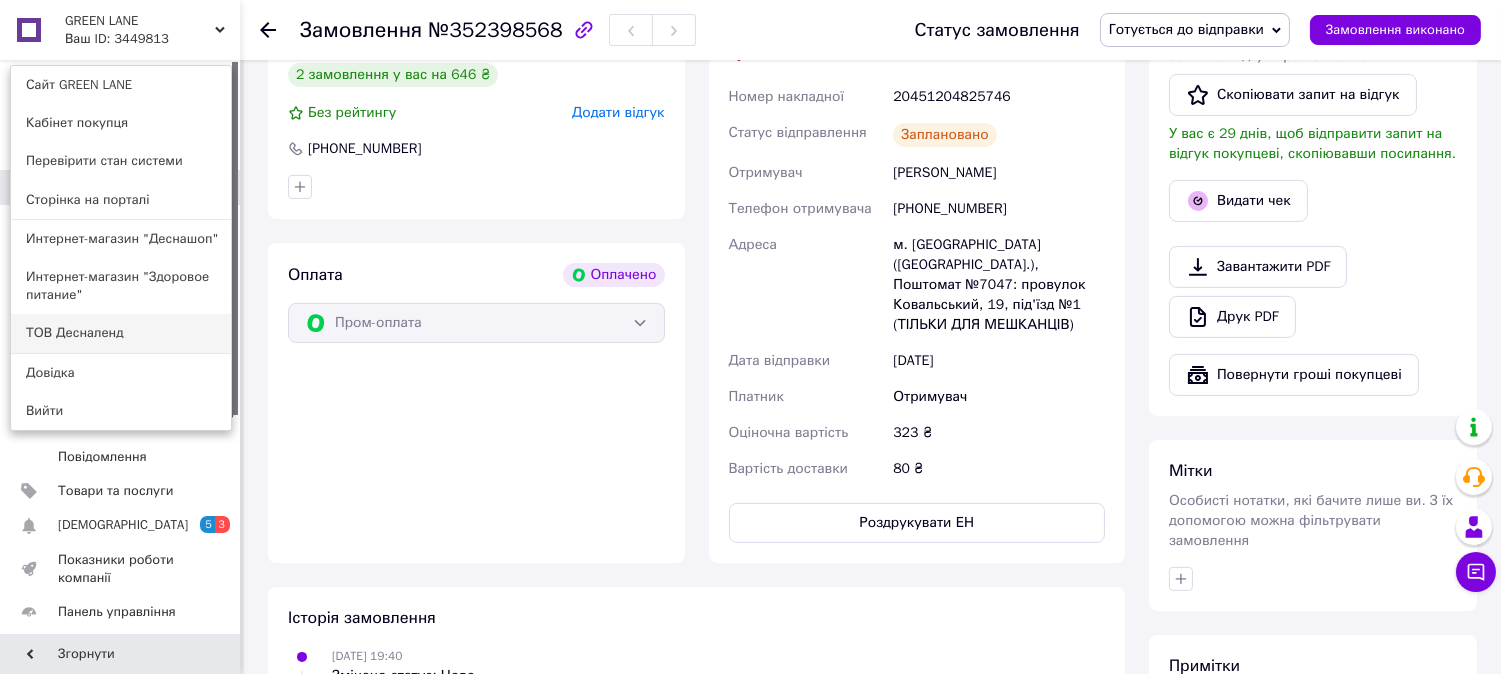 click on "ТОВ Десналенд" at bounding box center (121, 333) 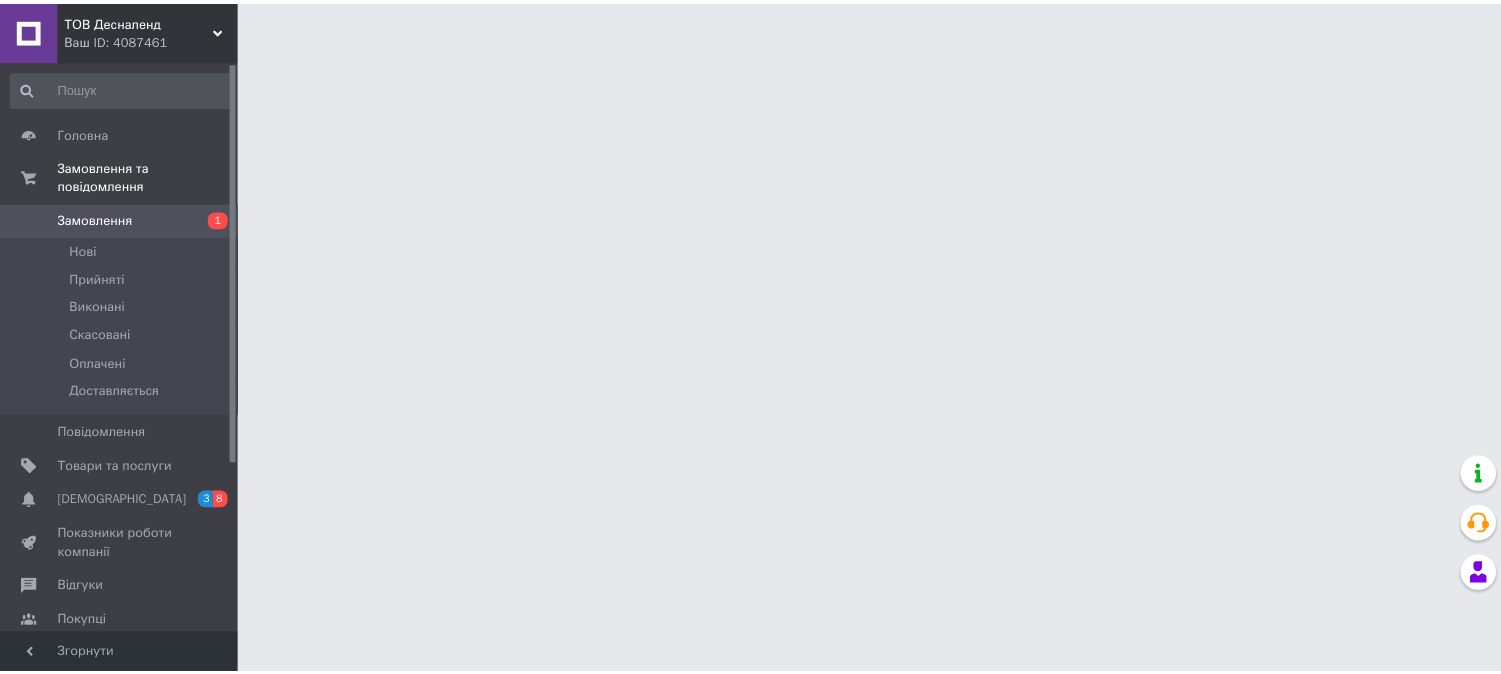 scroll, scrollTop: 0, scrollLeft: 0, axis: both 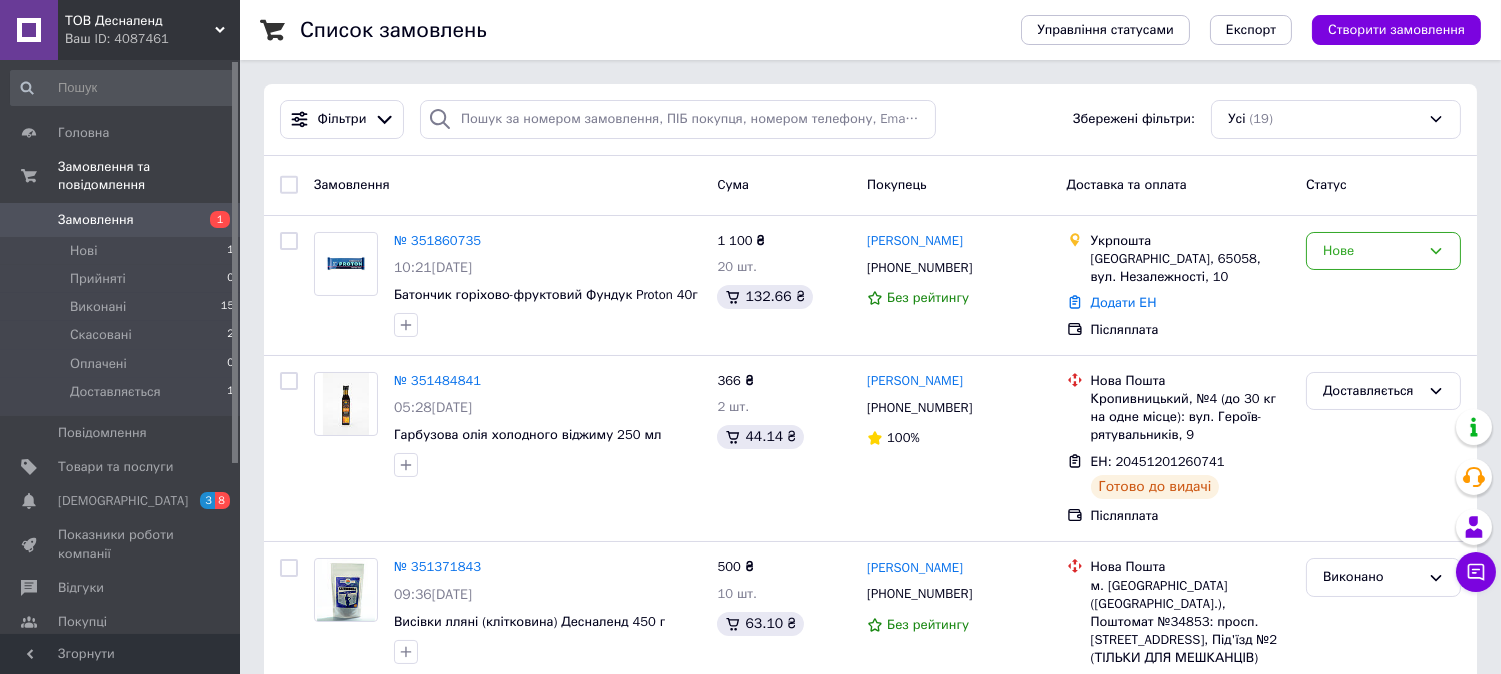 click on "ТОВ Десналенд" at bounding box center (140, 21) 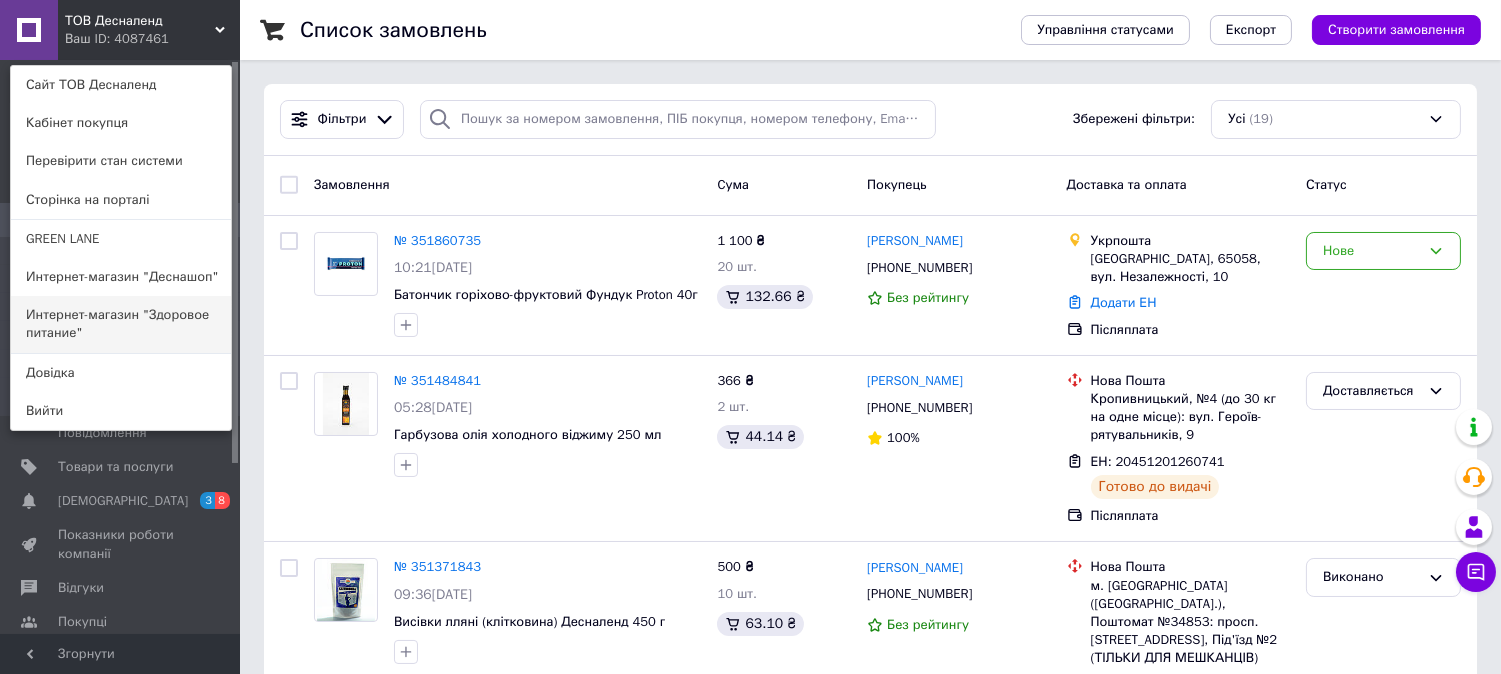 click on "Интернет-магазин "Здоровое питание"" at bounding box center (121, 324) 